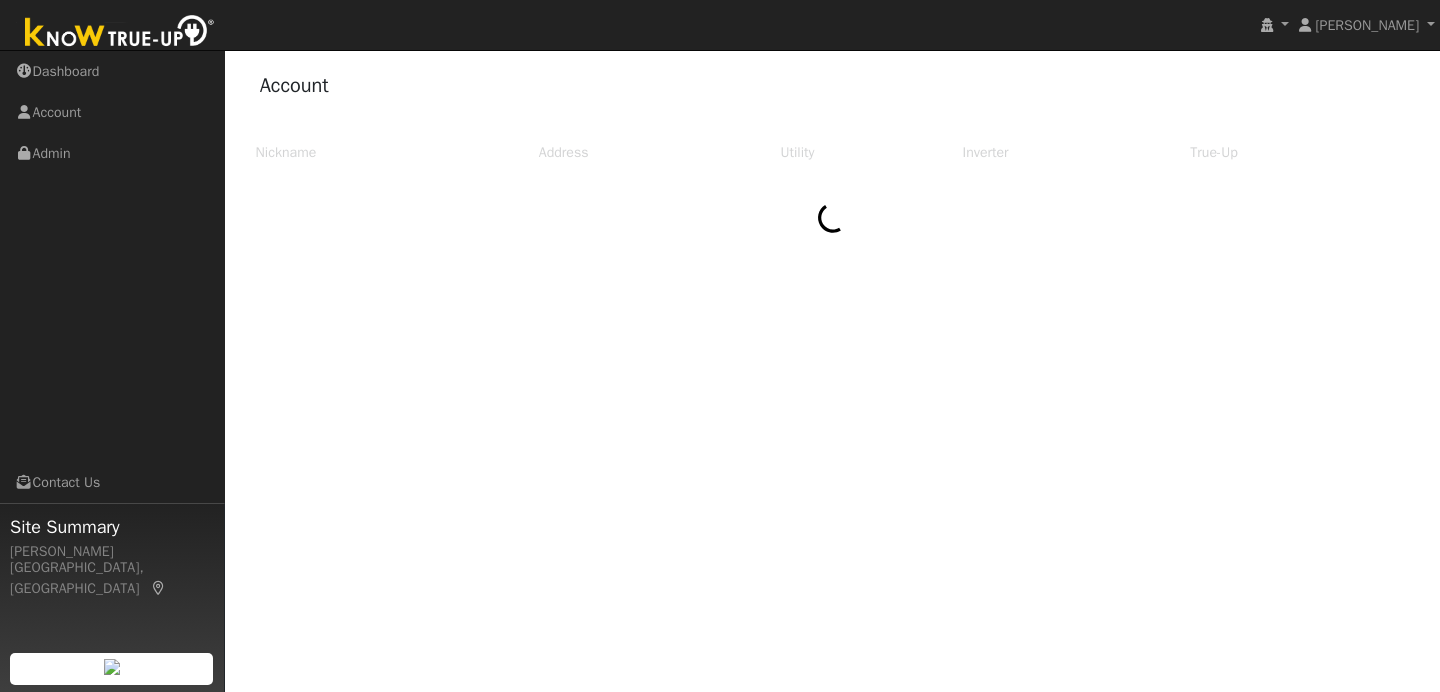 scroll, scrollTop: 0, scrollLeft: 0, axis: both 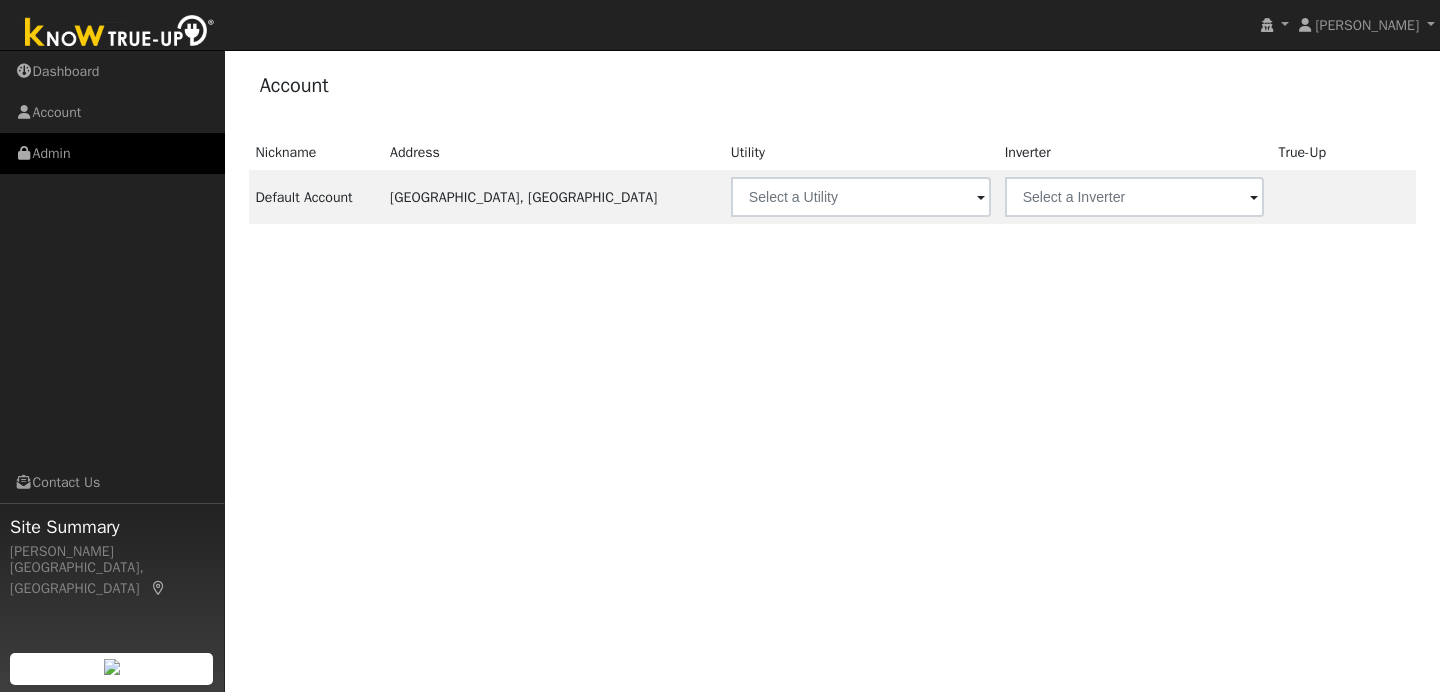 click on "Admin" at bounding box center (112, 153) 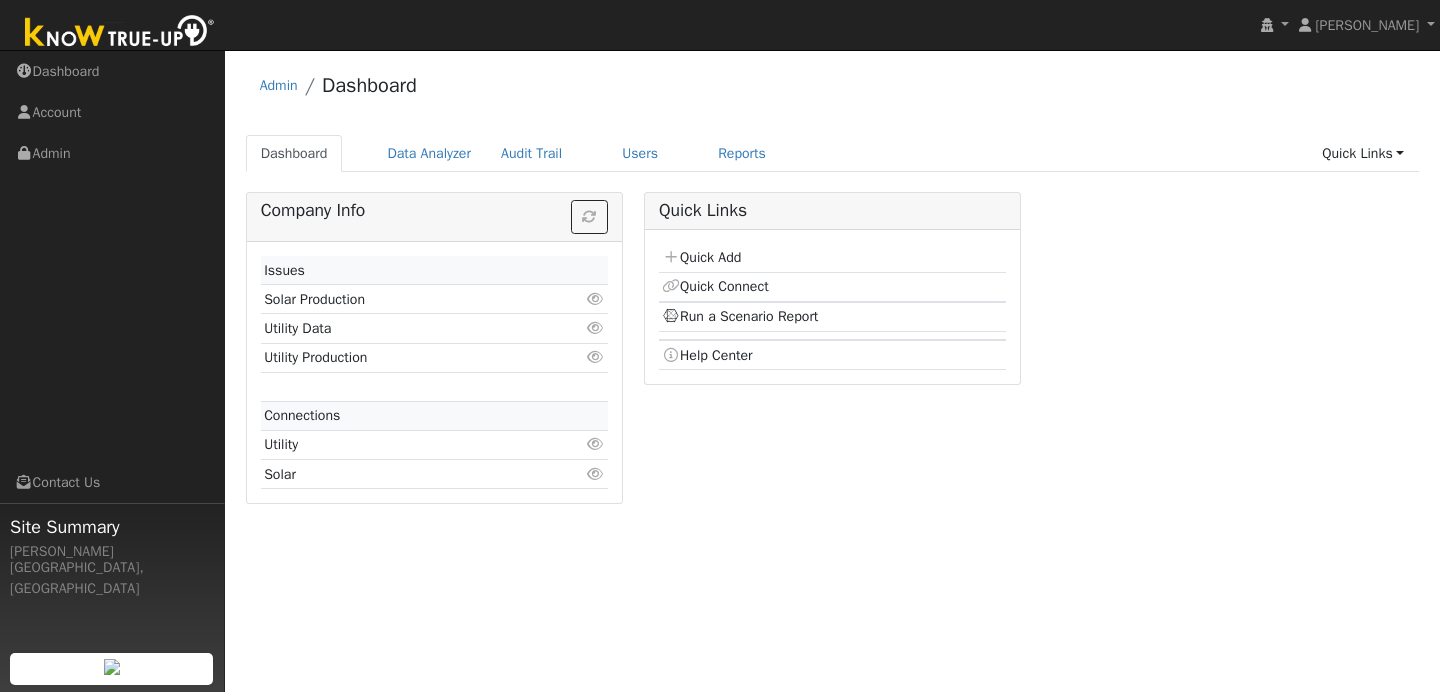 scroll, scrollTop: 0, scrollLeft: 0, axis: both 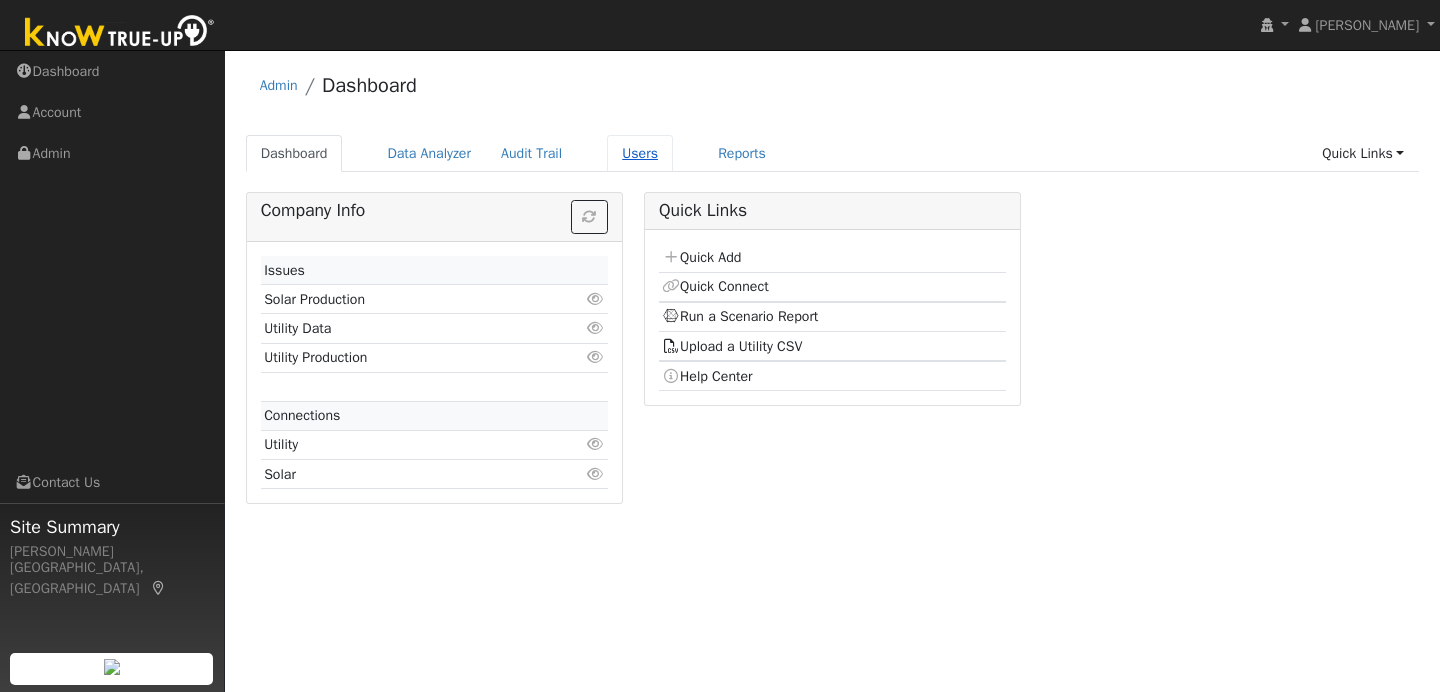 click on "Users" at bounding box center (640, 153) 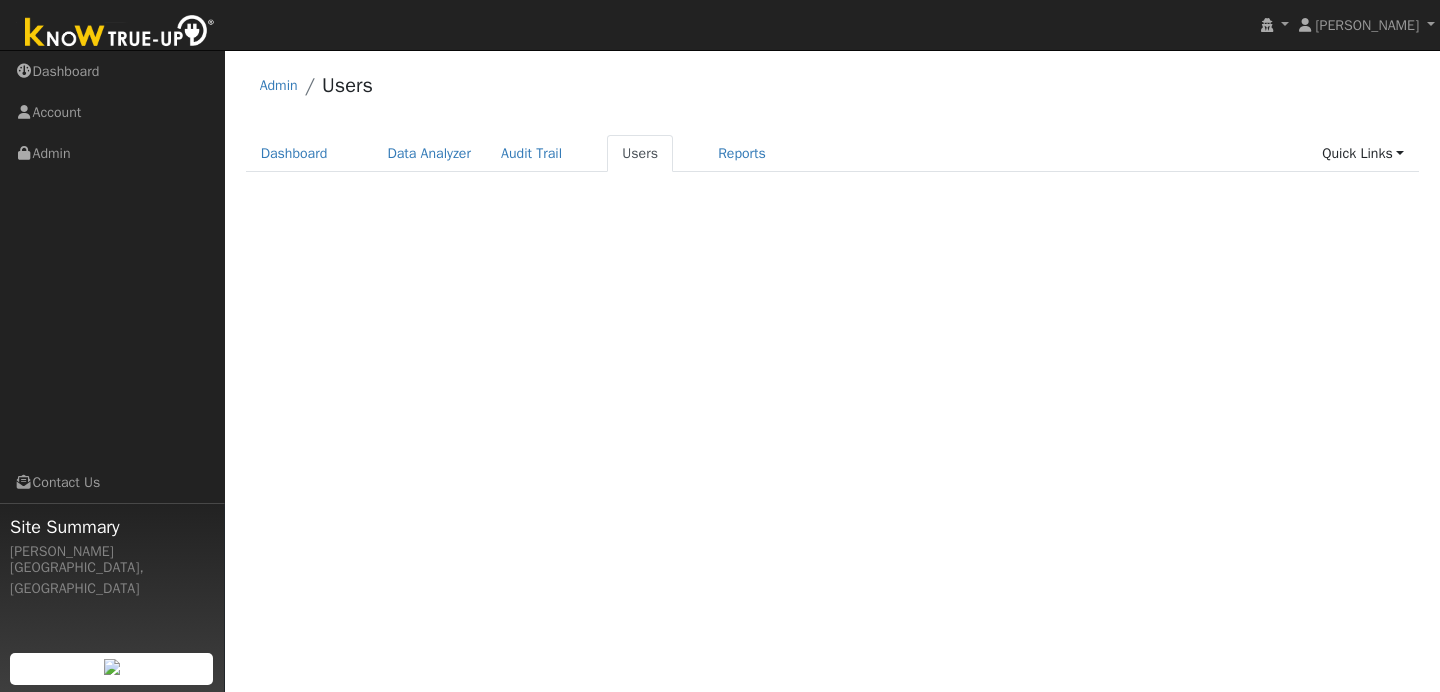 scroll, scrollTop: 0, scrollLeft: 0, axis: both 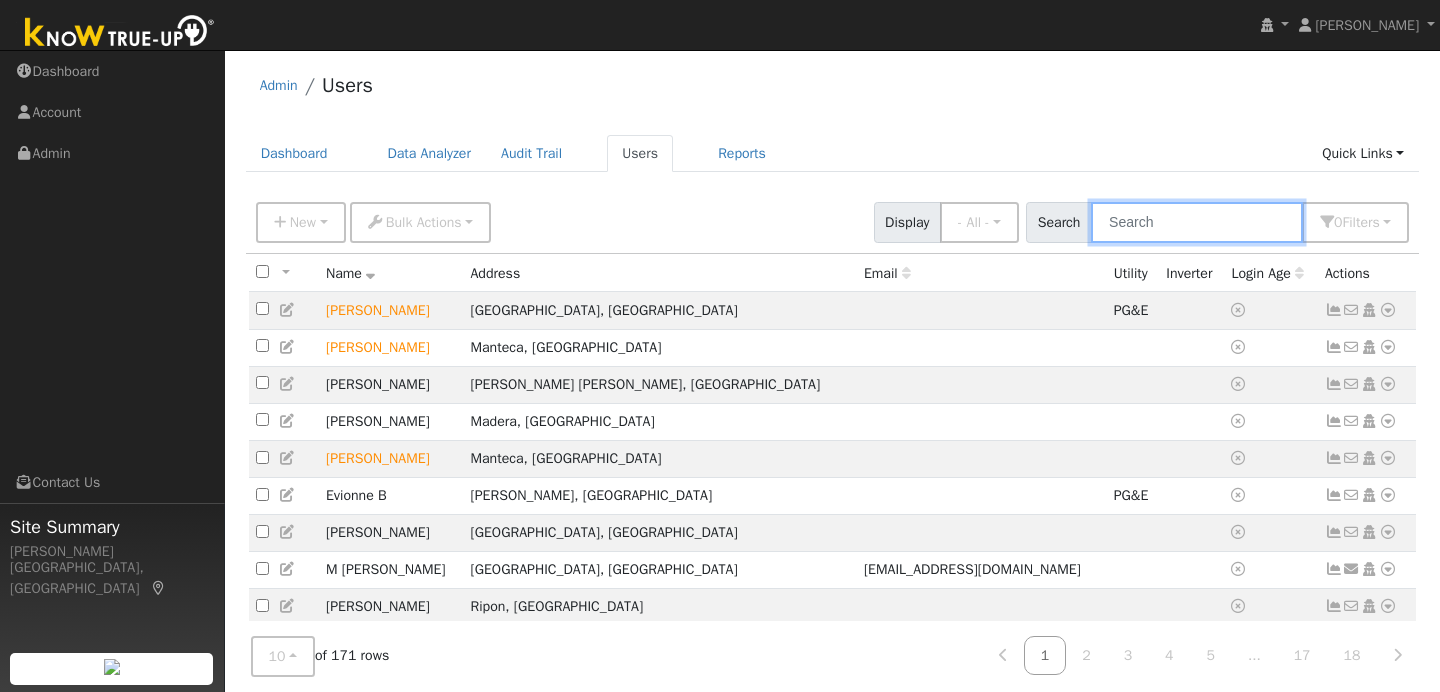 click at bounding box center [1197, 222] 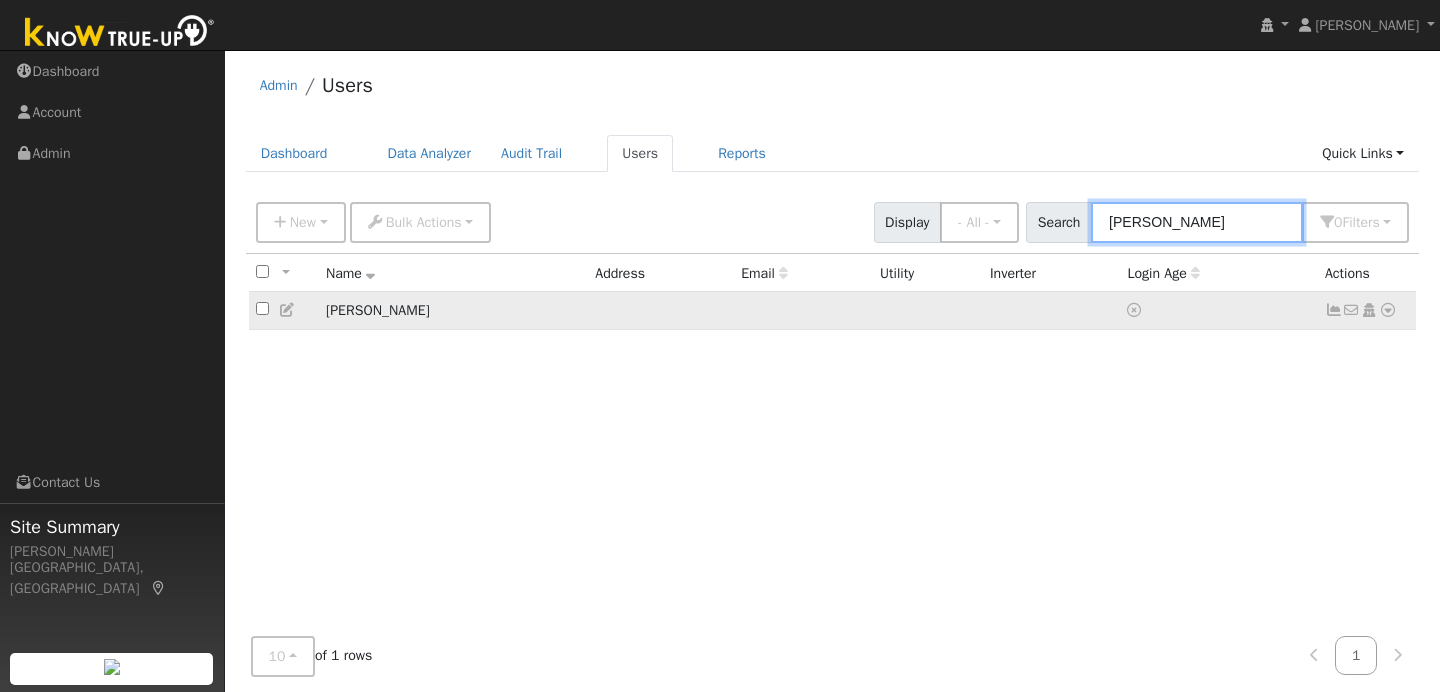 type on "roger" 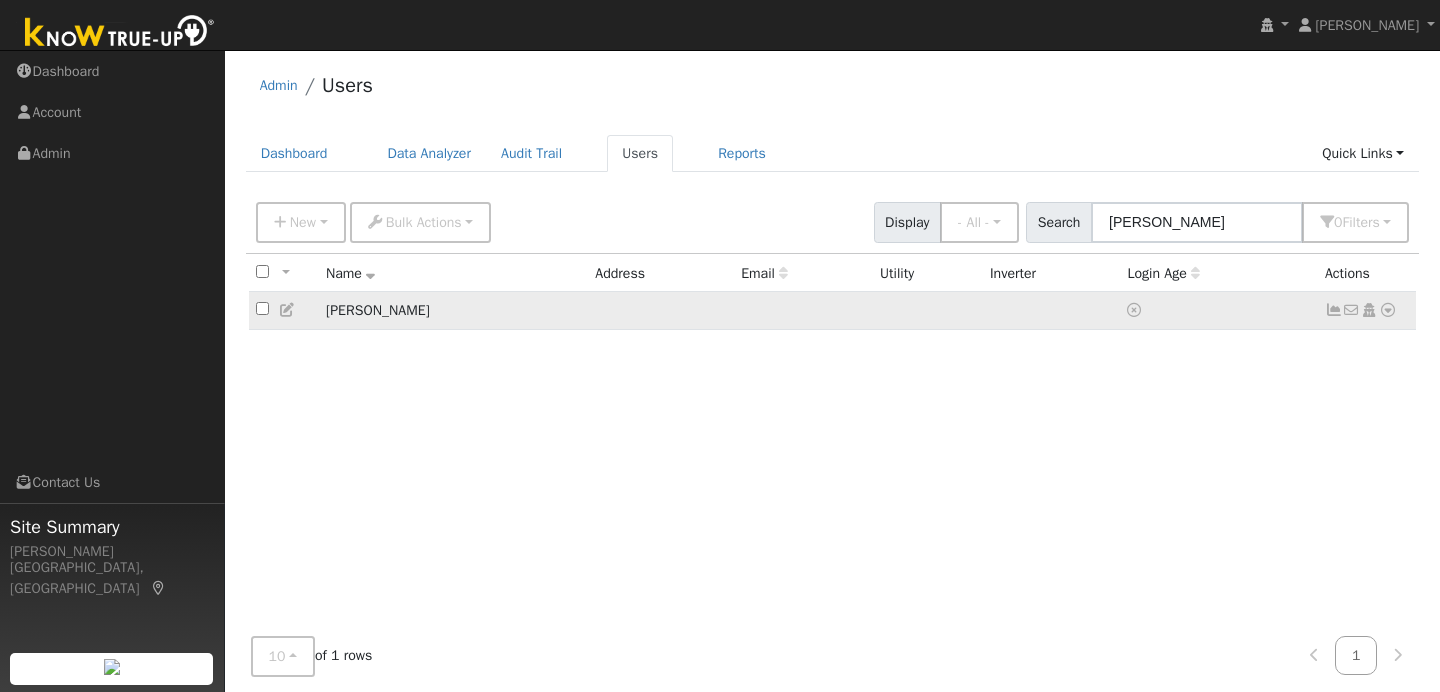 click at bounding box center (1388, 310) 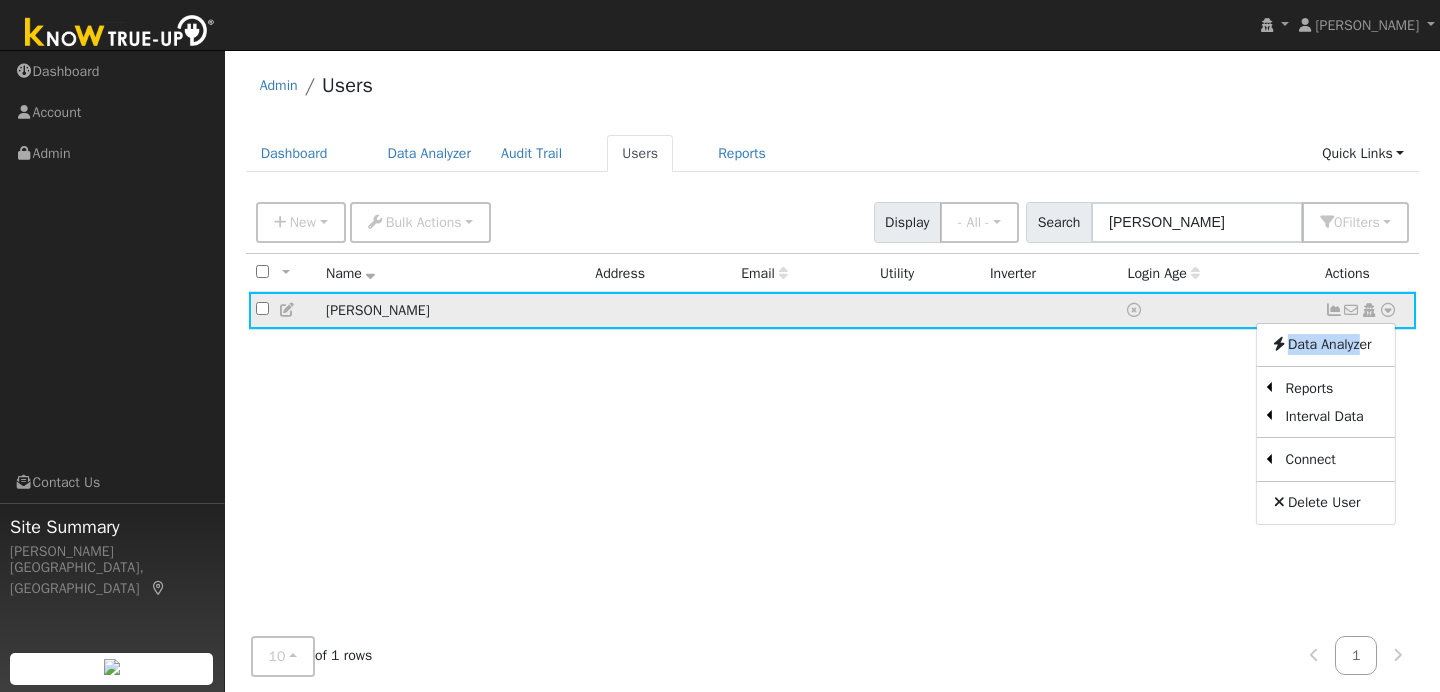 drag, startPoint x: 1358, startPoint y: 339, endPoint x: 1389, endPoint y: 299, distance: 50.606323 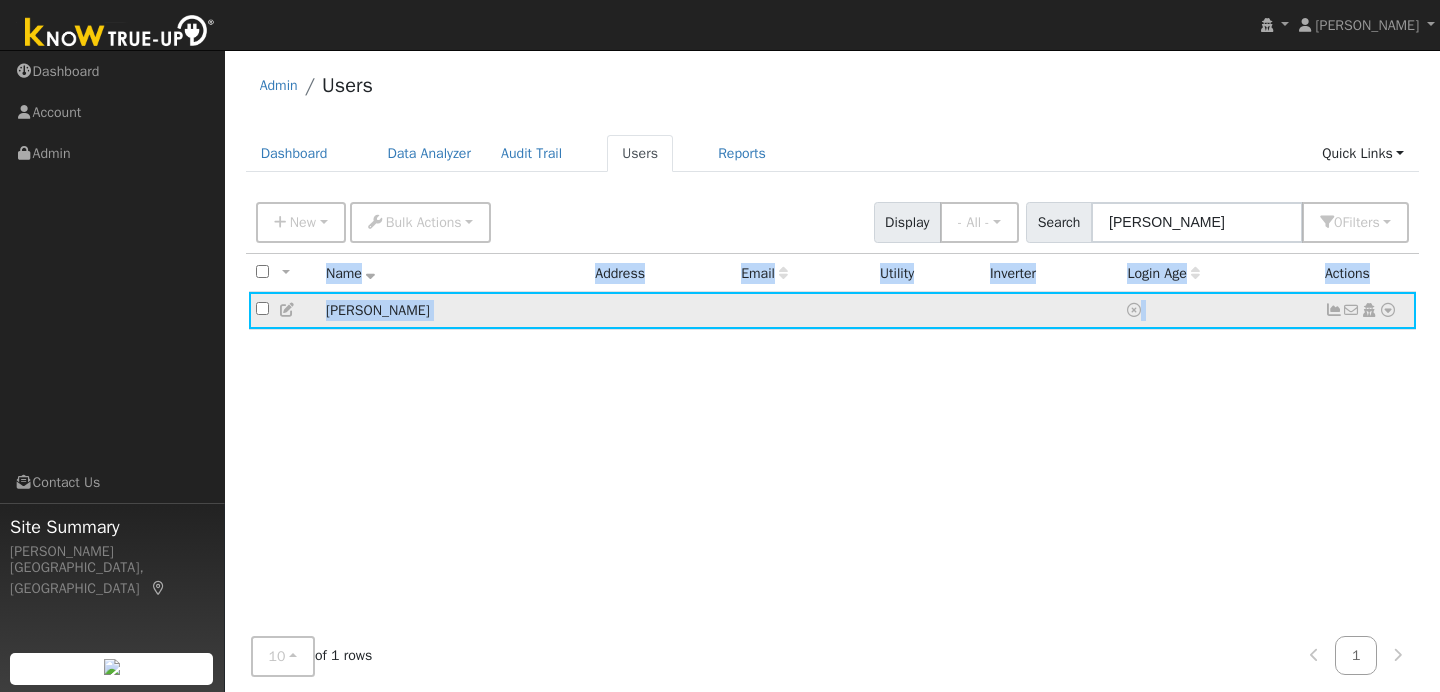 click at bounding box center (1388, 310) 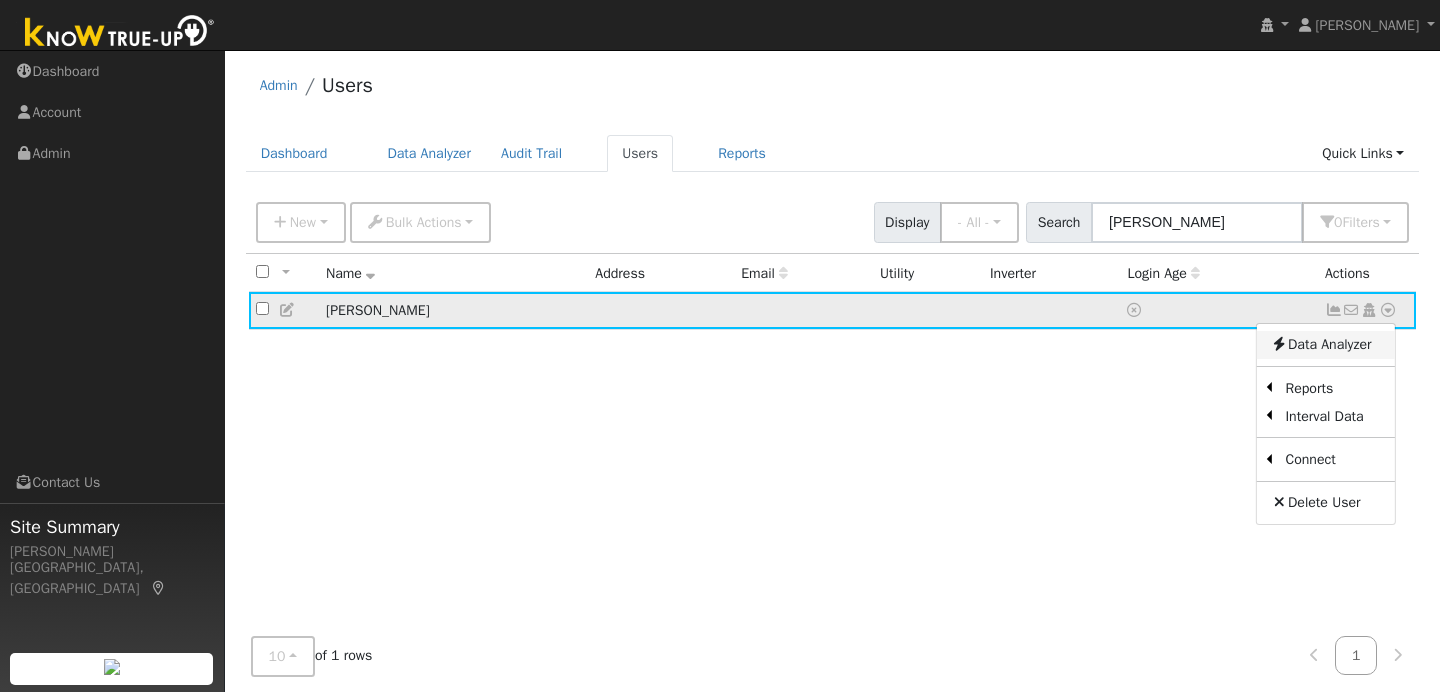 click on "Data Analyzer" at bounding box center (1325, 345) 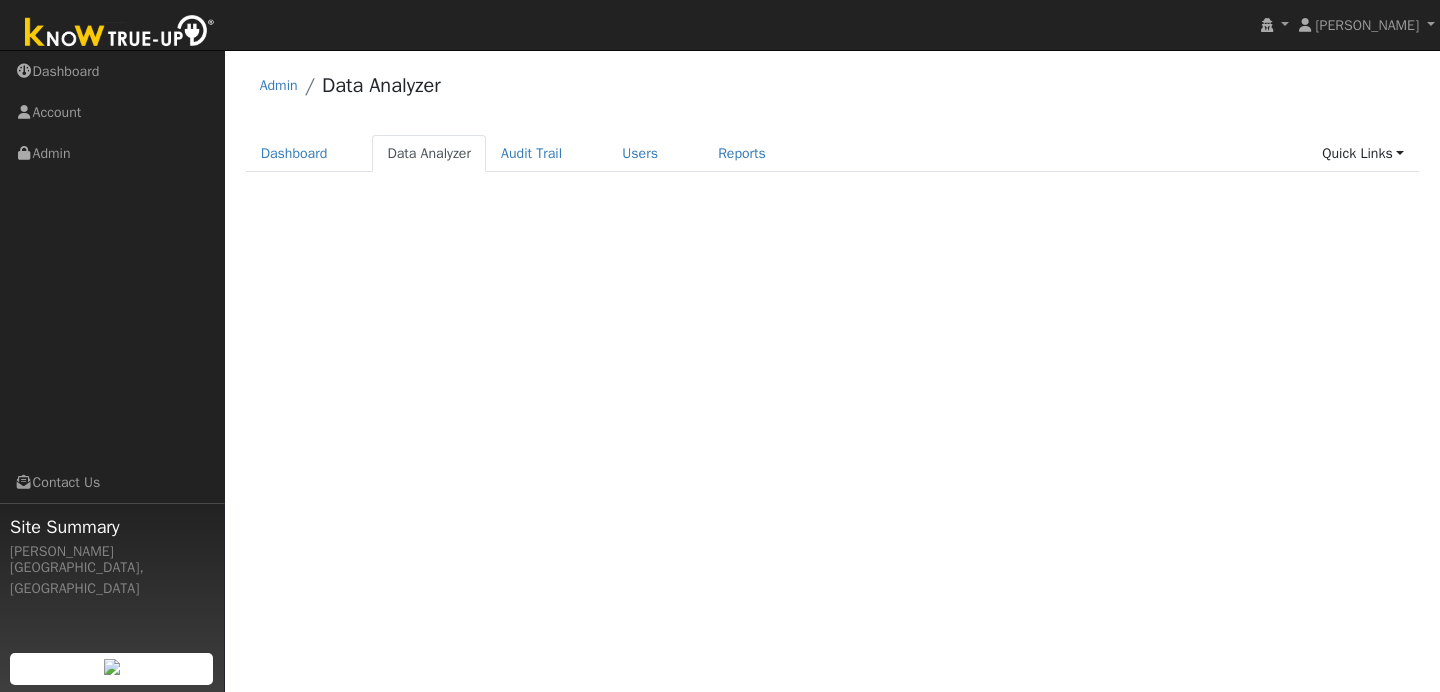 scroll, scrollTop: 0, scrollLeft: 0, axis: both 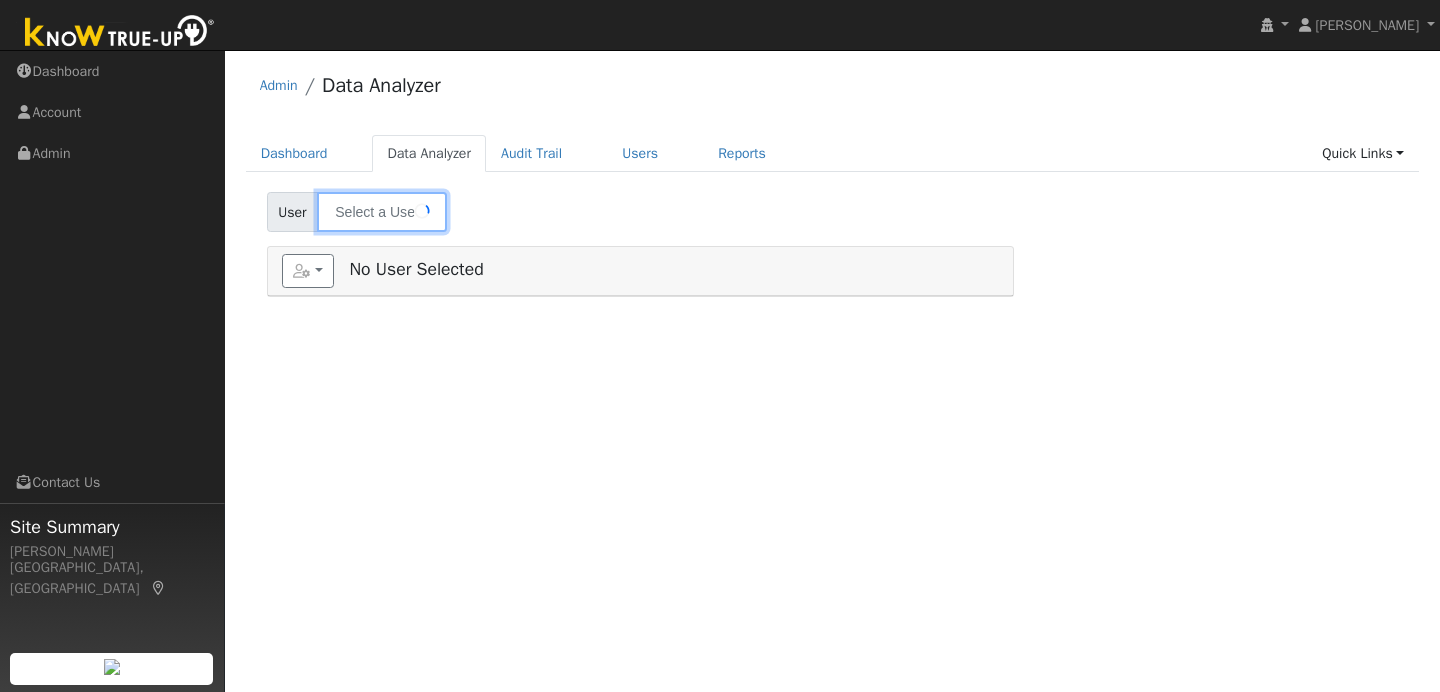 type on "Roger Young" 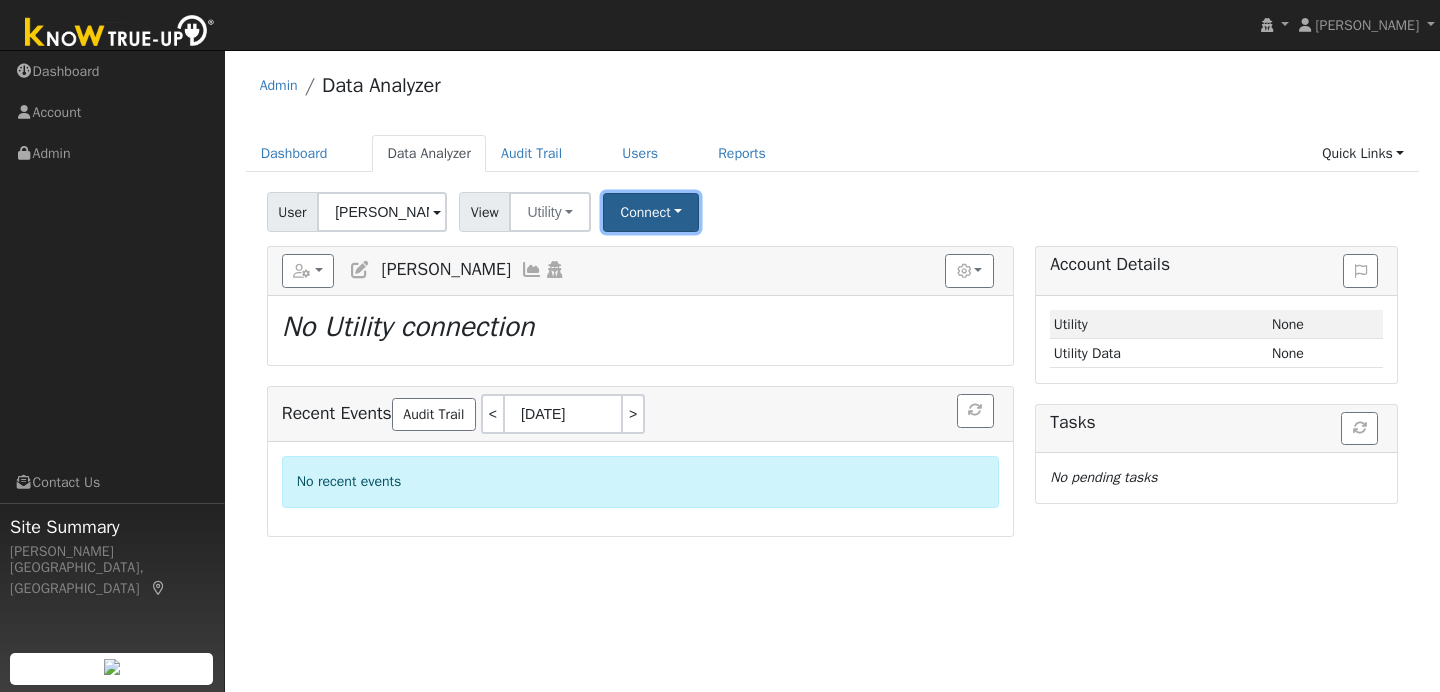 click on "Connect" at bounding box center (651, 212) 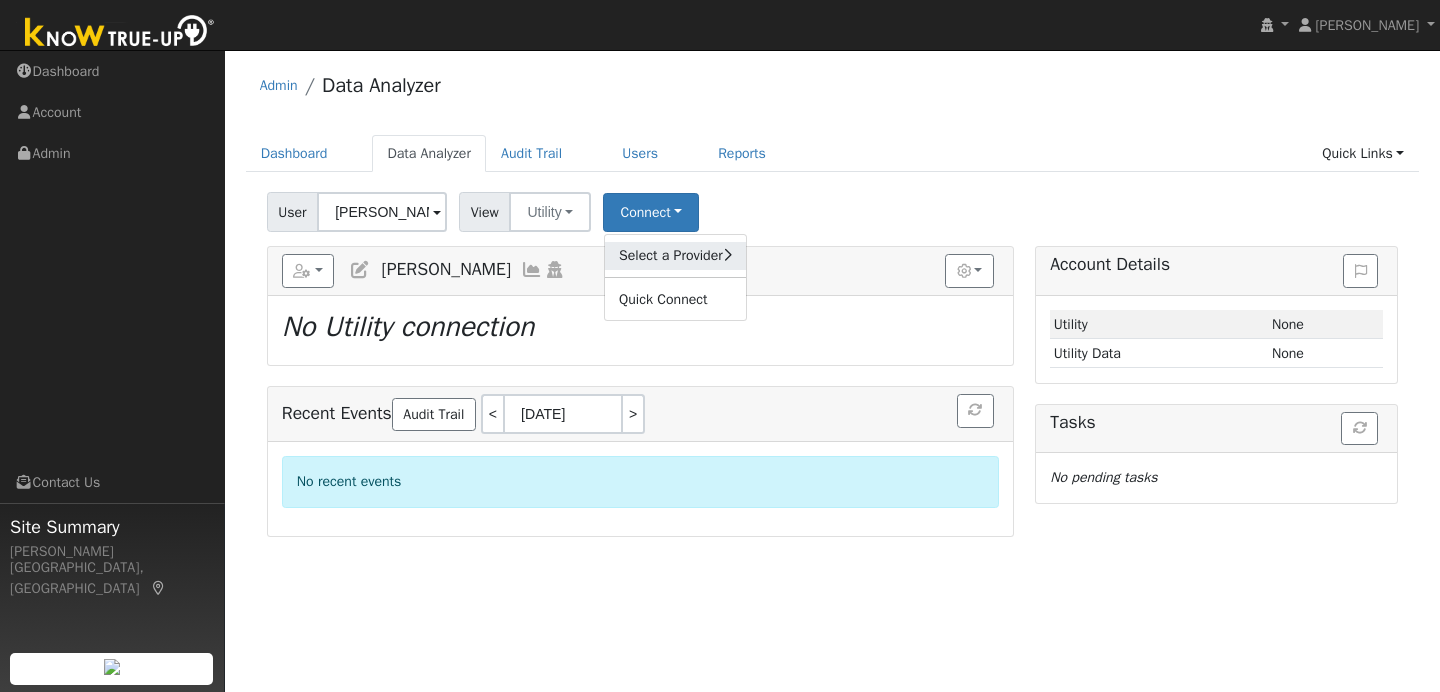 click on "Select a Provider" 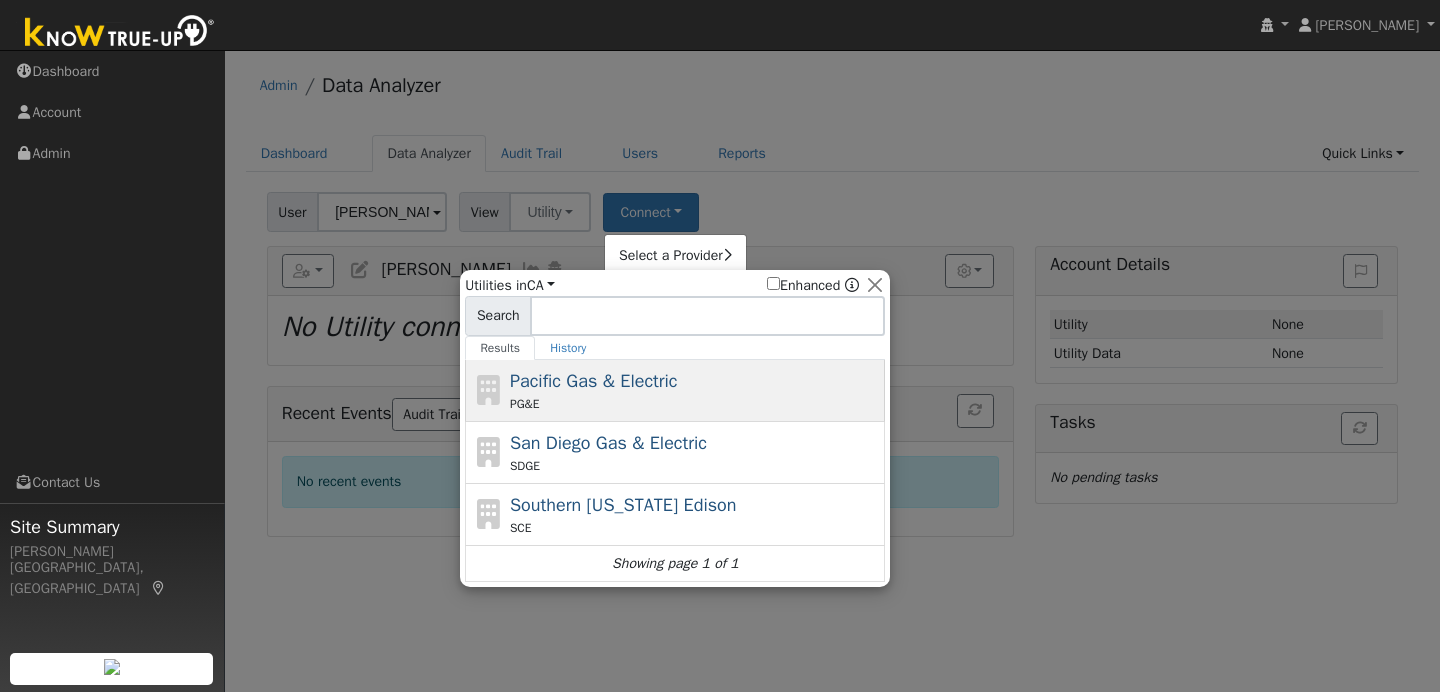 click on "Pacific Gas & Electric" at bounding box center (594, 381) 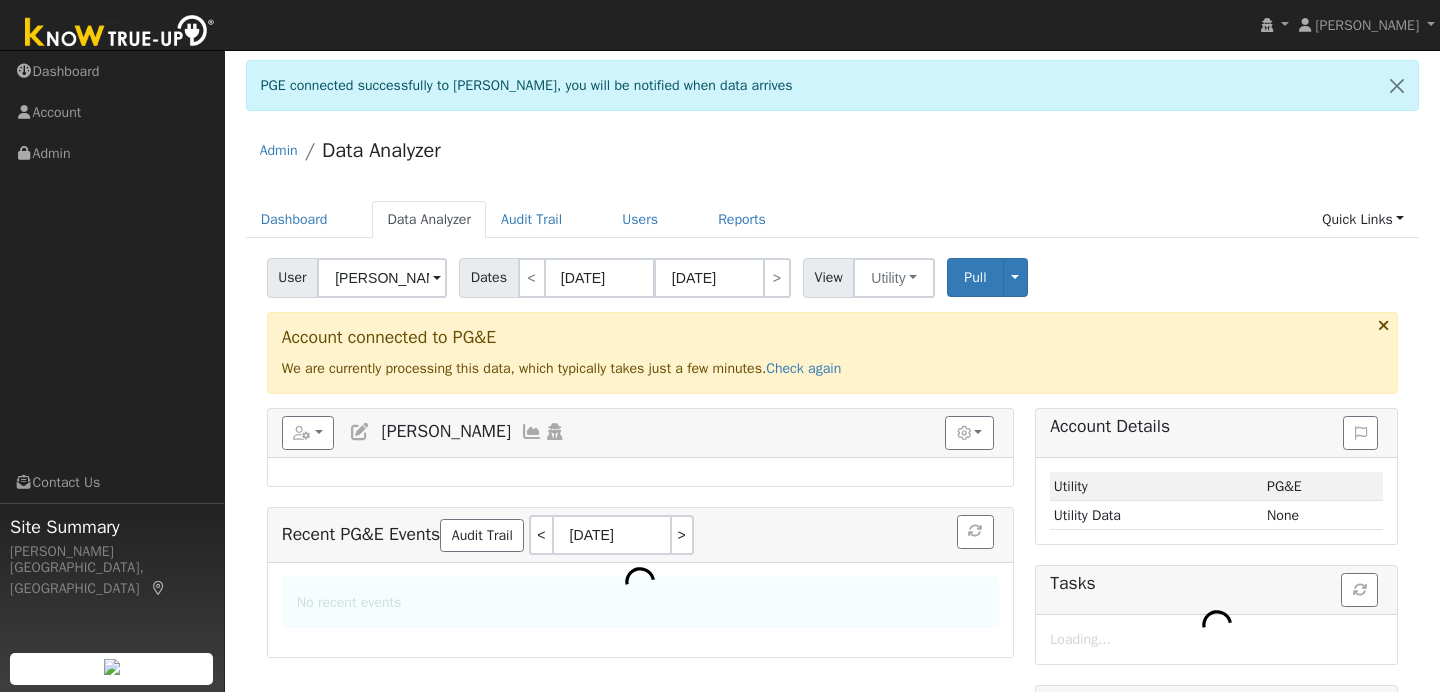 scroll, scrollTop: 0, scrollLeft: 0, axis: both 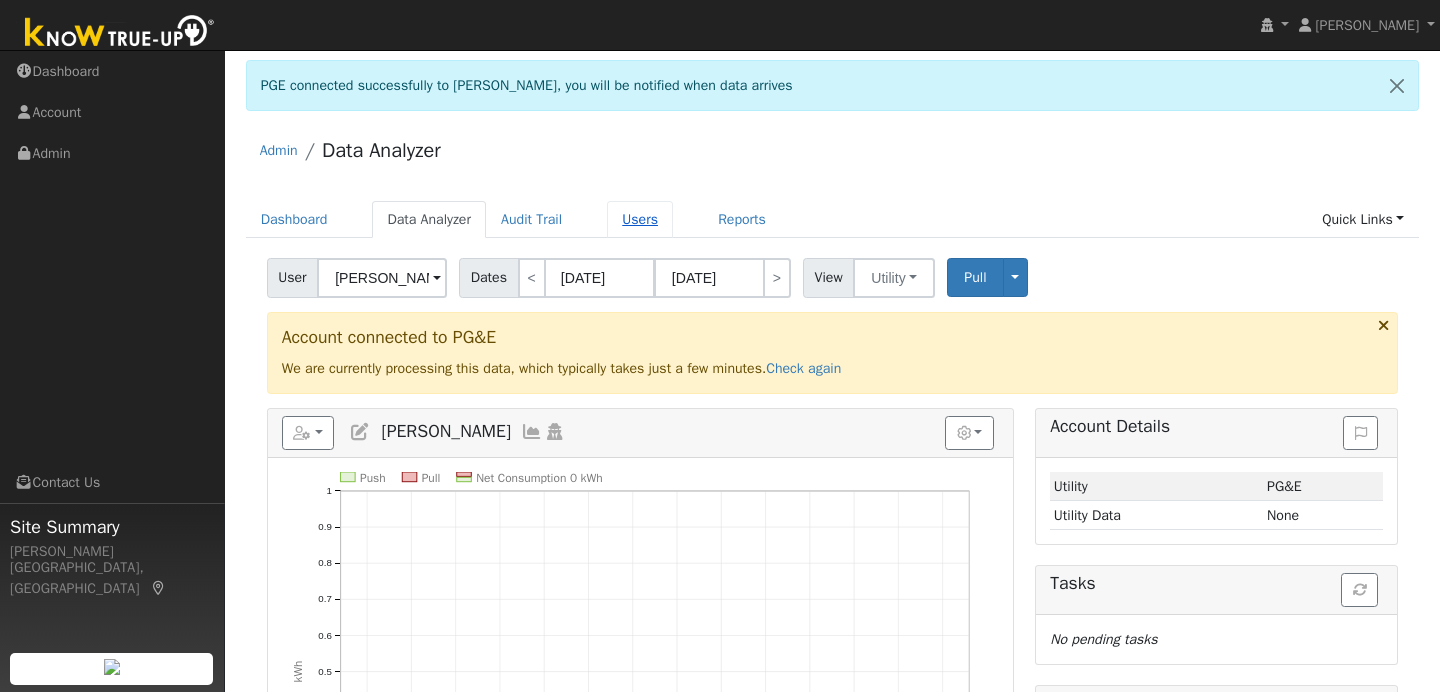 click on "Users" at bounding box center [640, 219] 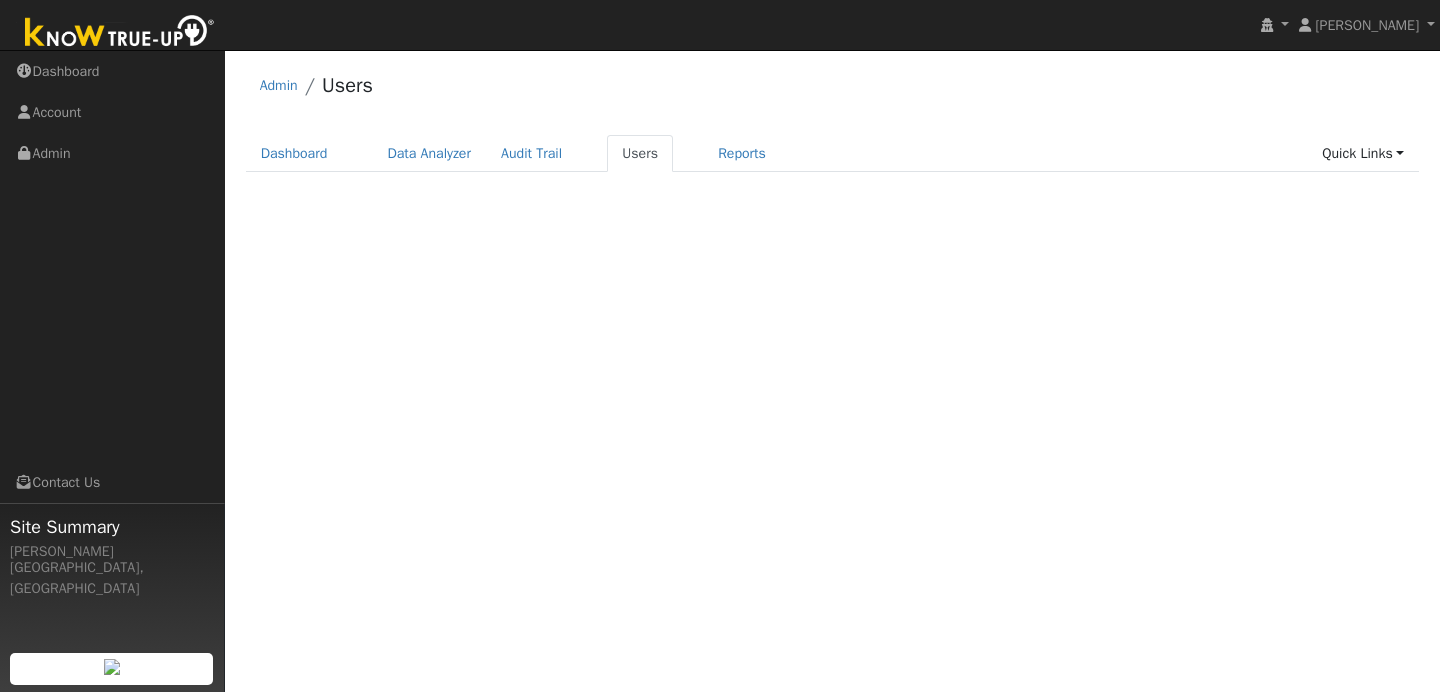 scroll, scrollTop: 0, scrollLeft: 0, axis: both 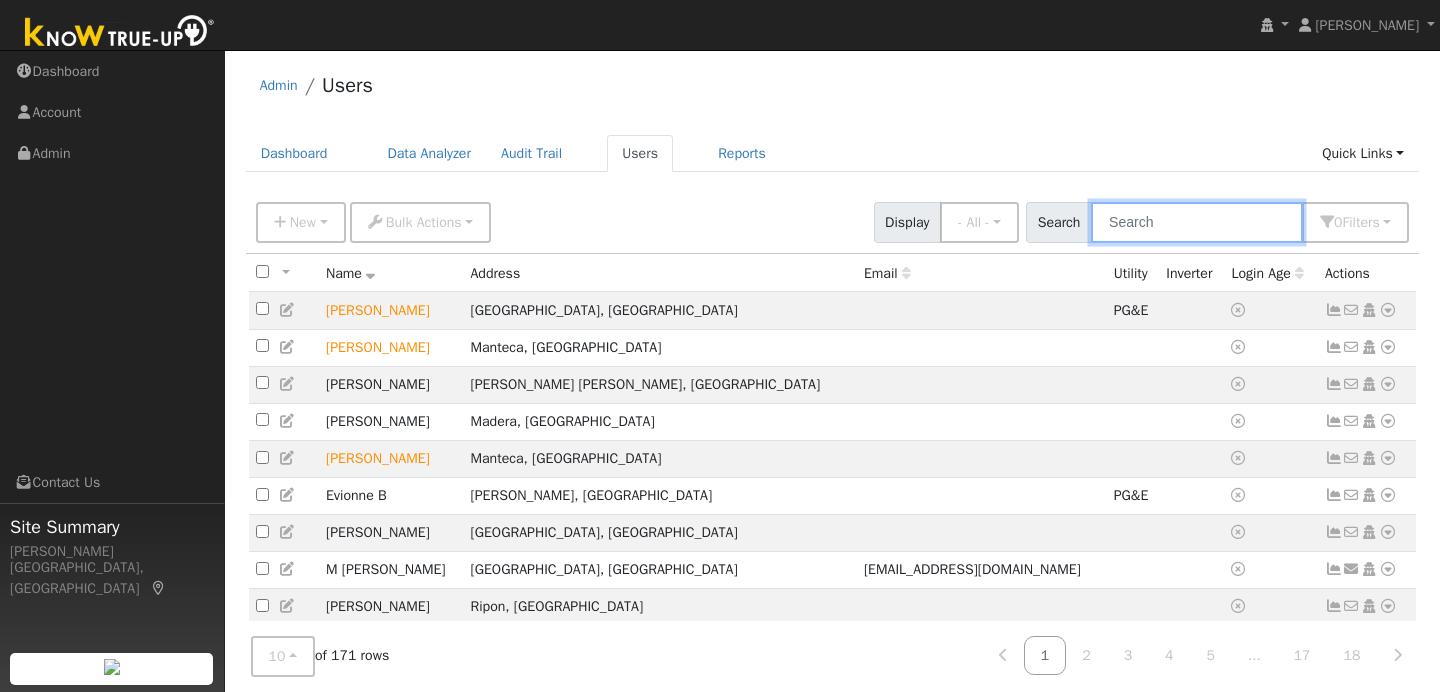 click at bounding box center [1197, 222] 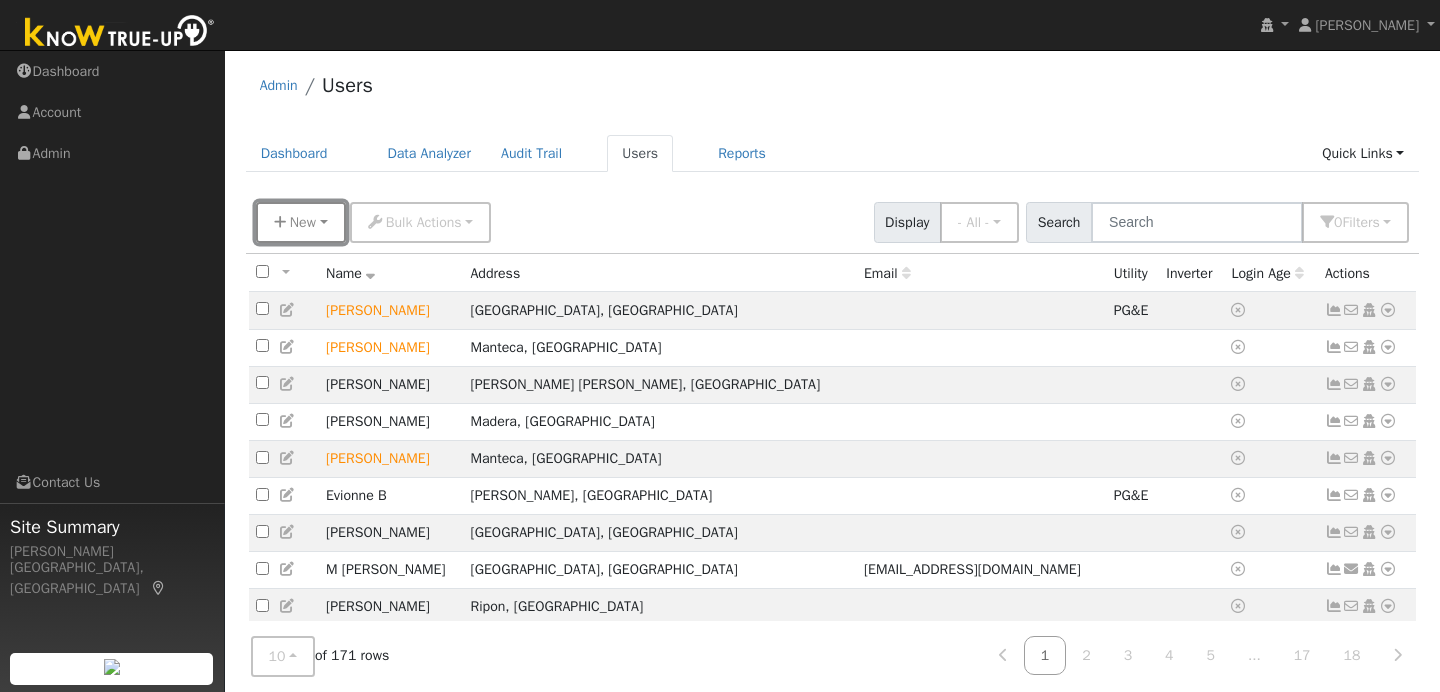 click on "New" at bounding box center (303, 222) 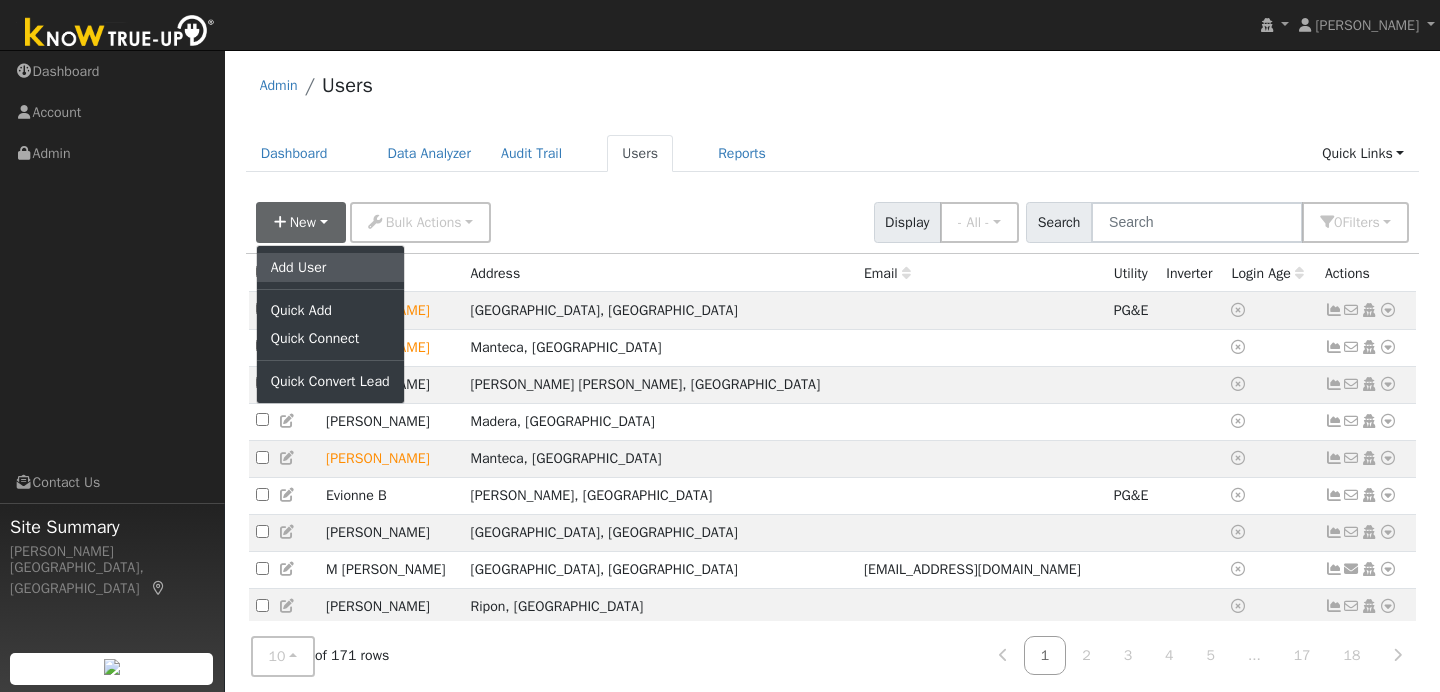 click on "Add User" at bounding box center [330, 267] 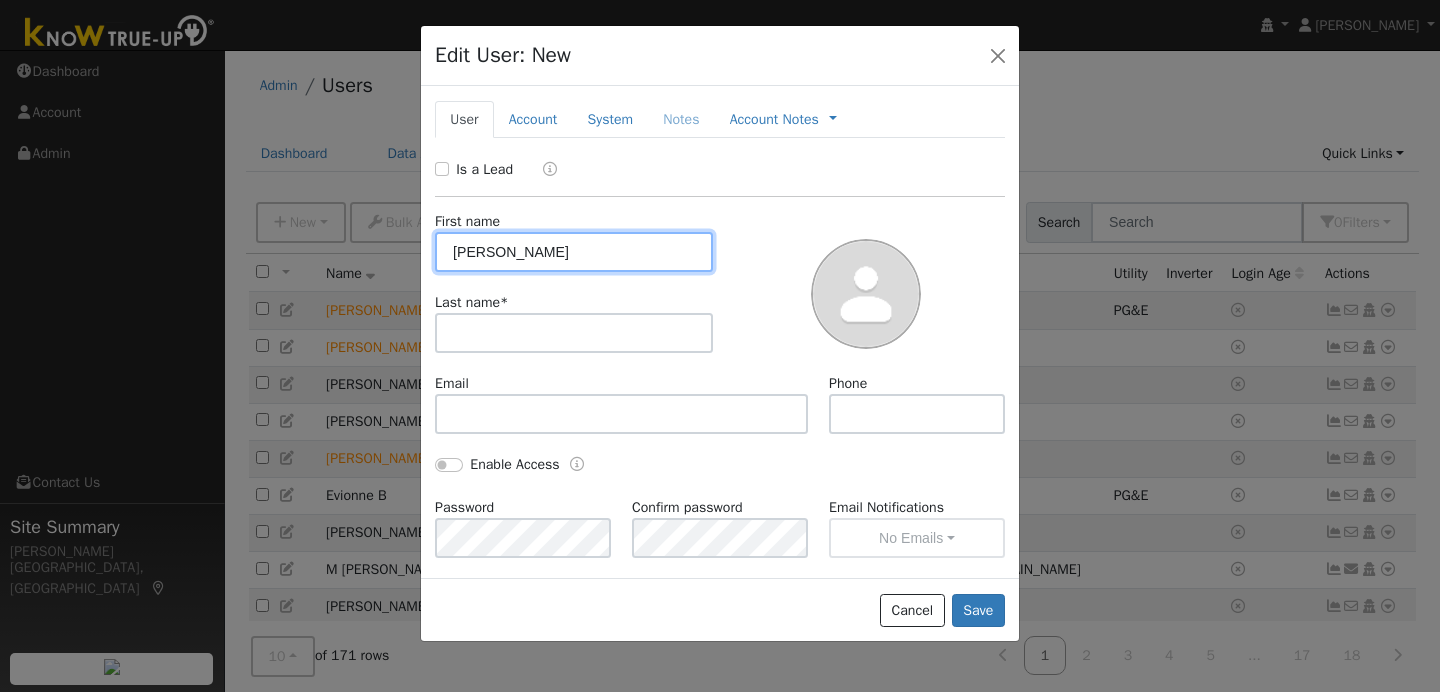 type on "Roger" 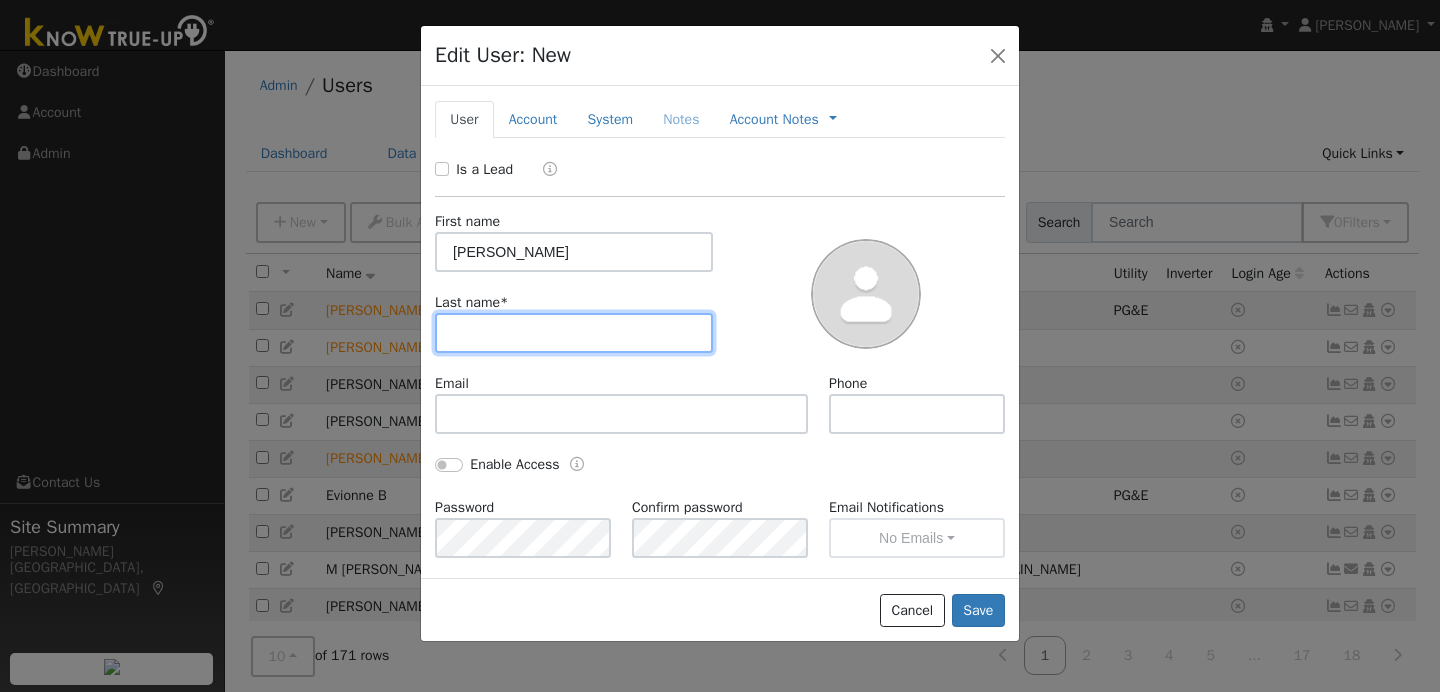 click at bounding box center [574, 333] 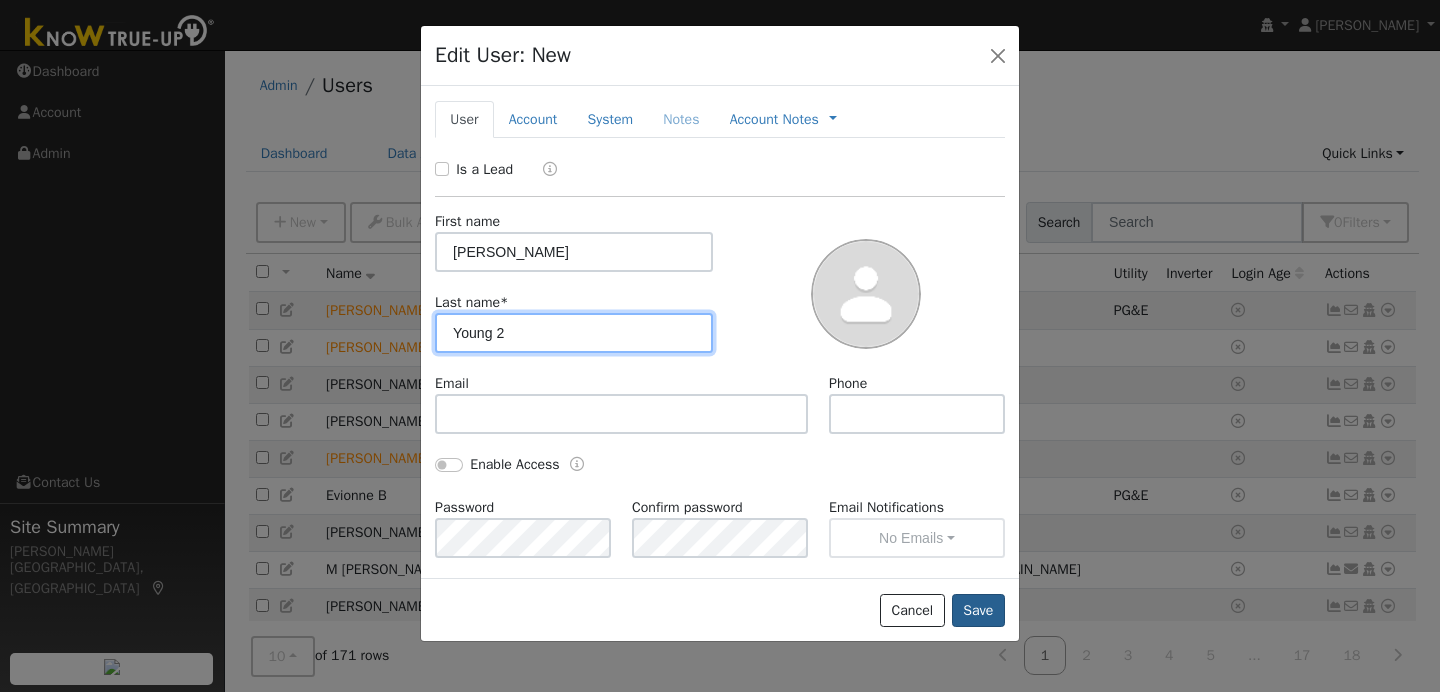 type on "Young 2" 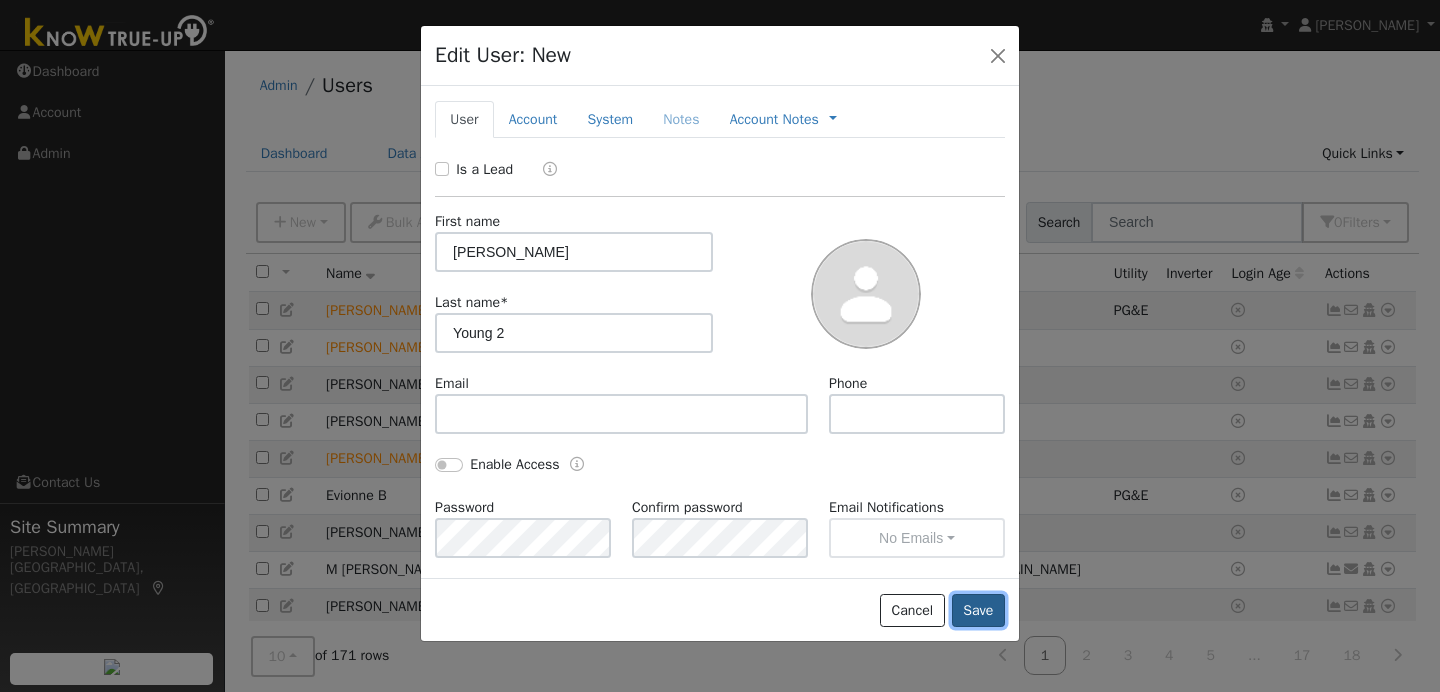 click on "Save" at bounding box center (978, 611) 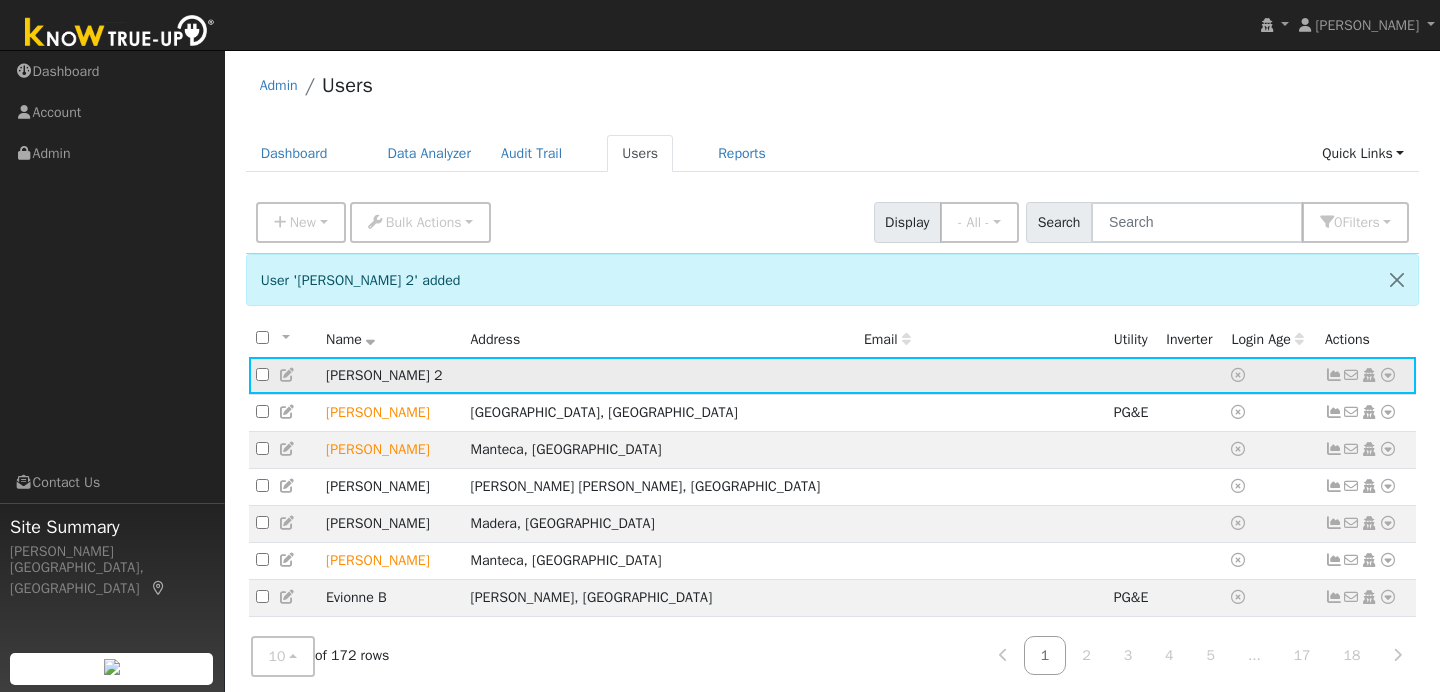 click at bounding box center (1388, 375) 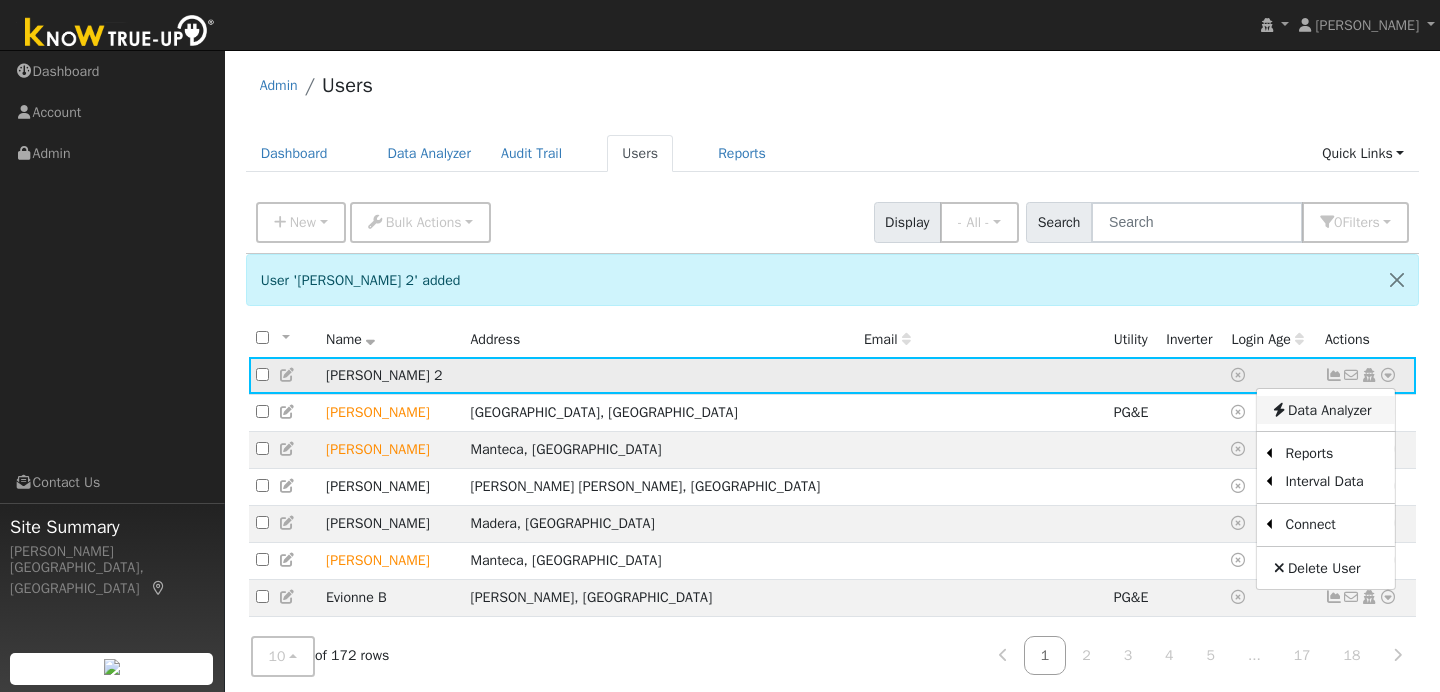 click on "Data Analyzer" at bounding box center (1325, 410) 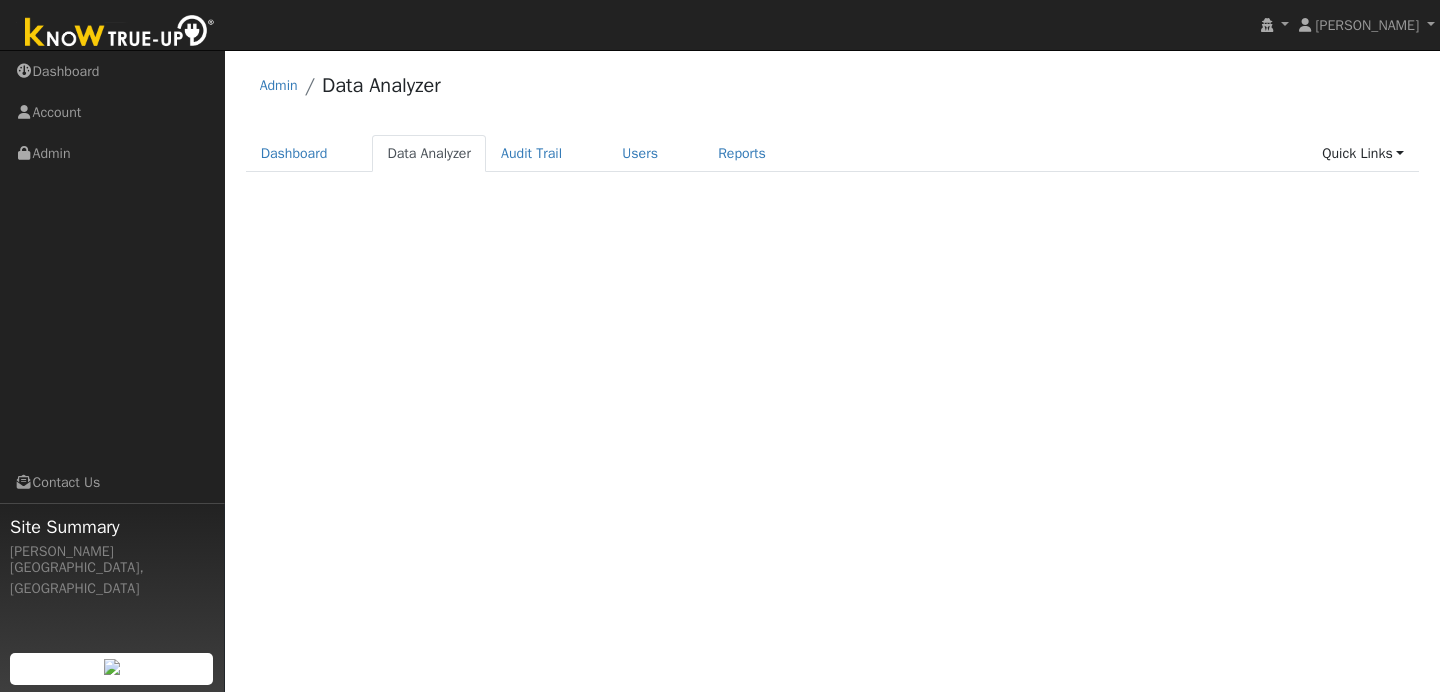 scroll, scrollTop: 0, scrollLeft: 0, axis: both 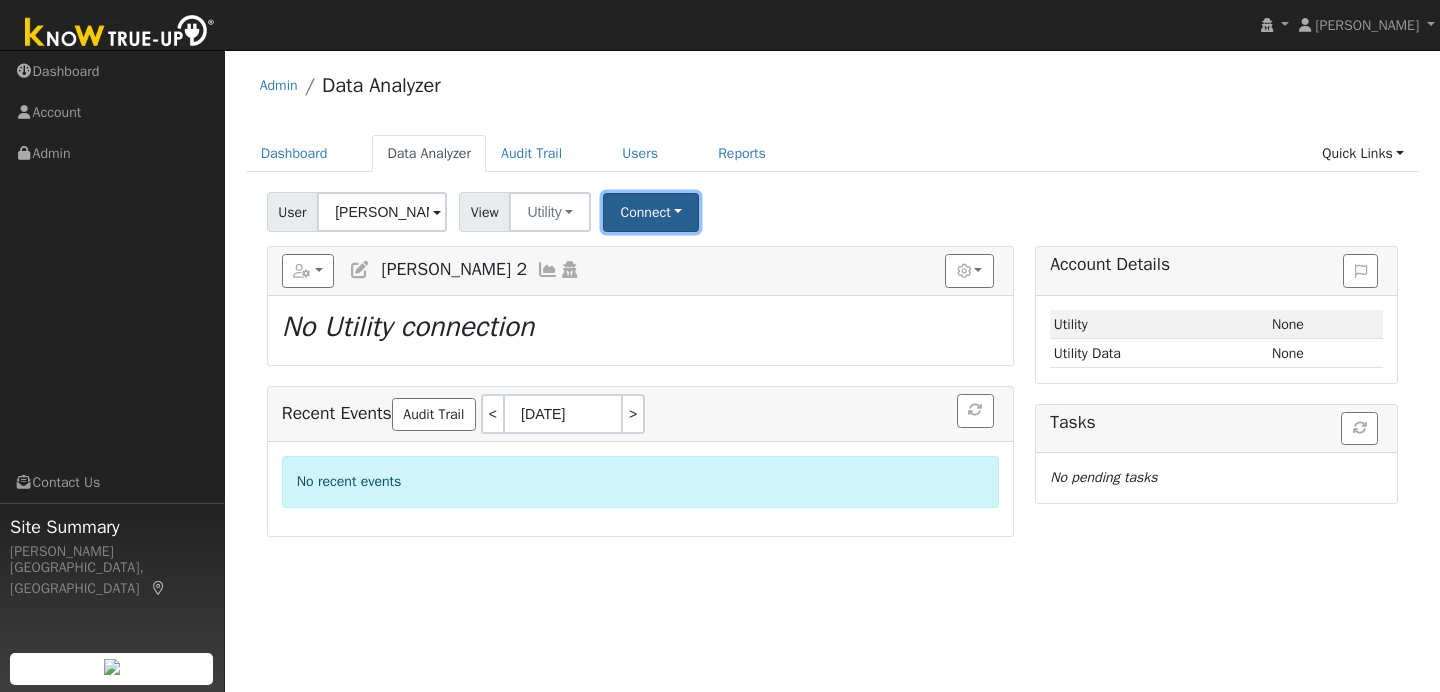 click on "Connect" at bounding box center [651, 212] 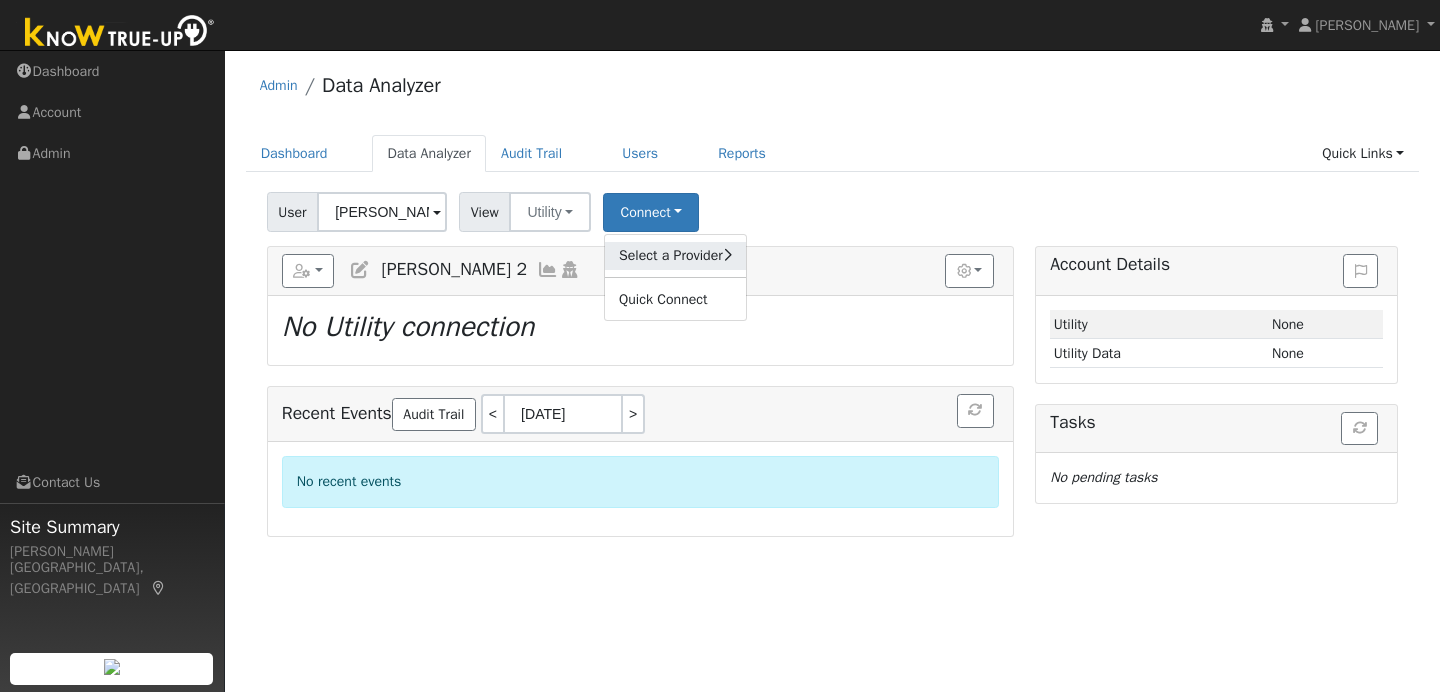 click on "Select a Provider" 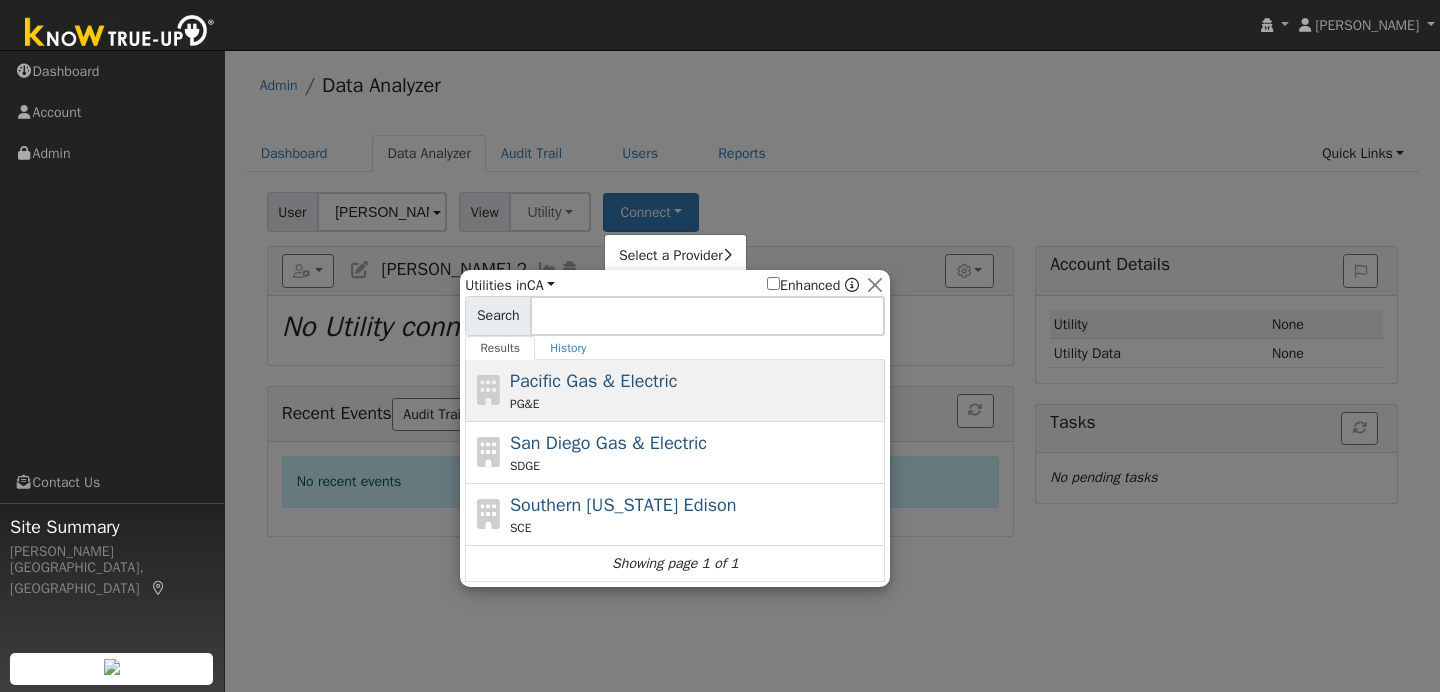 click on "Pacific Gas & Electric" at bounding box center (594, 381) 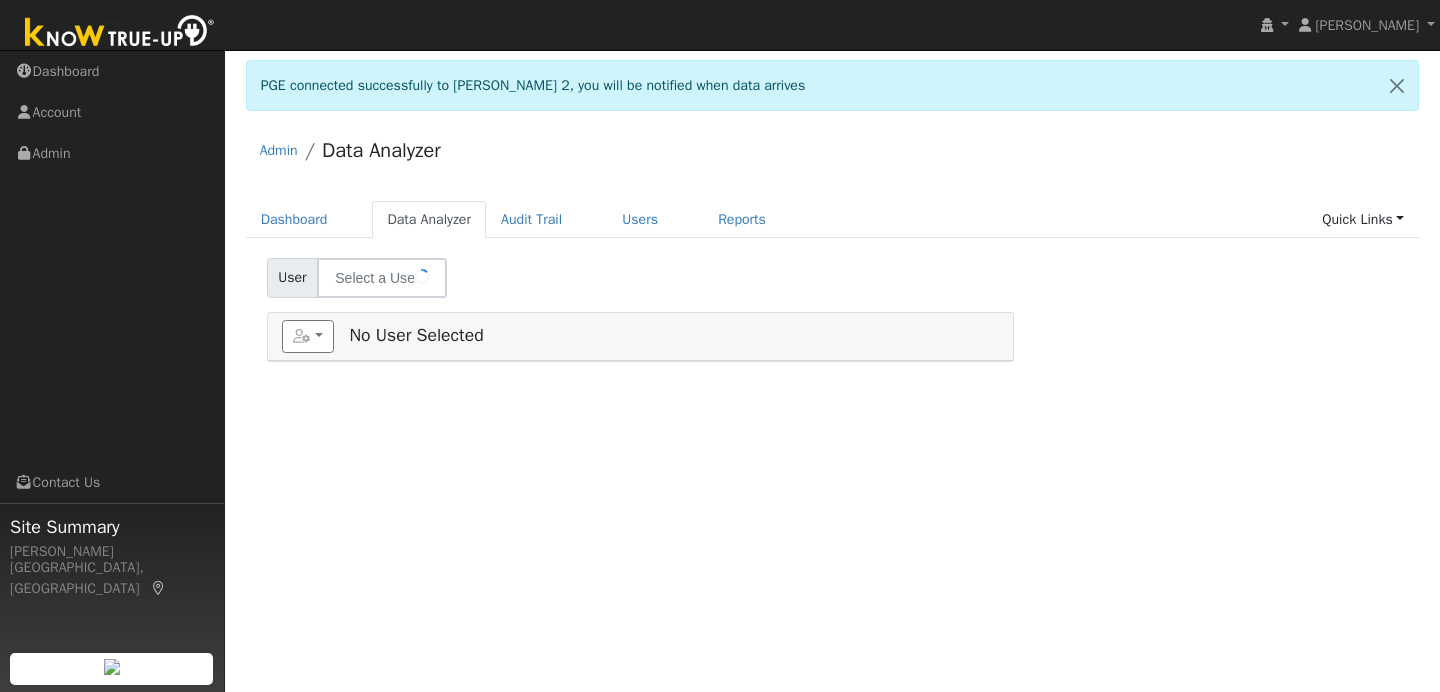 scroll, scrollTop: 0, scrollLeft: 0, axis: both 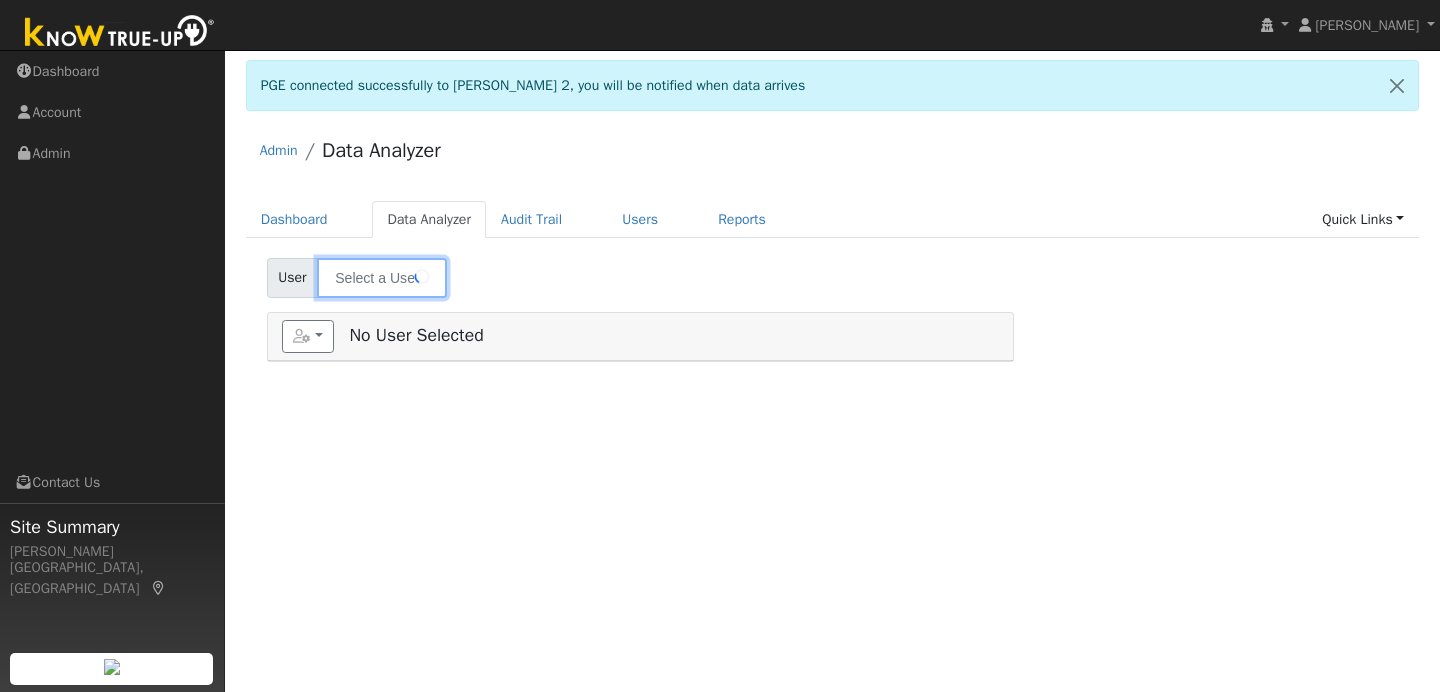 type on "[PERSON_NAME] 2" 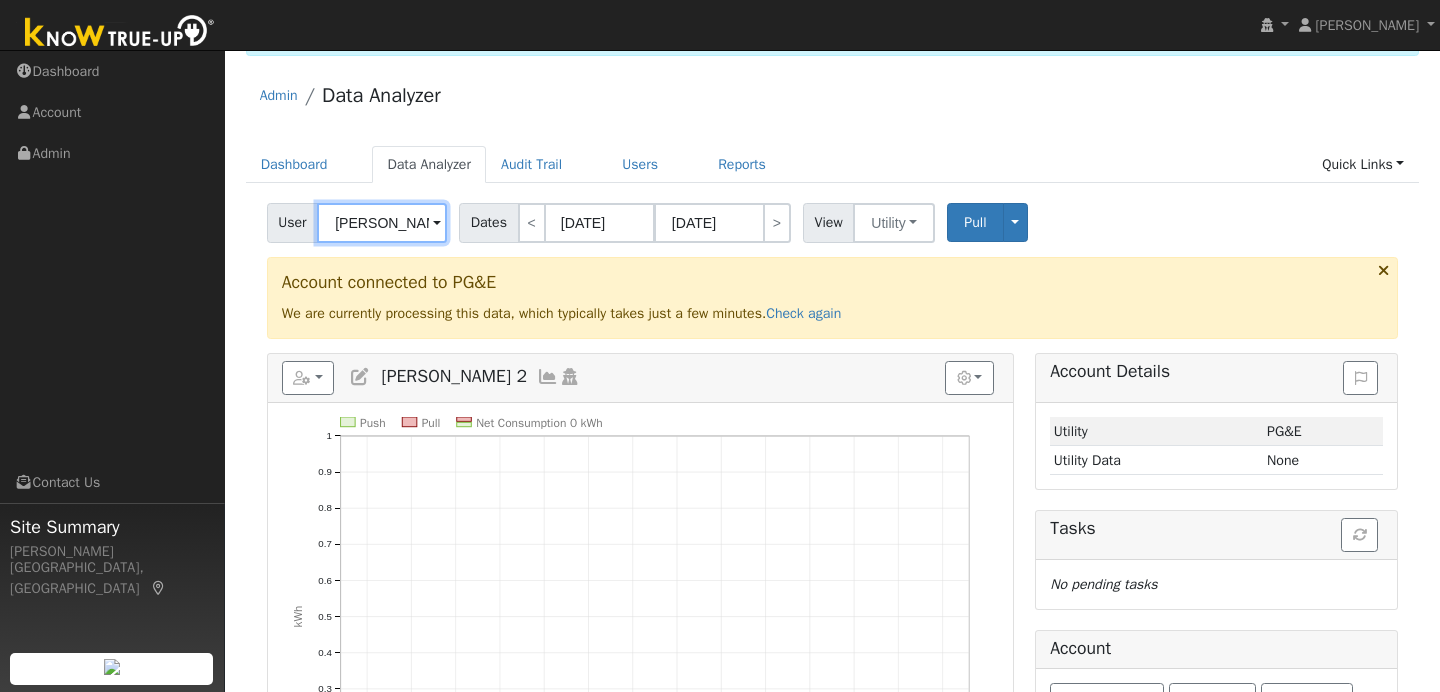 scroll, scrollTop: 24, scrollLeft: 0, axis: vertical 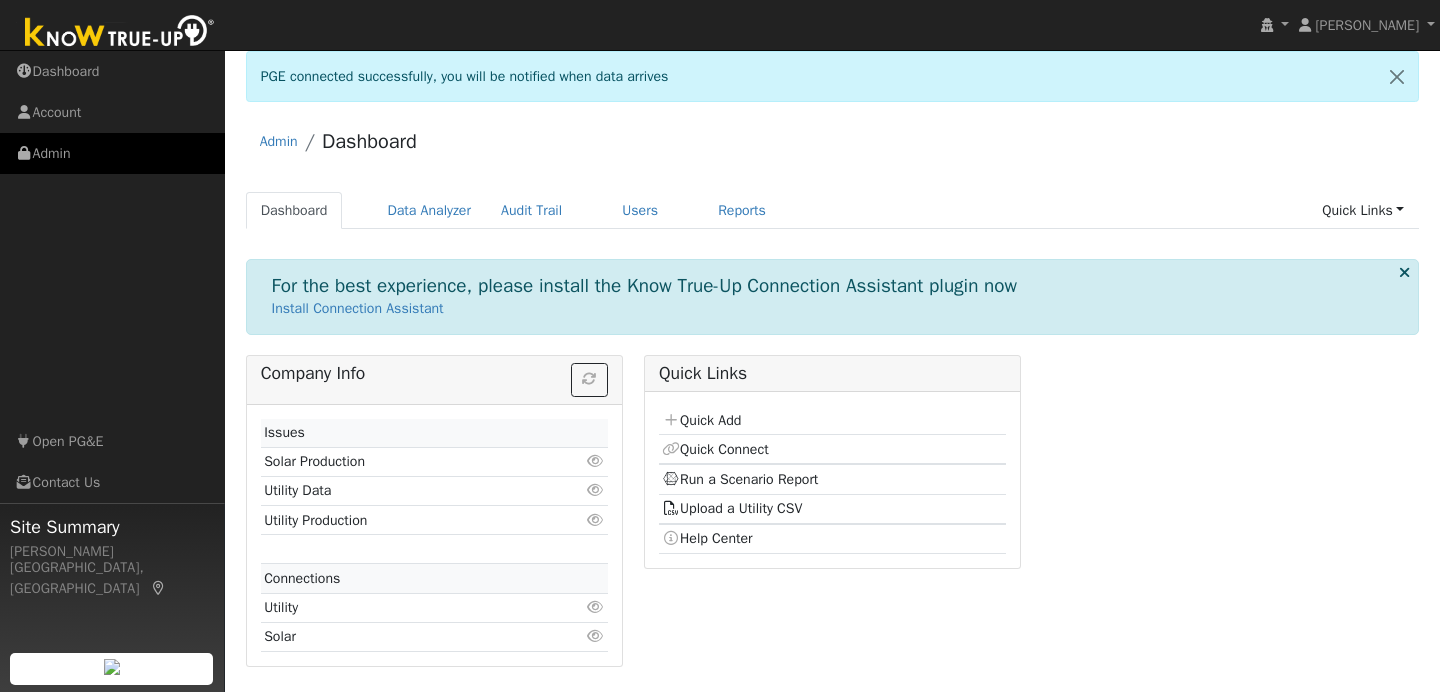 click on "Admin" at bounding box center (112, 153) 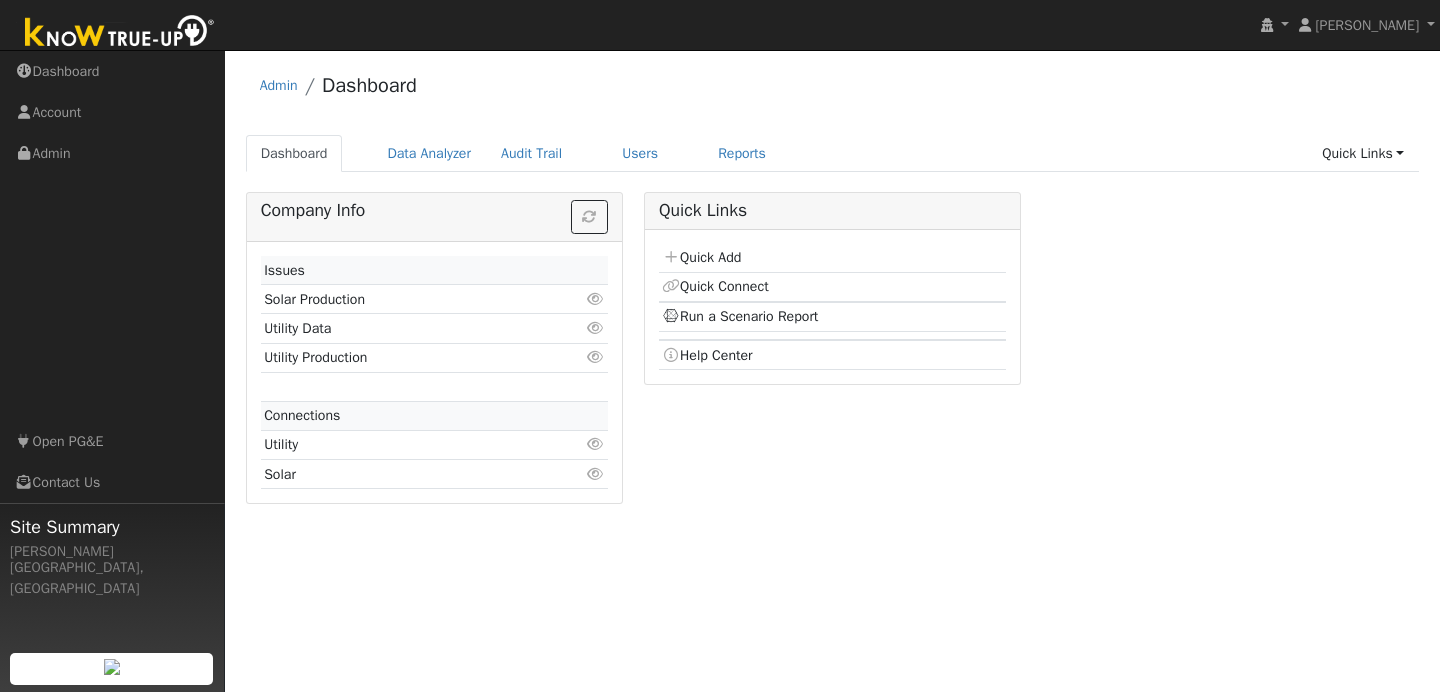 scroll, scrollTop: 0, scrollLeft: 0, axis: both 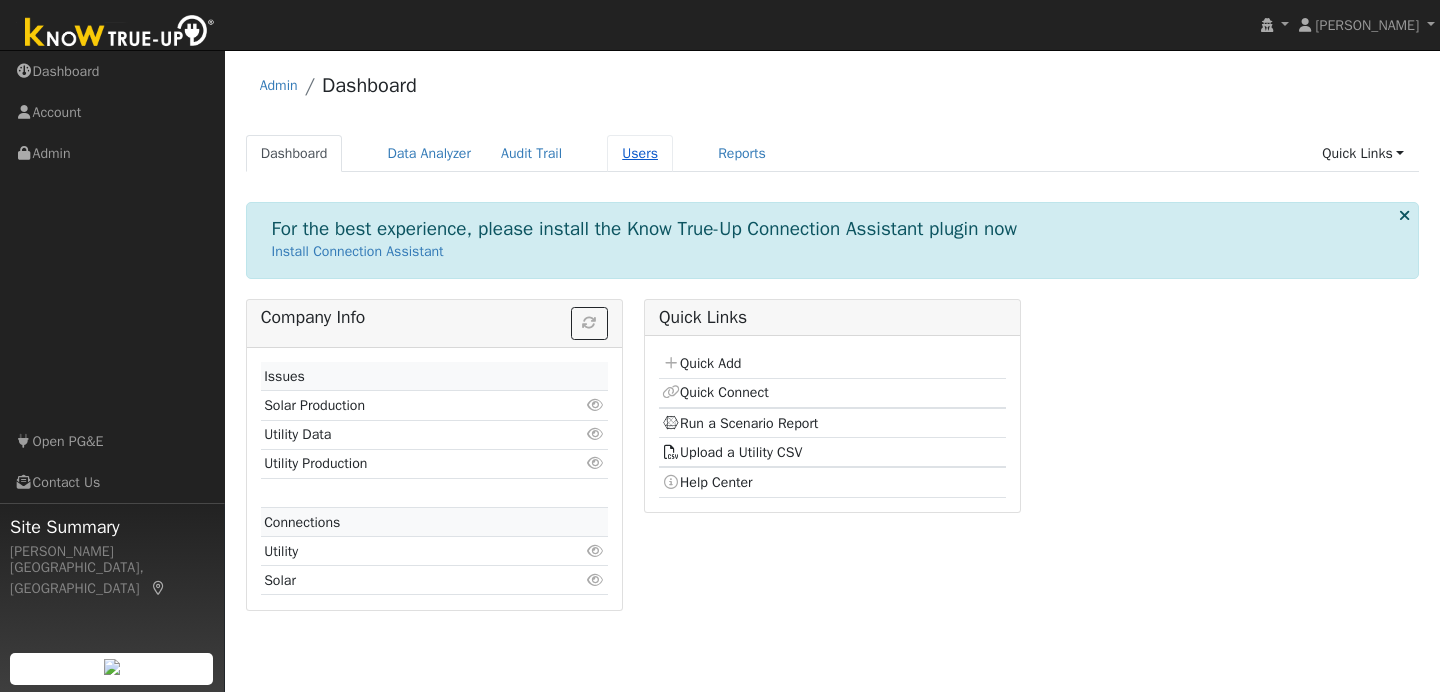 click on "Users" at bounding box center (640, 153) 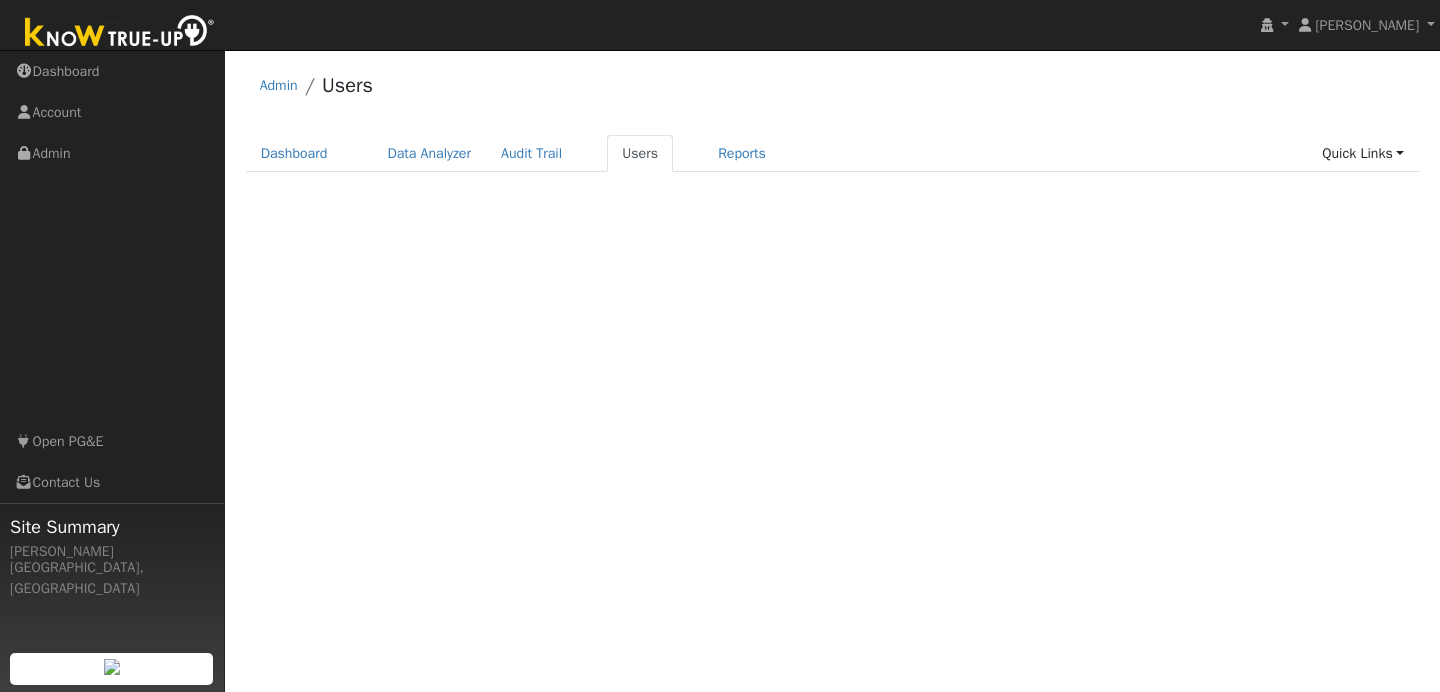 scroll, scrollTop: 0, scrollLeft: 0, axis: both 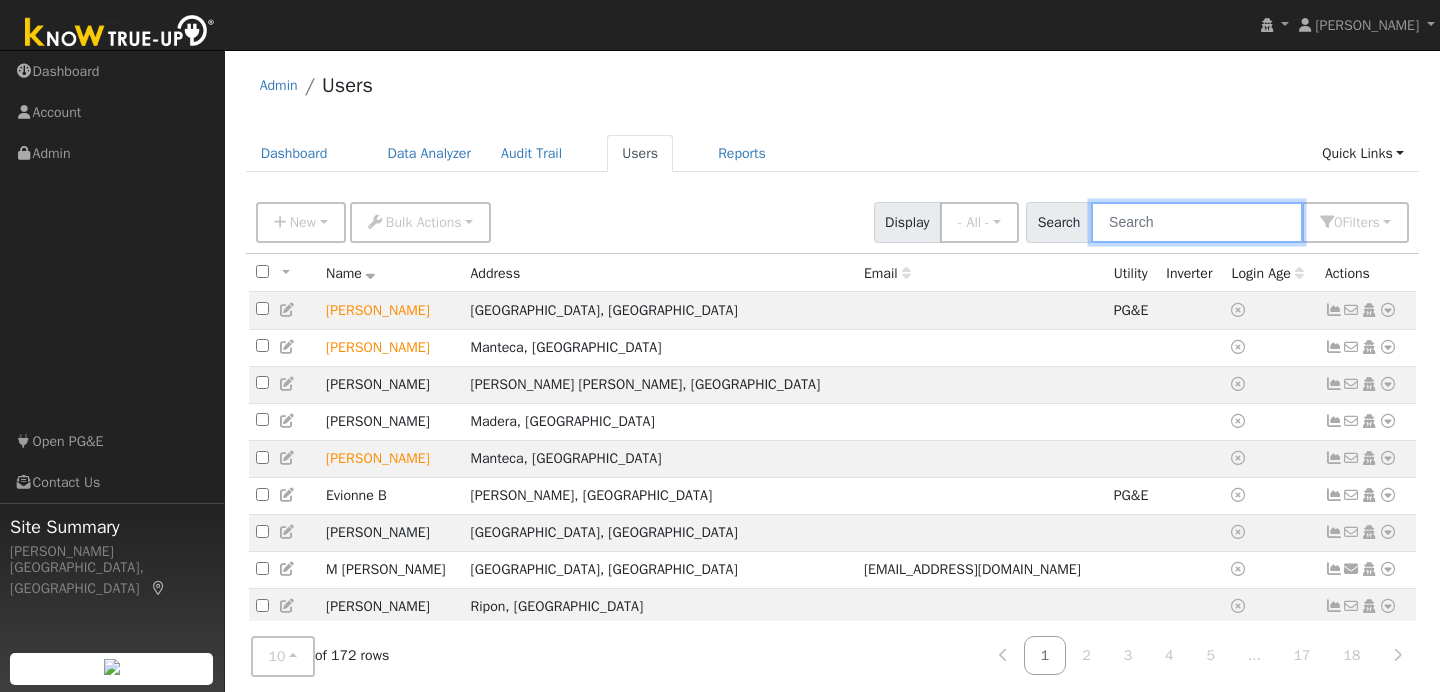 click at bounding box center [1197, 222] 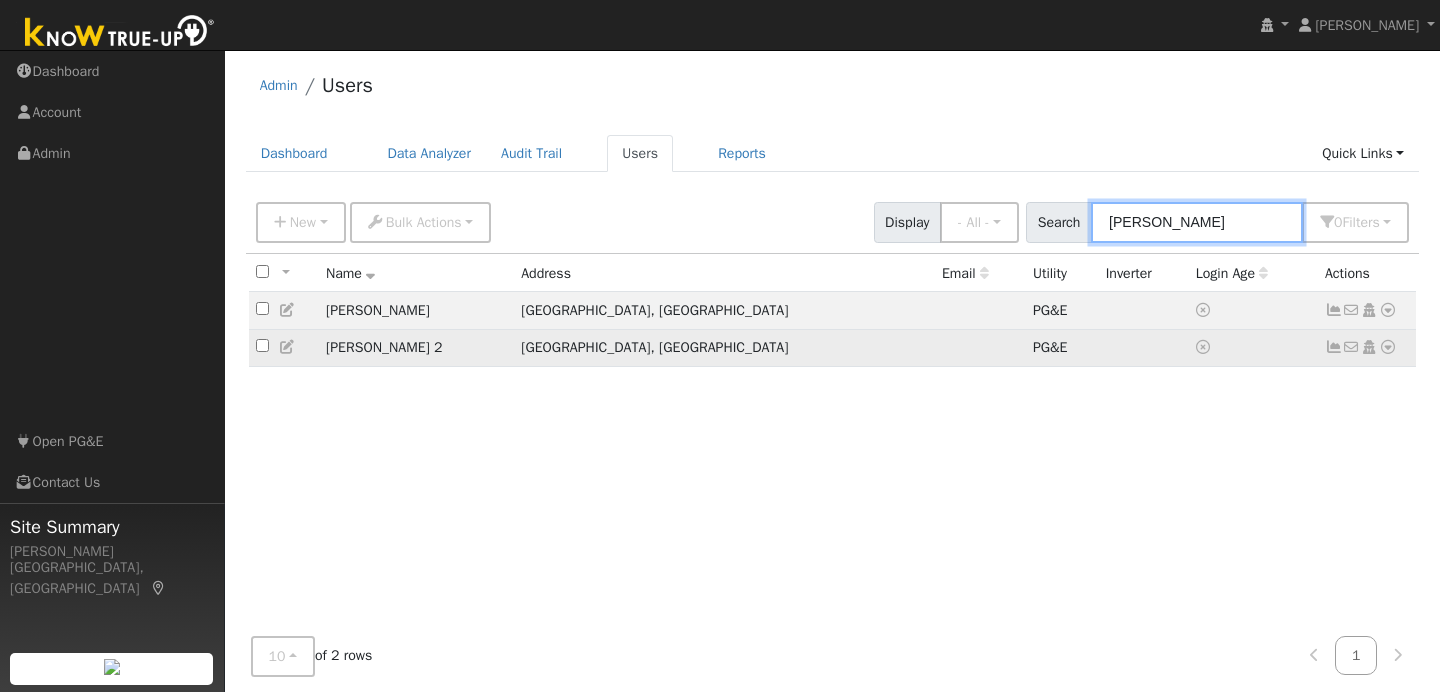 type on "roger" 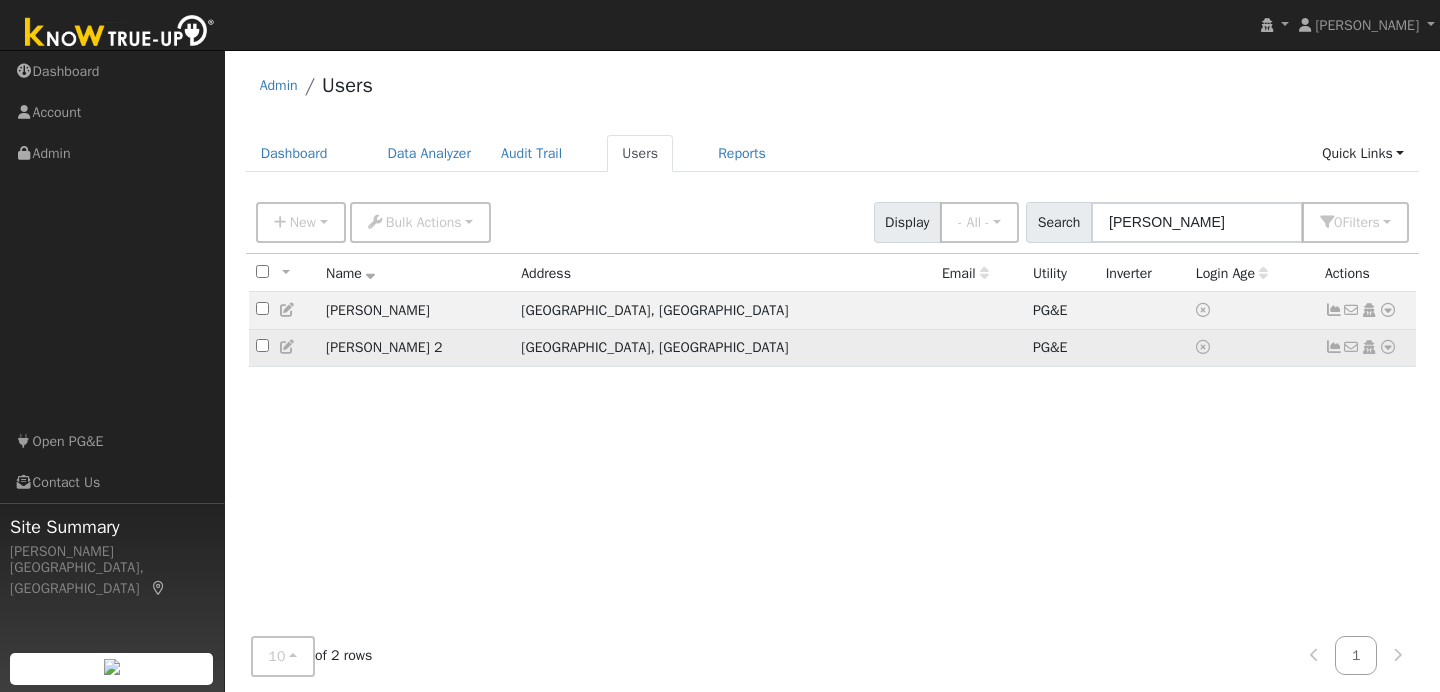click at bounding box center (1388, 347) 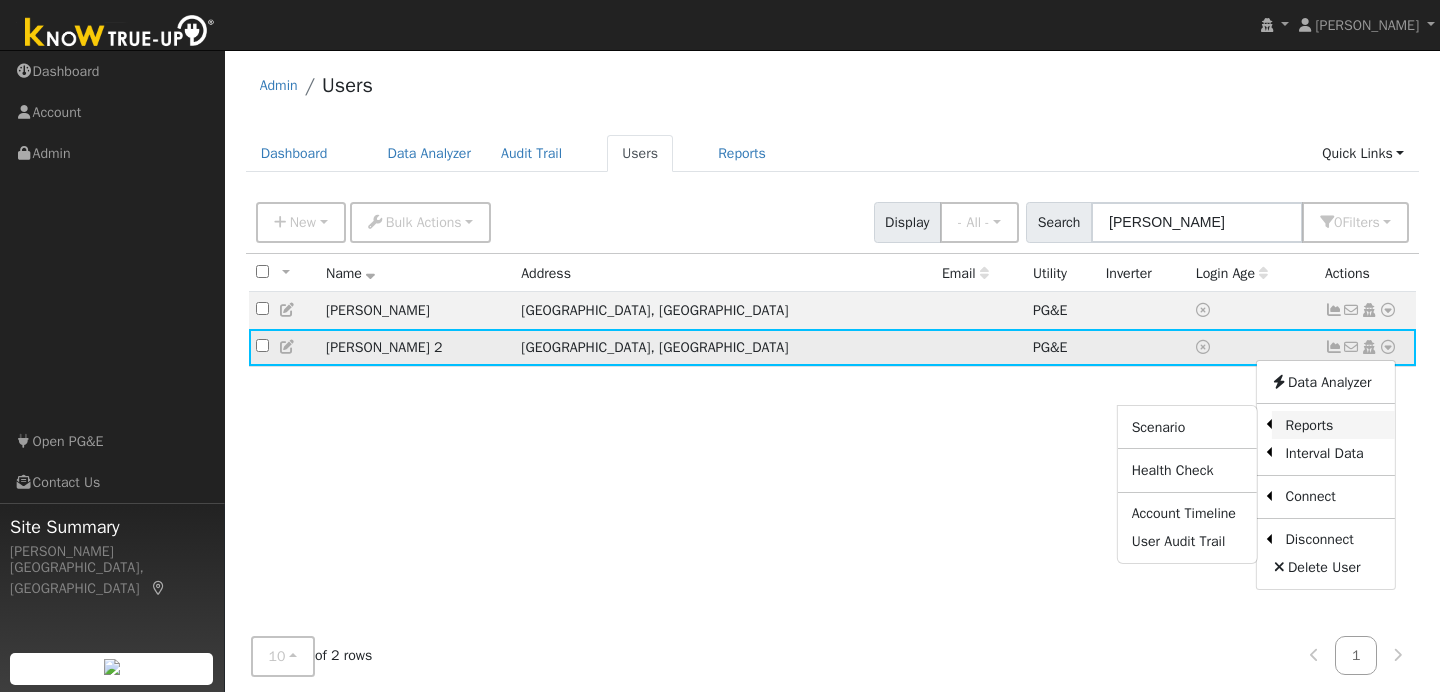 click on "Reports" at bounding box center [1333, 425] 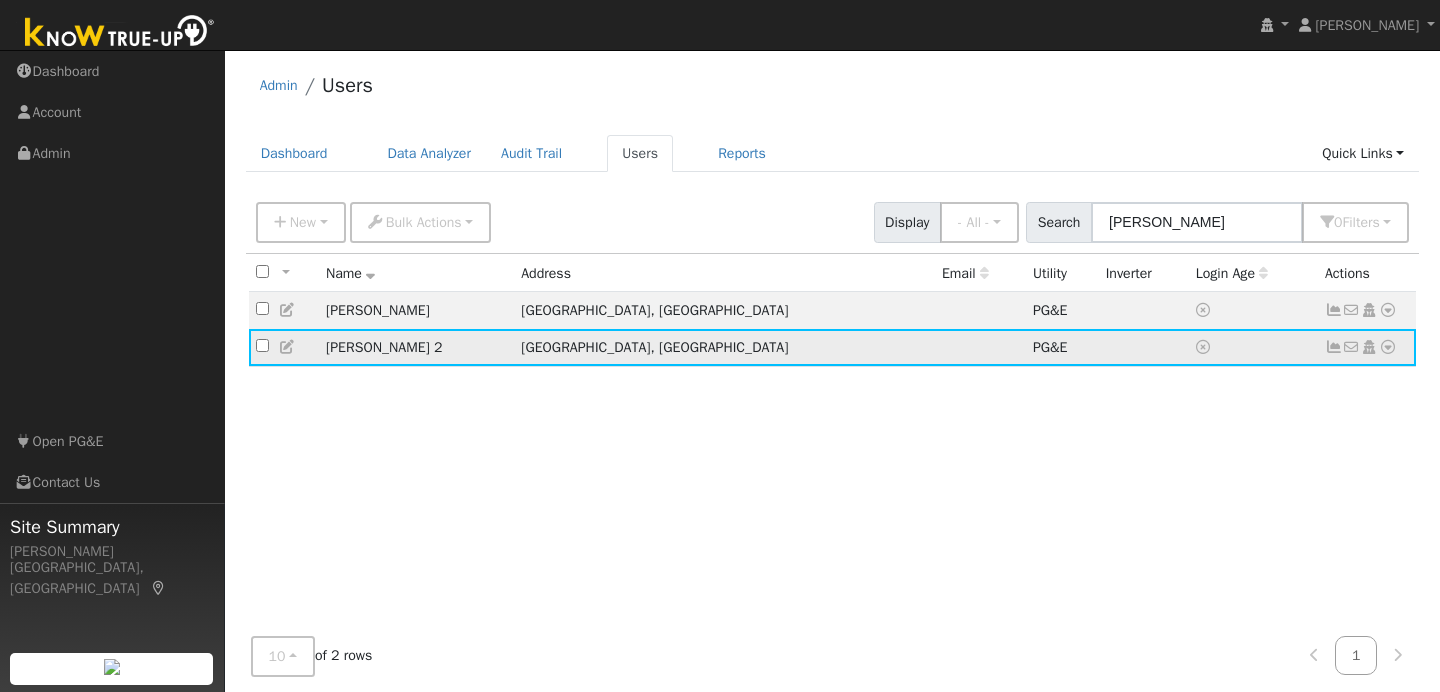 click at bounding box center [1388, 347] 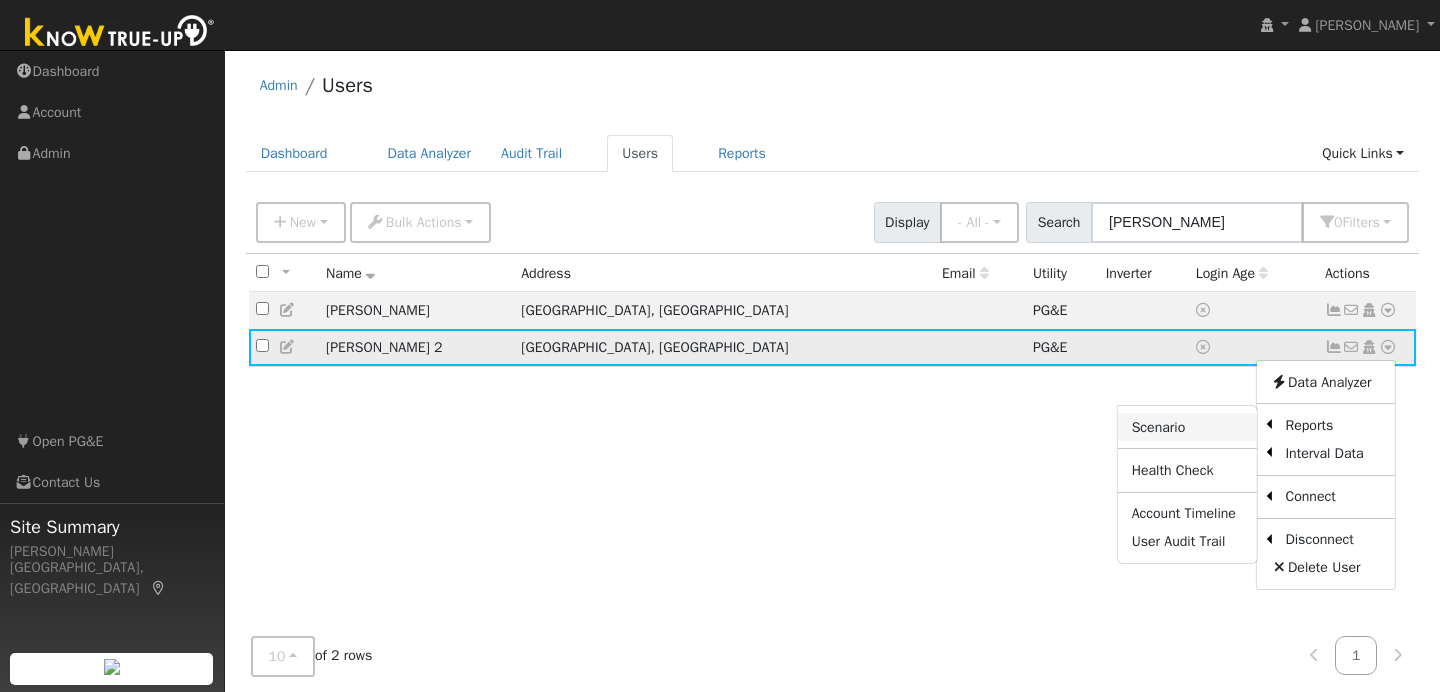 click on "Scenario" at bounding box center (1187, 427) 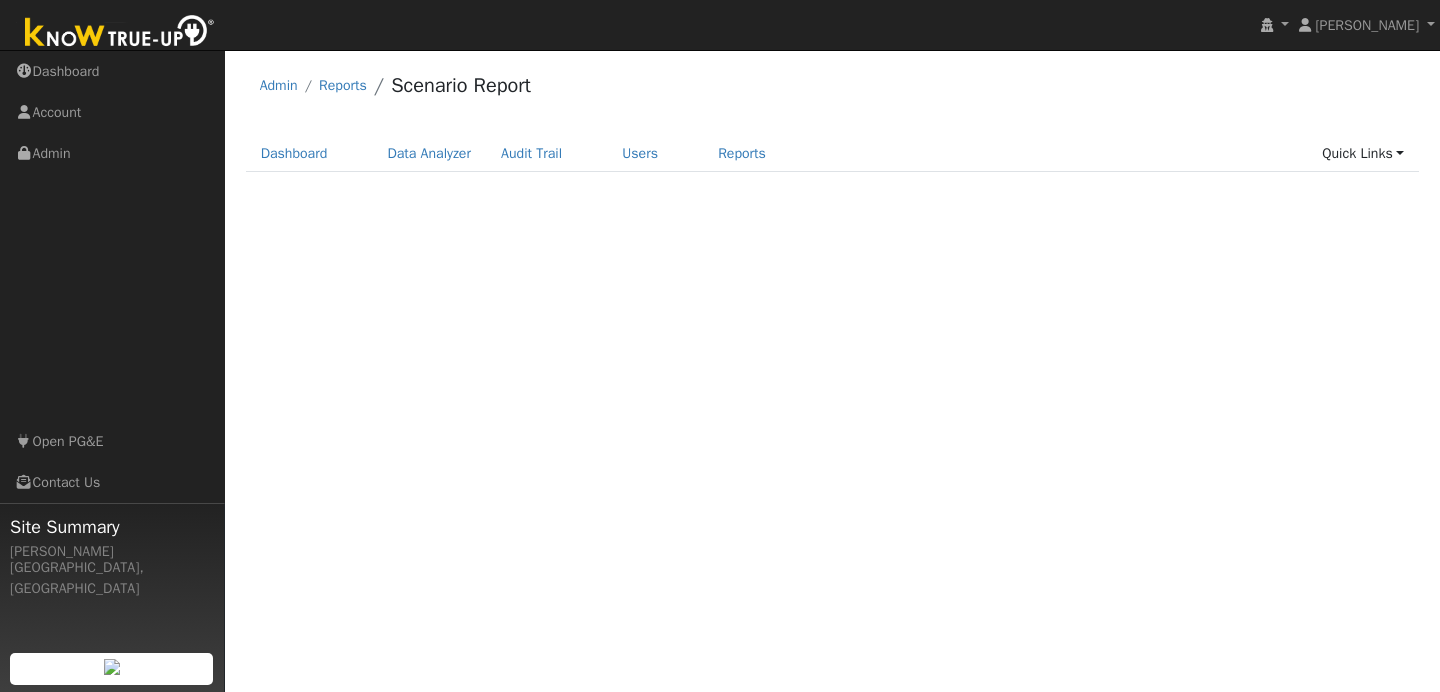 scroll, scrollTop: 0, scrollLeft: 0, axis: both 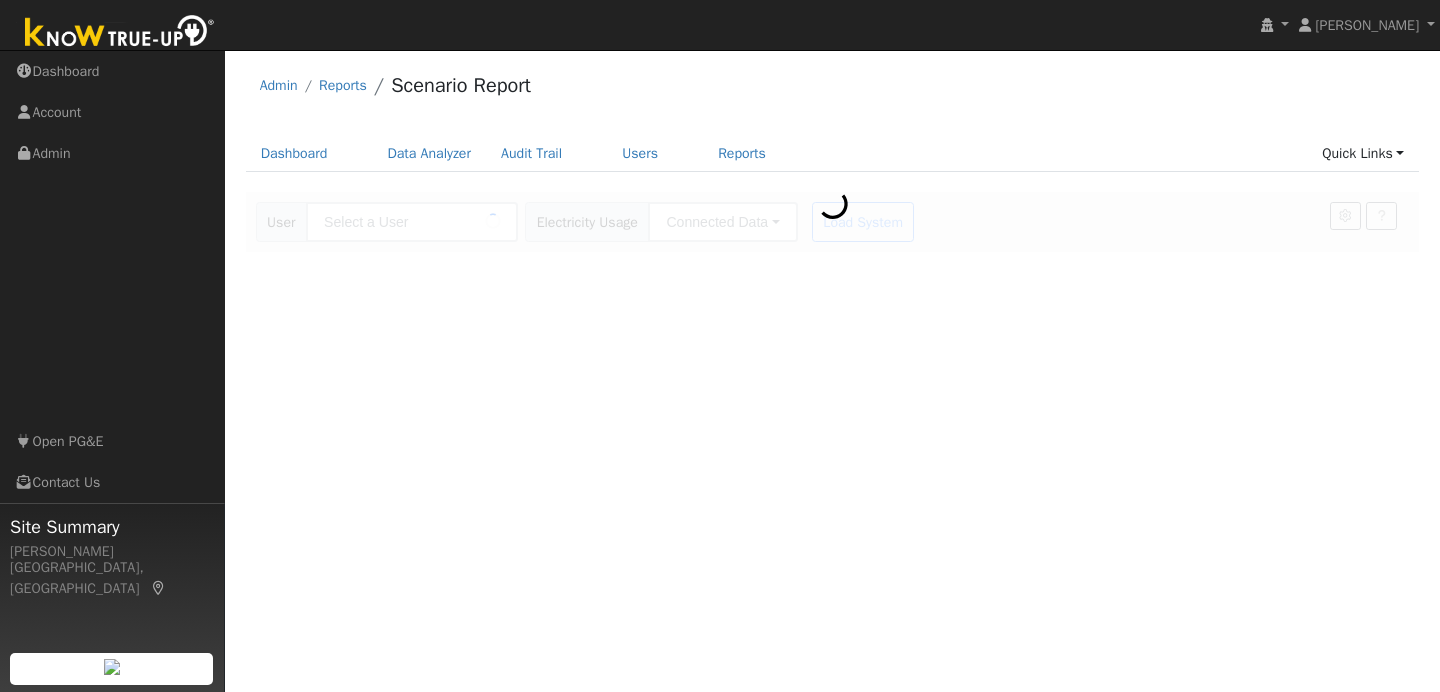 type on "[PERSON_NAME] 2" 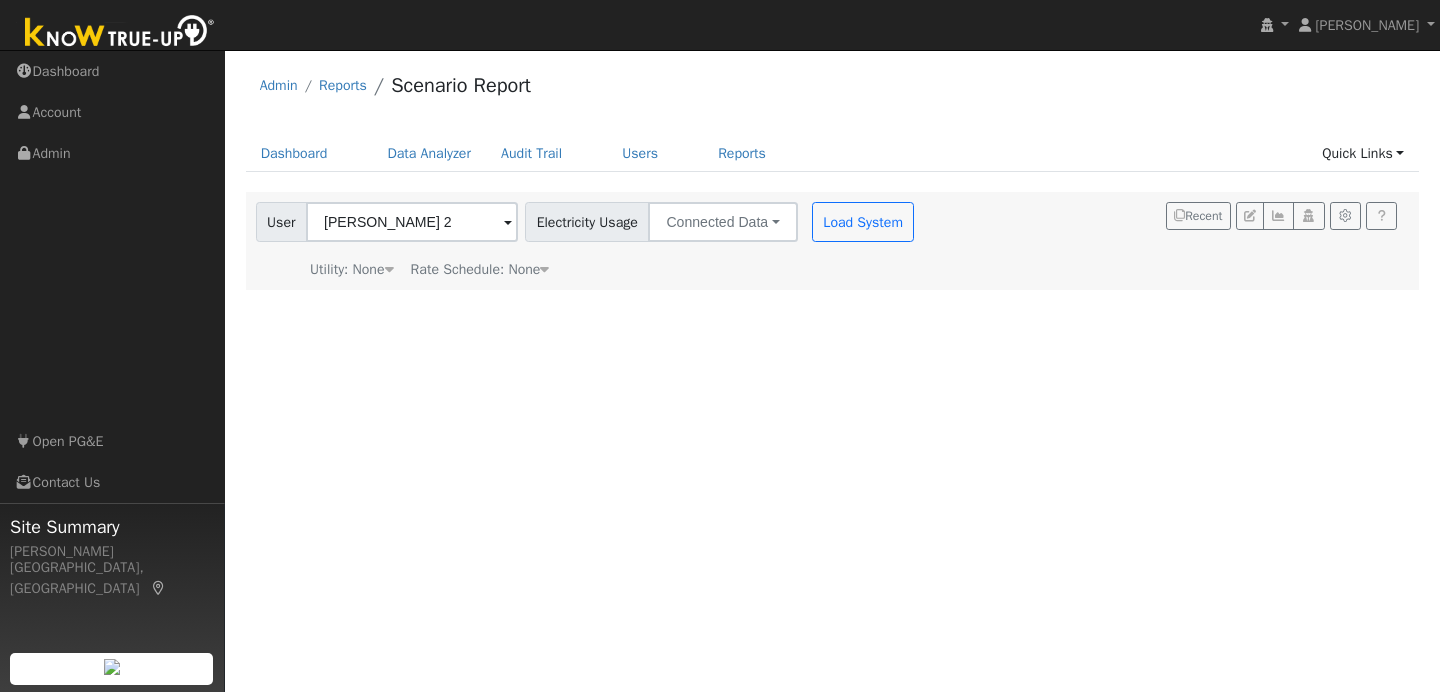 type on "Pacific Gas & Electric" 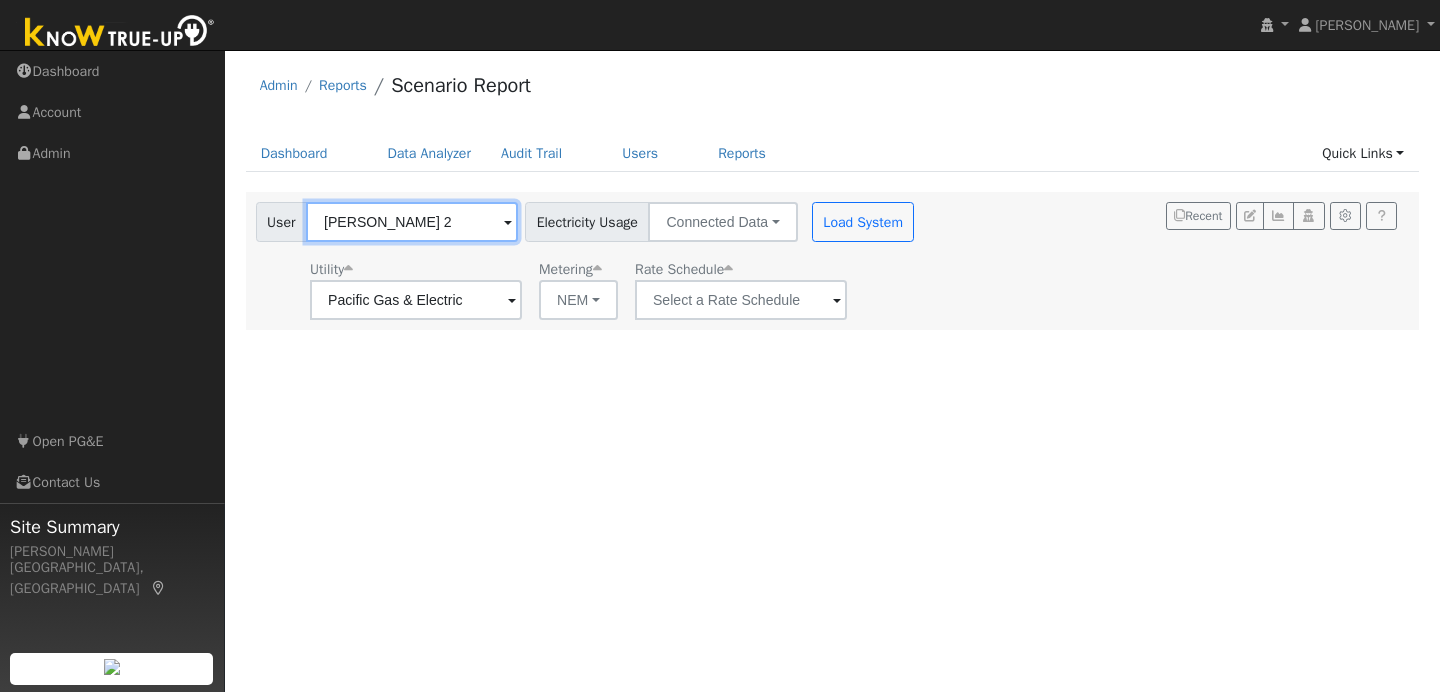 click on "[PERSON_NAME] 2" at bounding box center (412, 222) 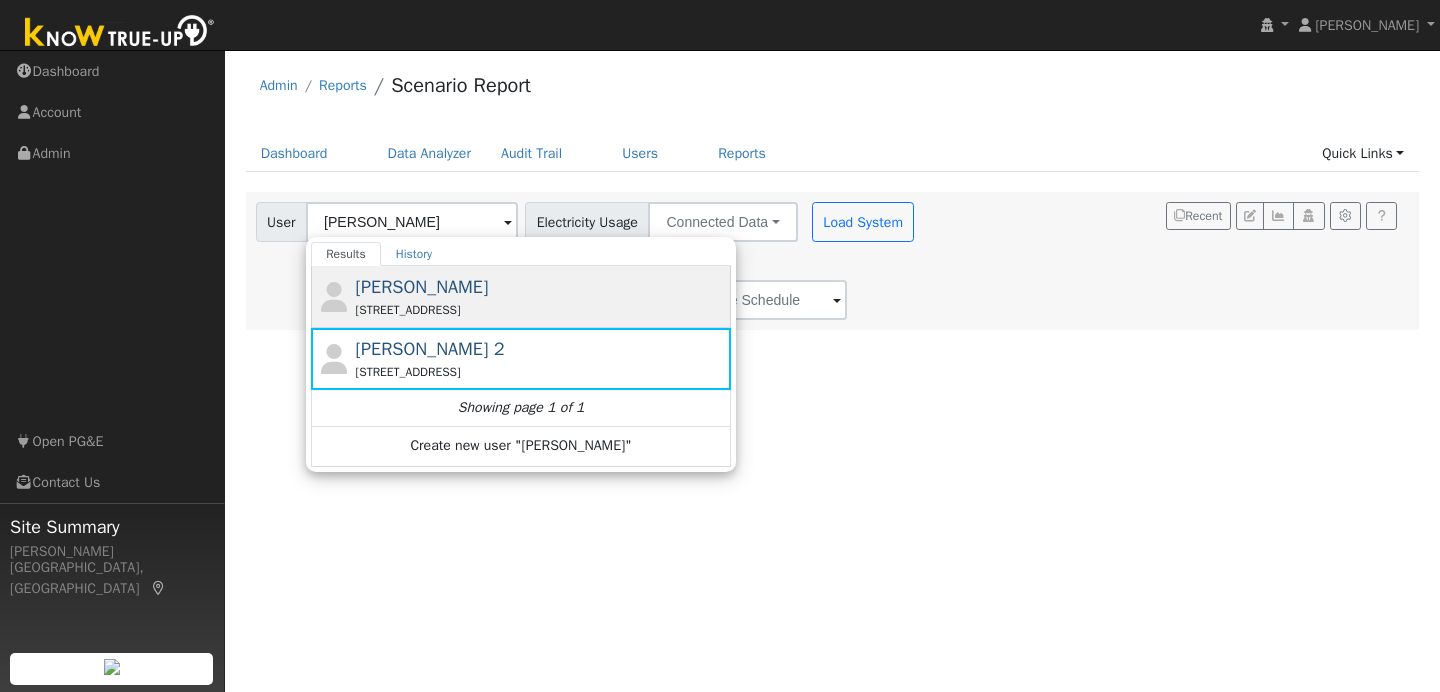 click on "[PERSON_NAME] [STREET_ADDRESS]" at bounding box center [541, 296] 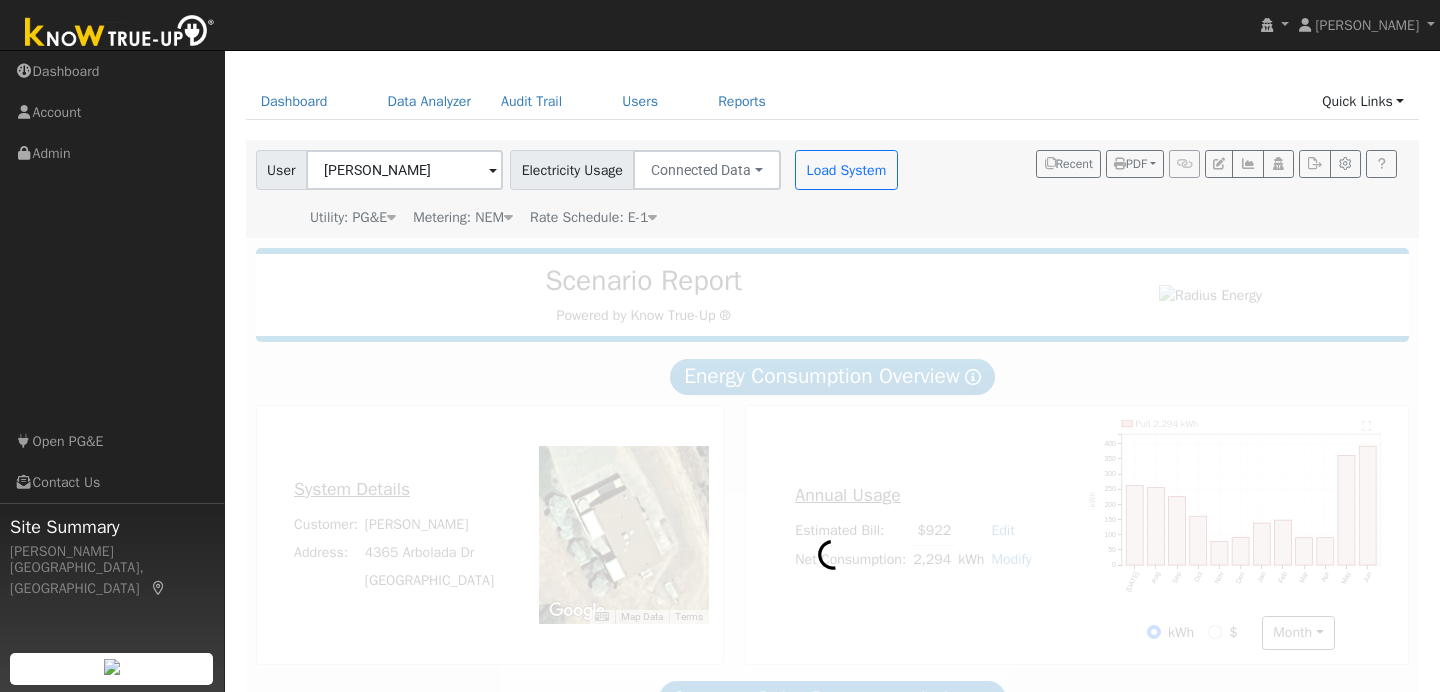 scroll, scrollTop: 54, scrollLeft: 0, axis: vertical 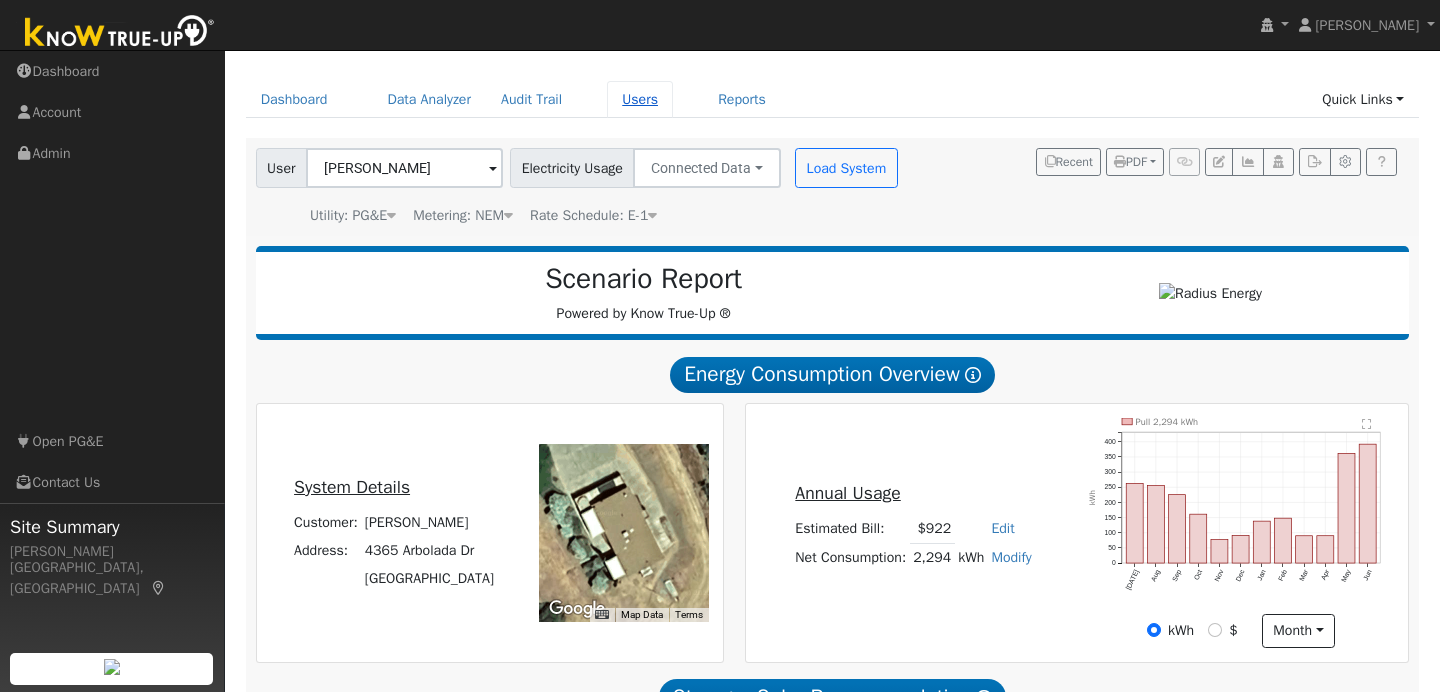 click on "Users" at bounding box center (640, 99) 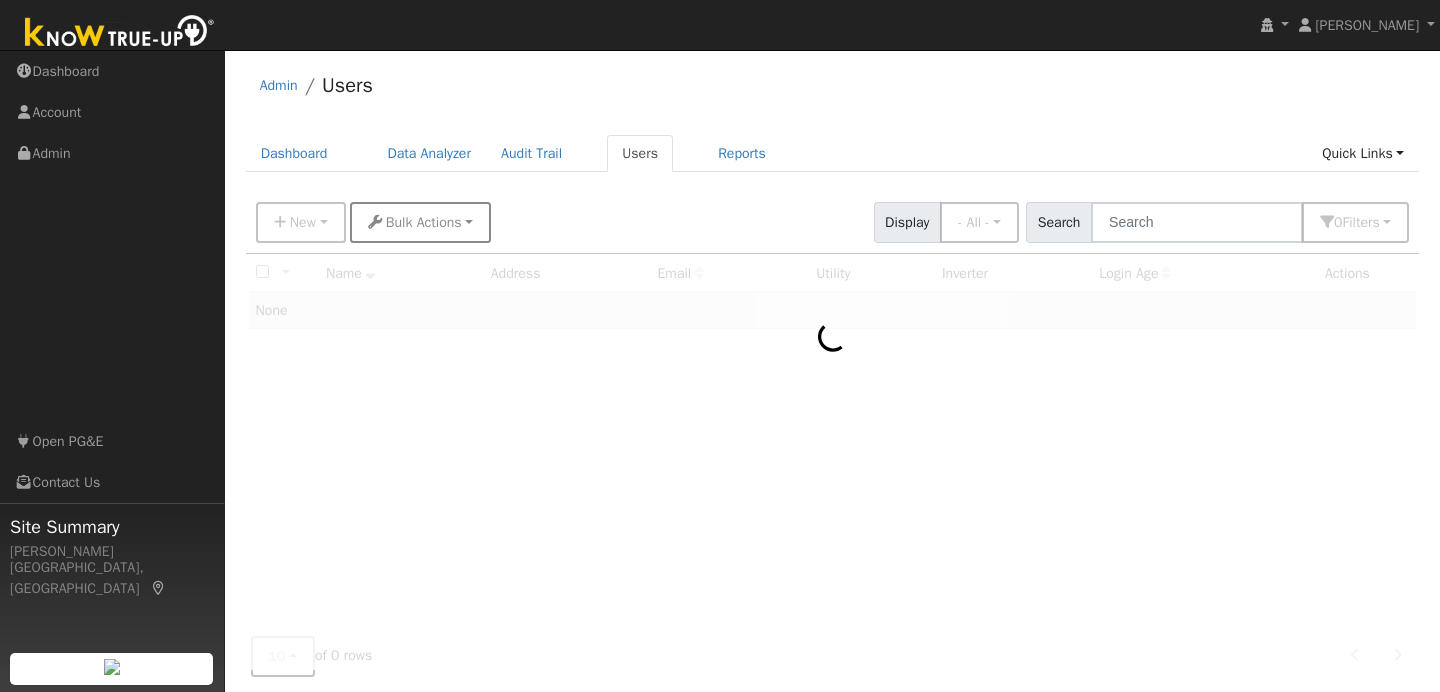 scroll, scrollTop: 0, scrollLeft: 0, axis: both 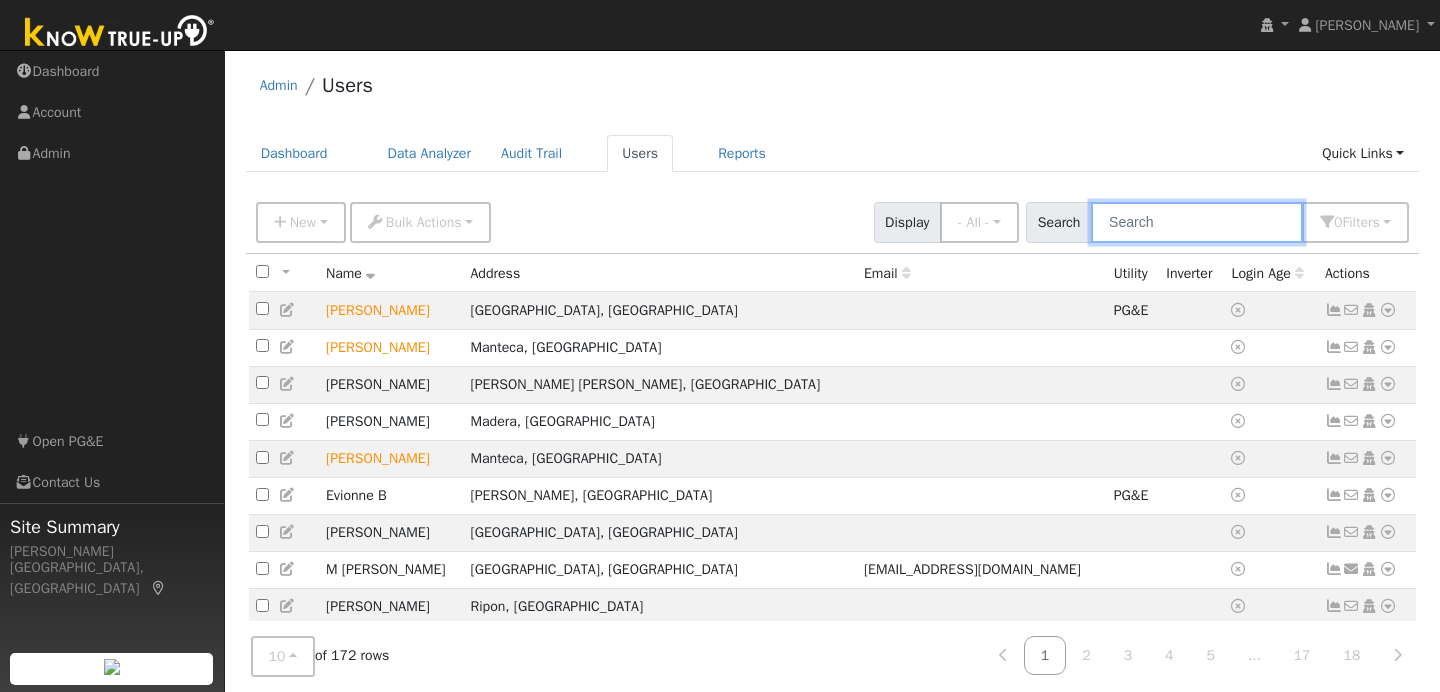 click at bounding box center (1197, 222) 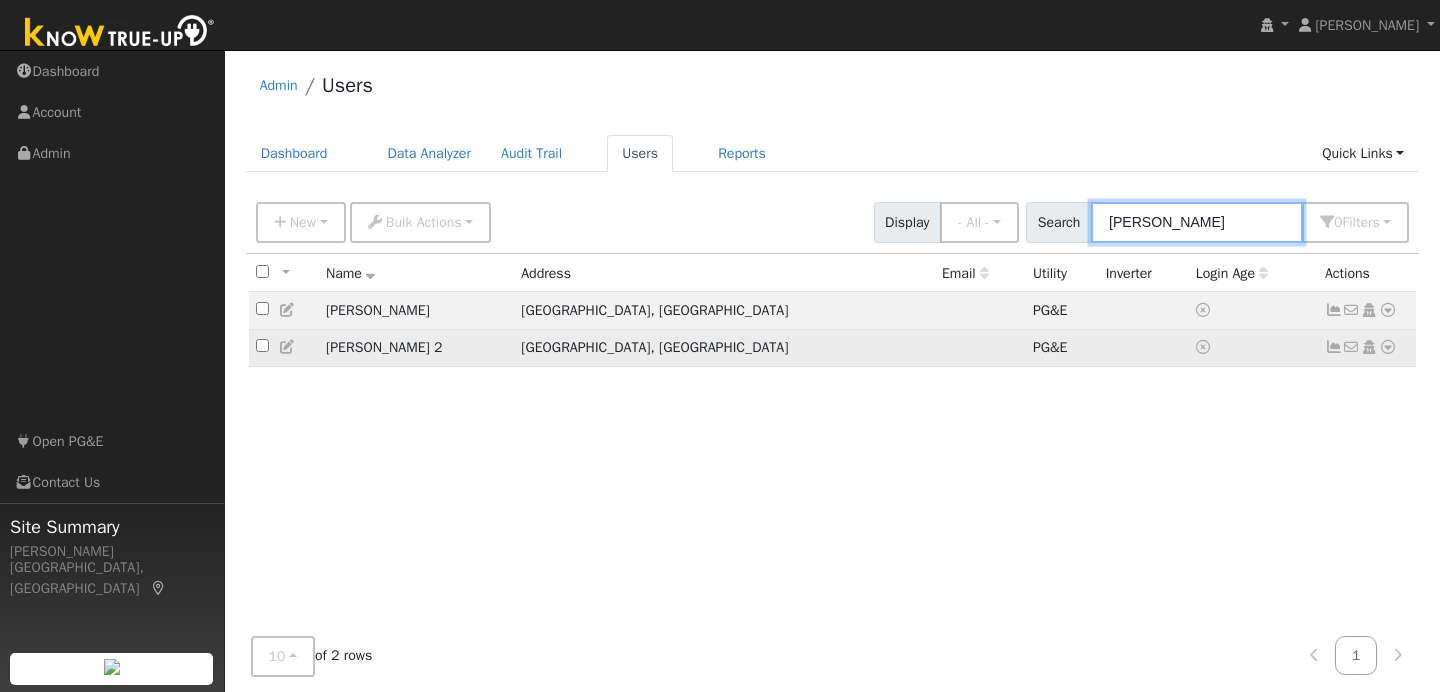 type on "[PERSON_NAME]" 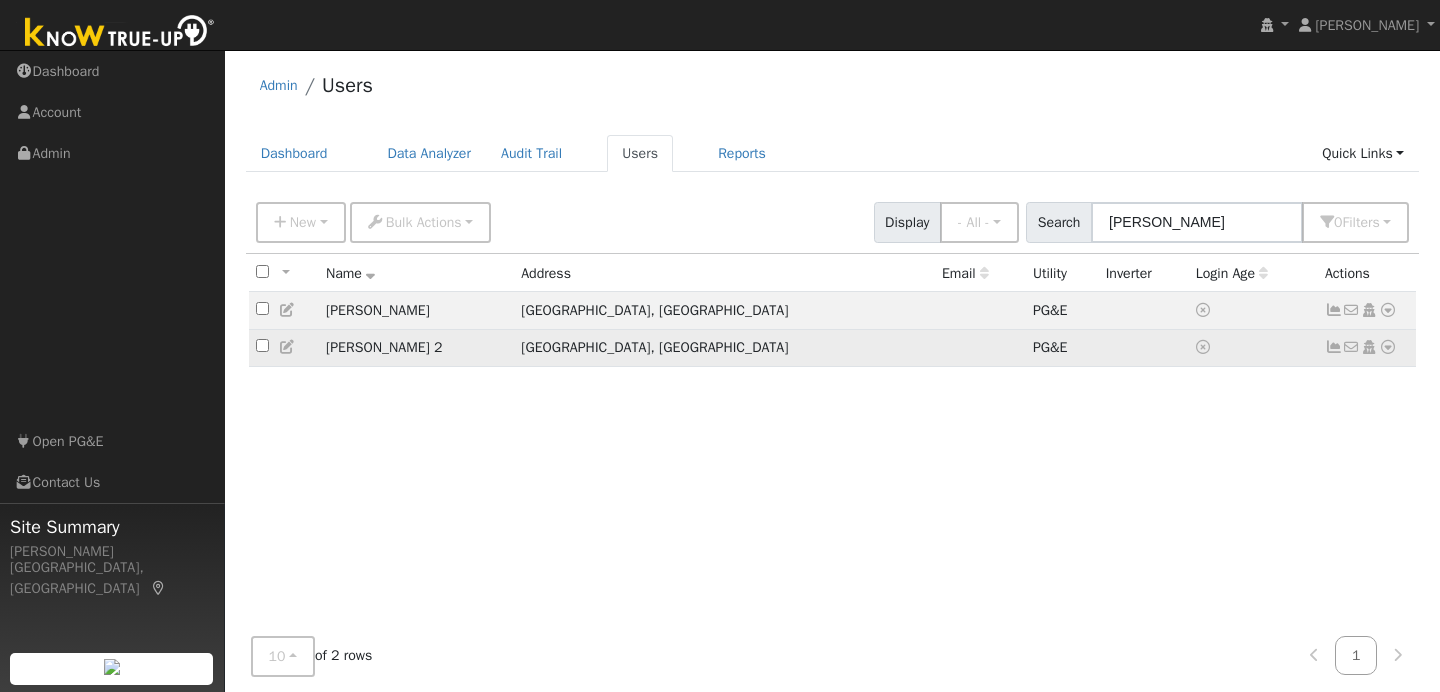 click on "La Grange, CA" at bounding box center (724, 347) 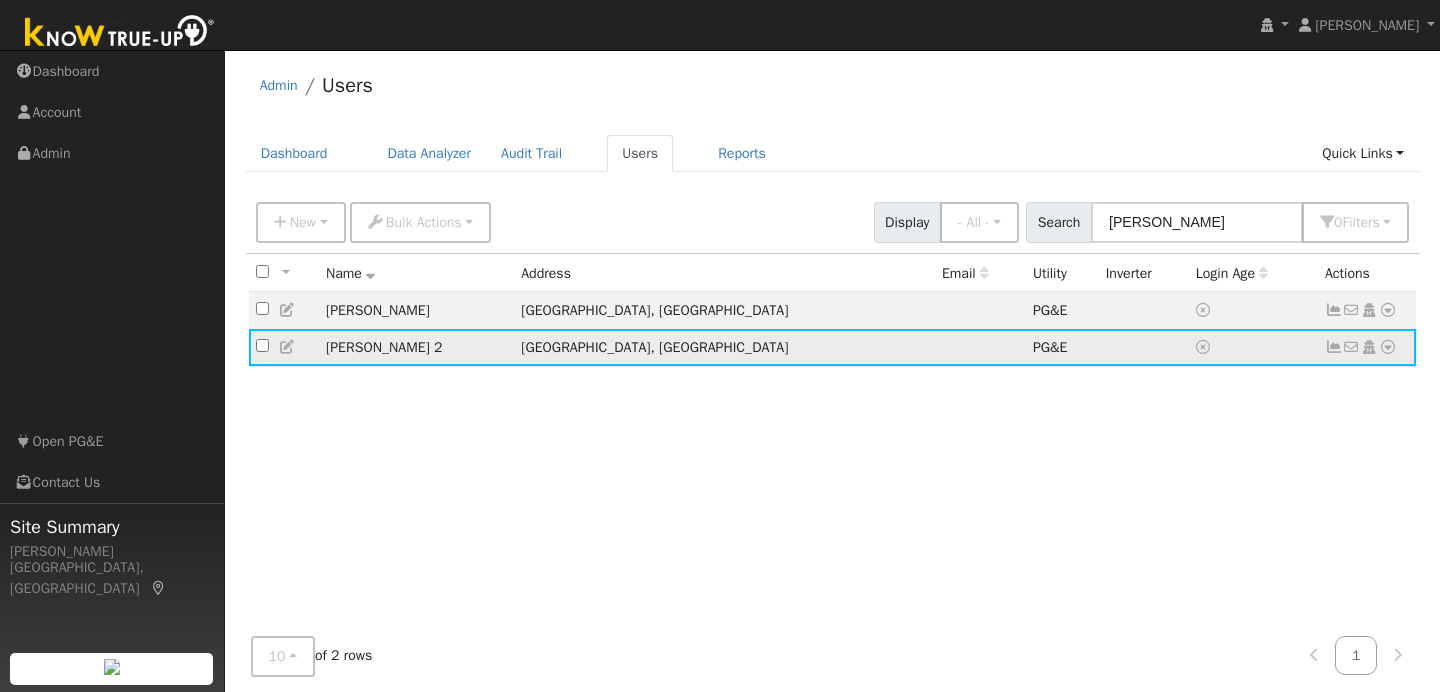 click at bounding box center (1388, 347) 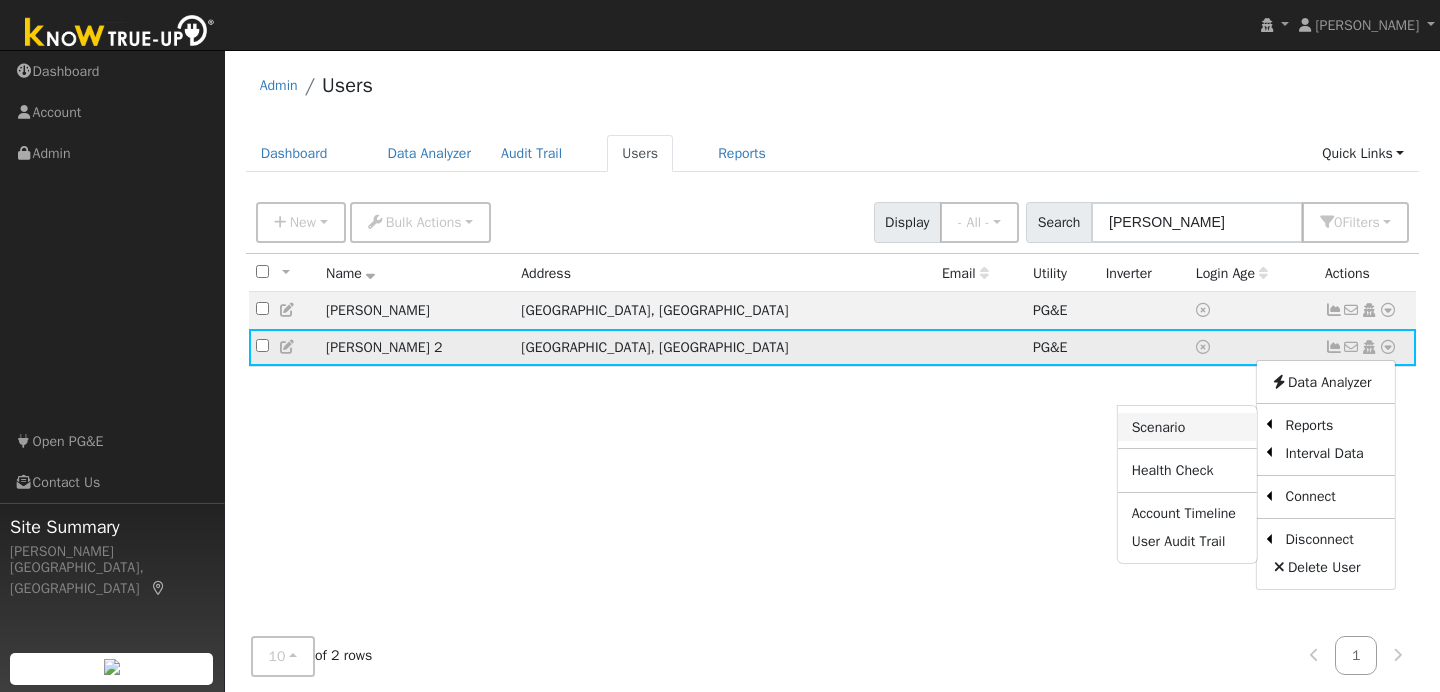 click on "Scenario" at bounding box center [1187, 427] 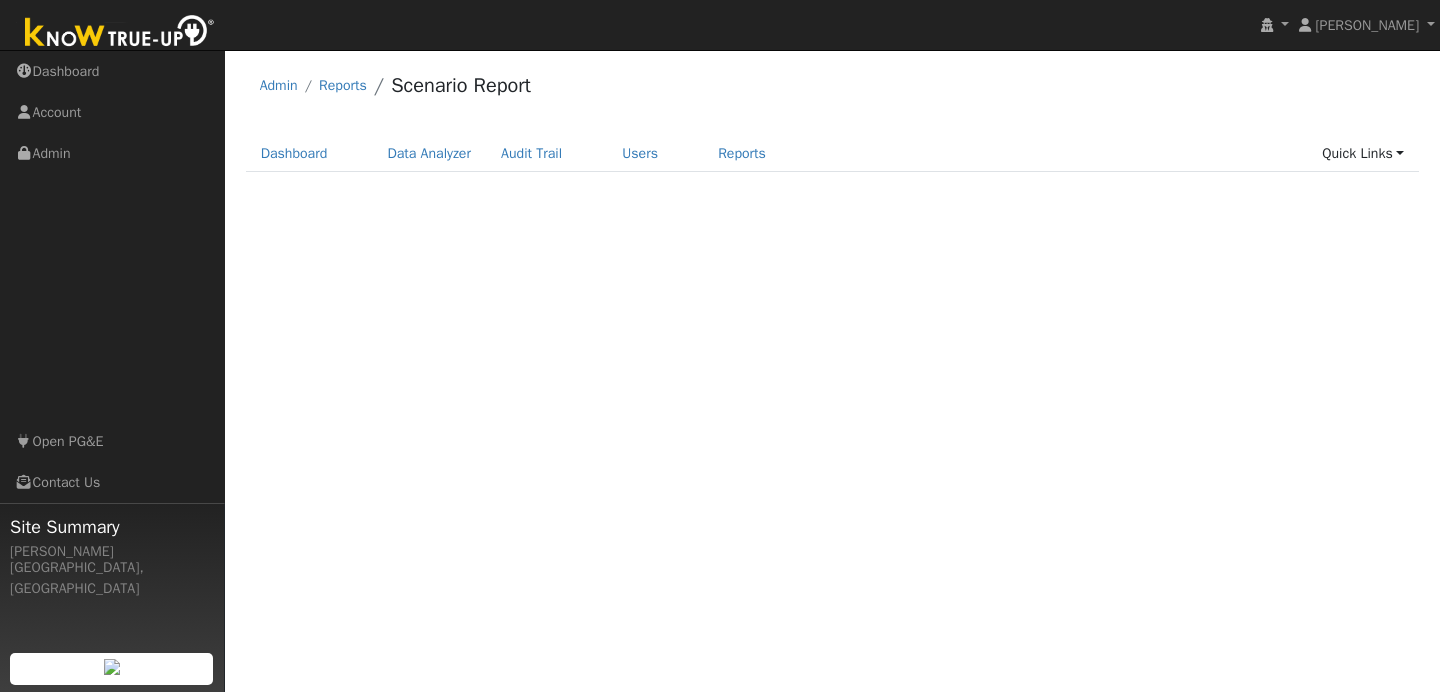 scroll, scrollTop: 0, scrollLeft: 0, axis: both 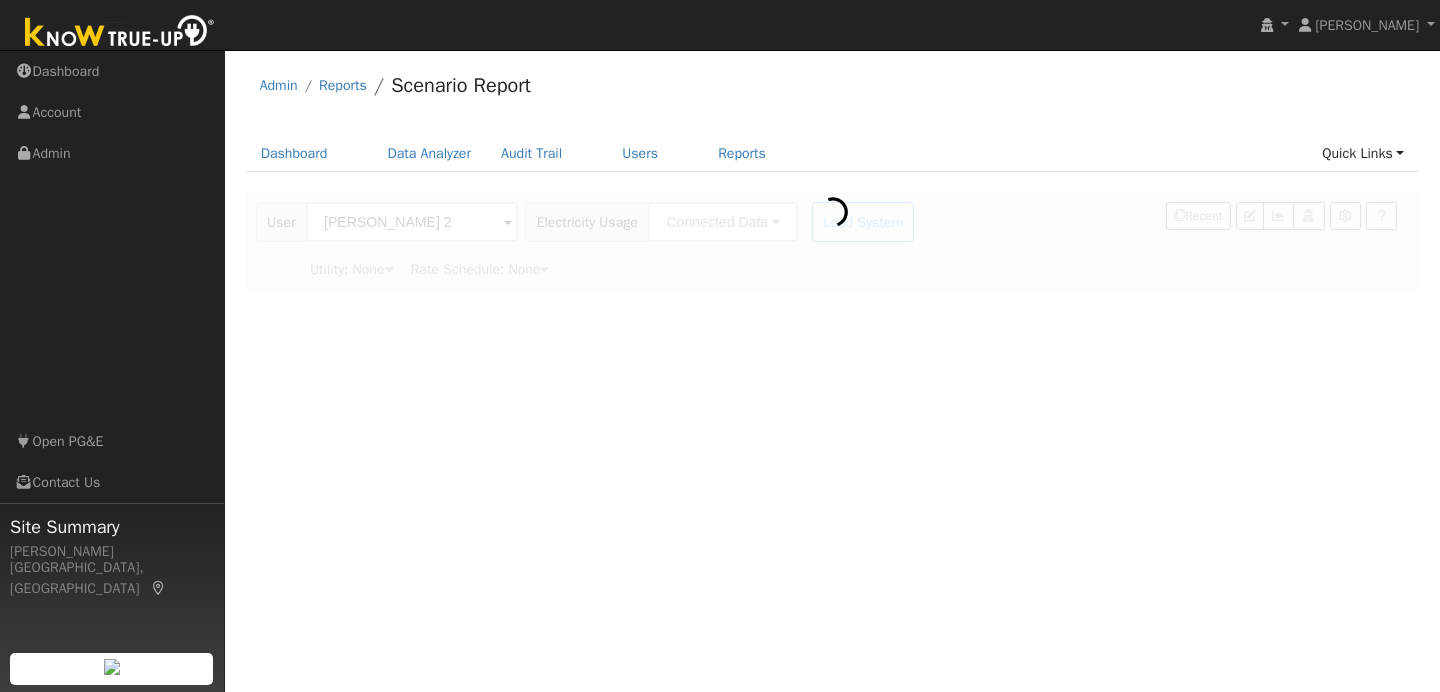 type on "Pacific Gas & Electric" 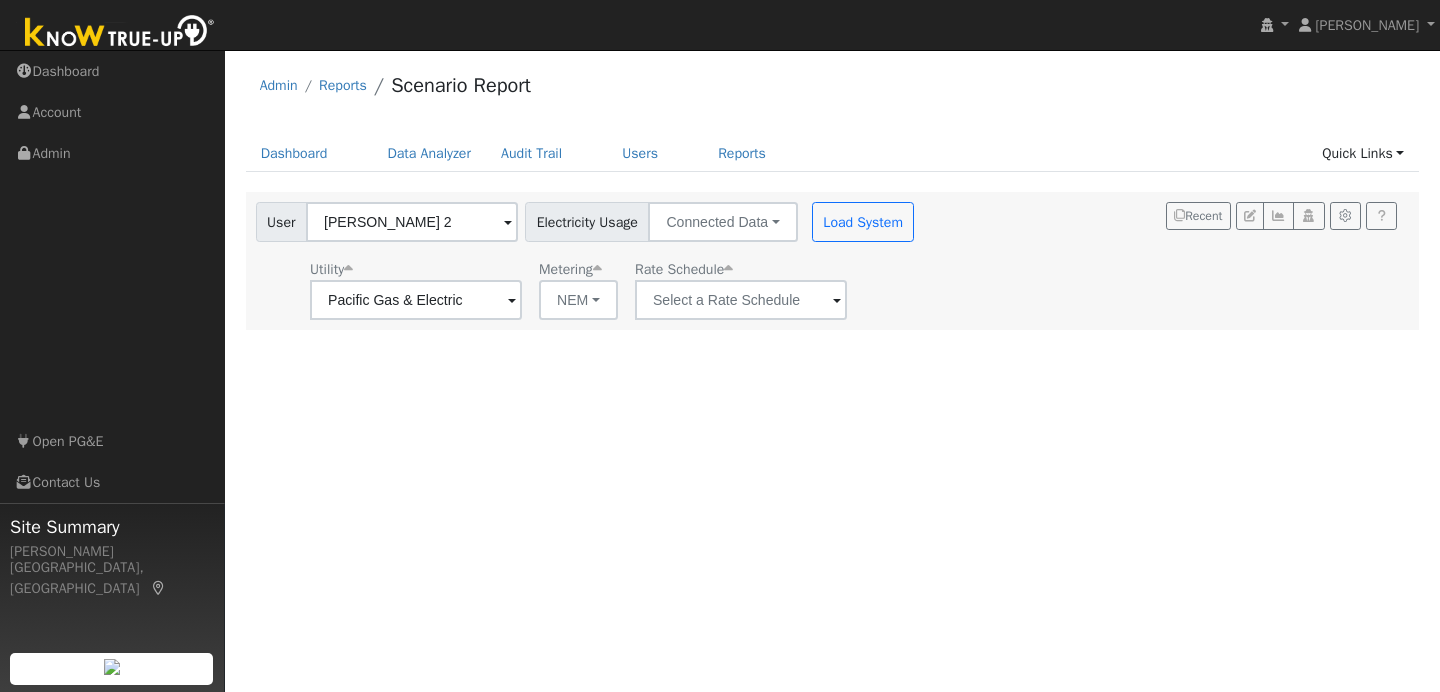 click at bounding box center [512, 301] 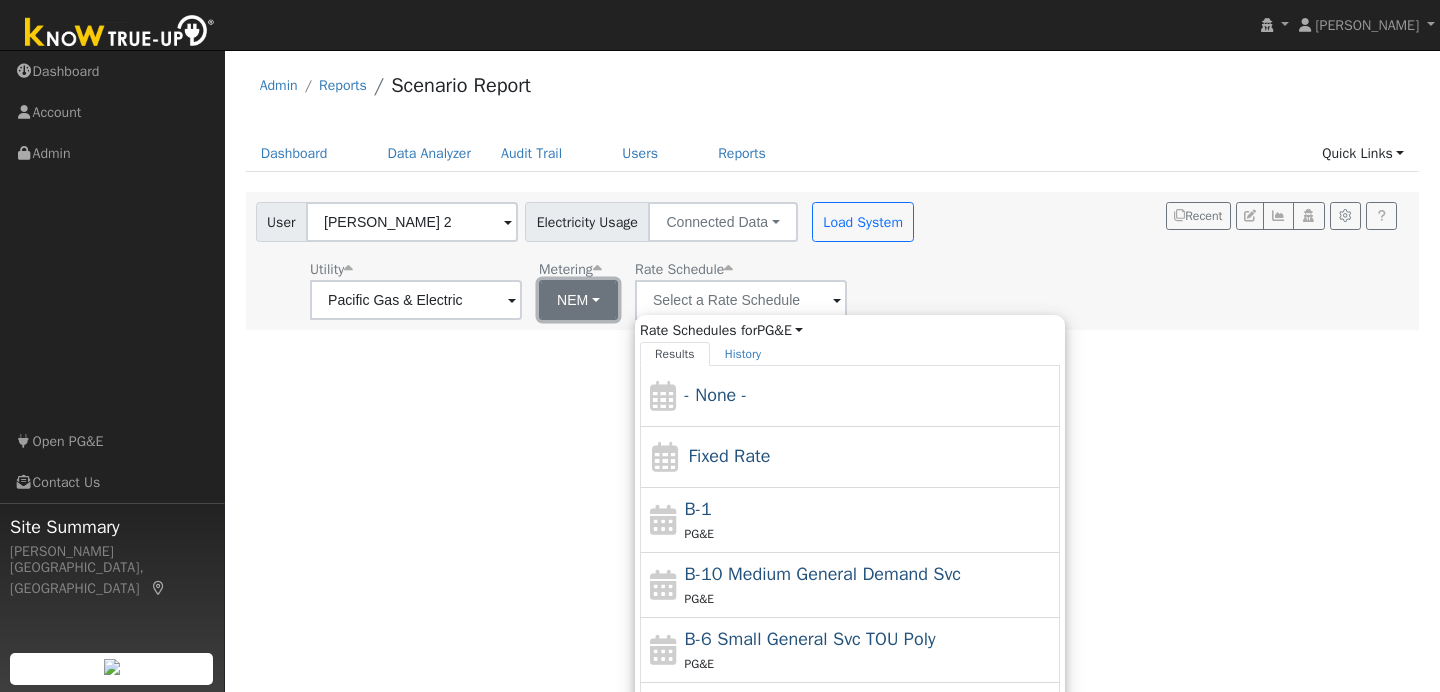 click on "NEM" at bounding box center [578, 300] 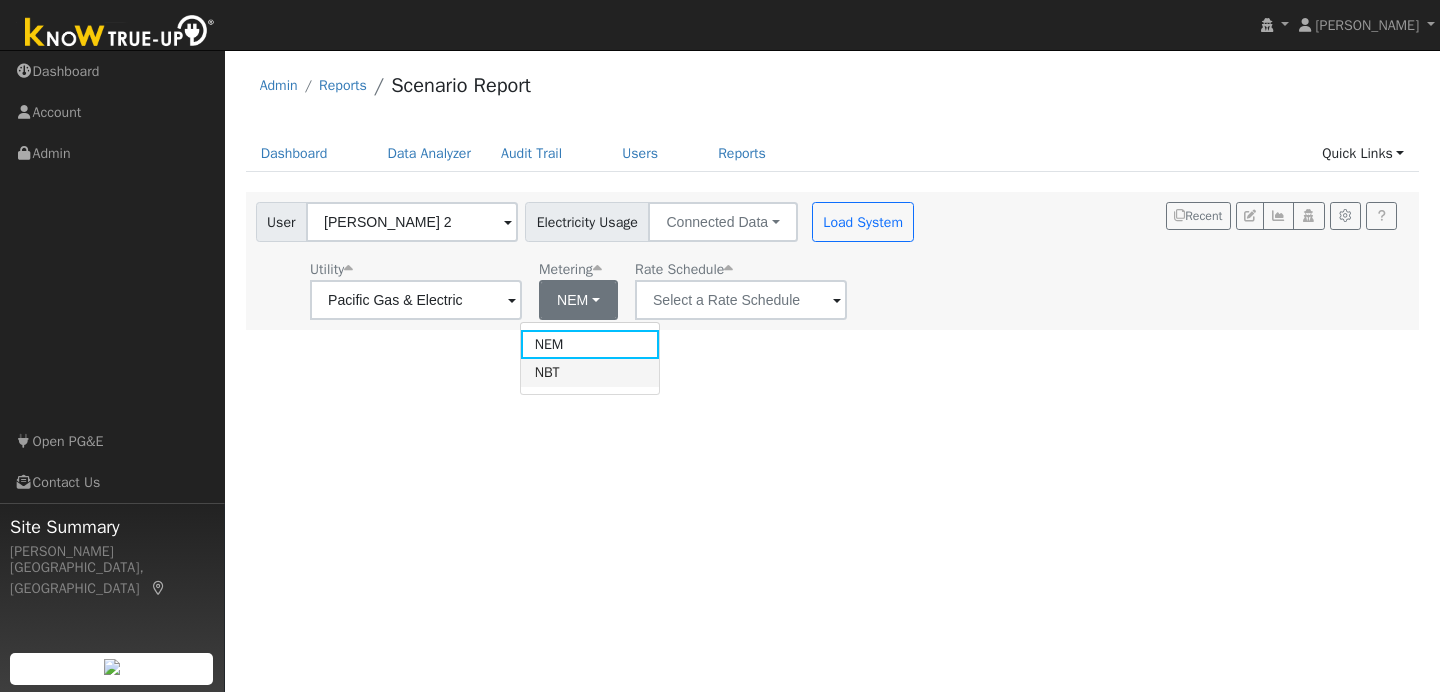 click on "NBT" at bounding box center (590, 373) 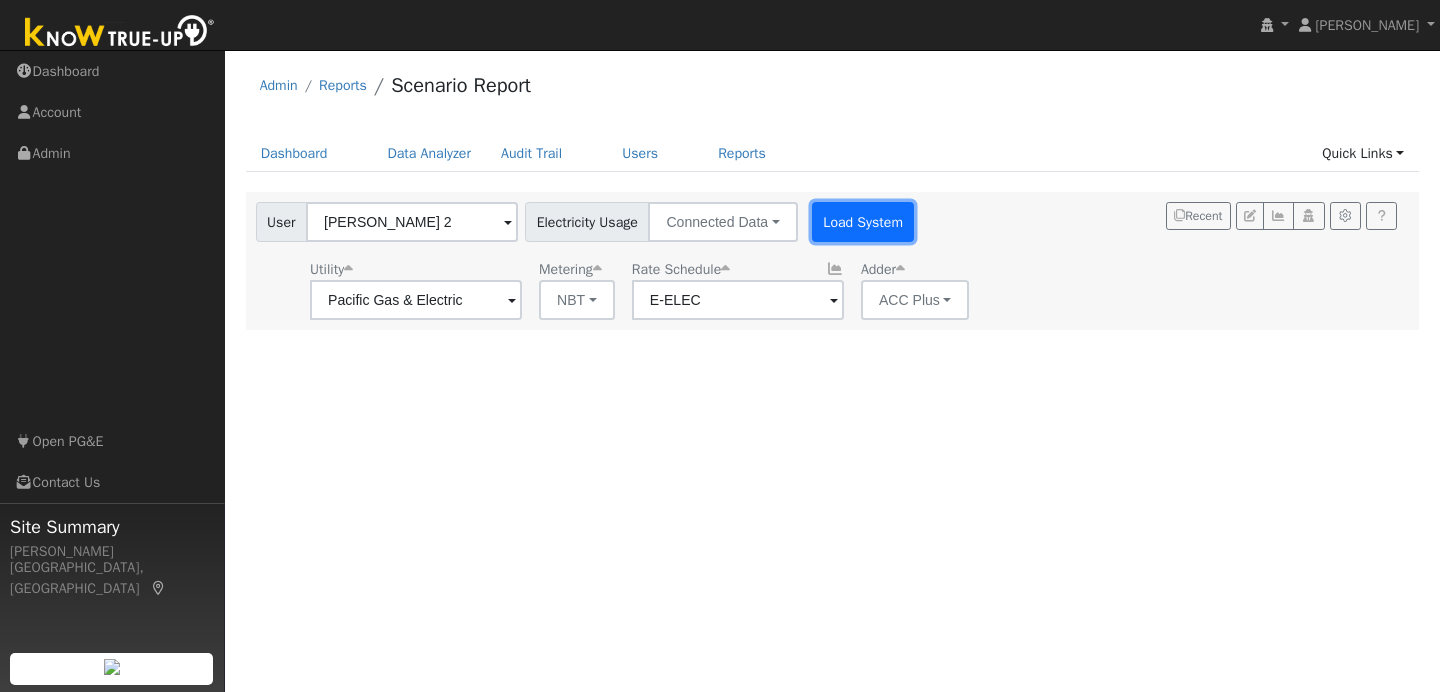 click on "Load System" at bounding box center [863, 222] 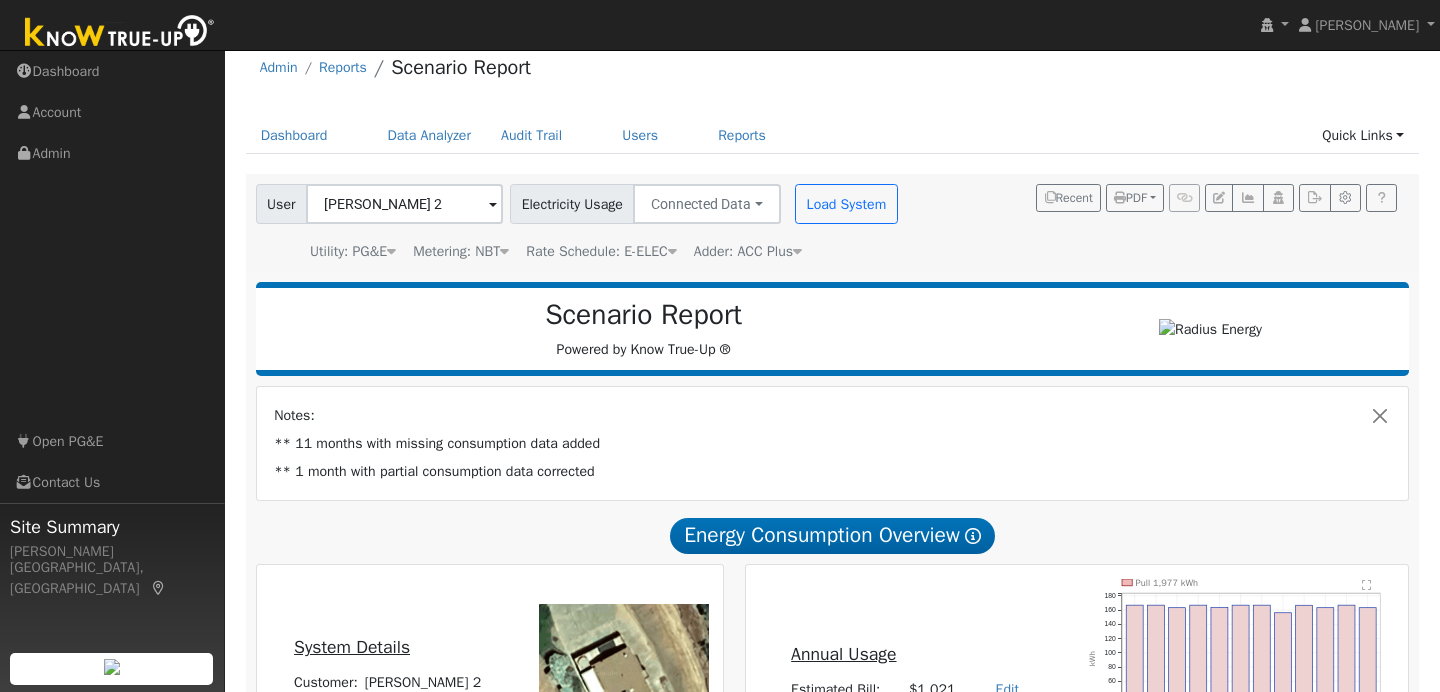 scroll, scrollTop: 0, scrollLeft: 0, axis: both 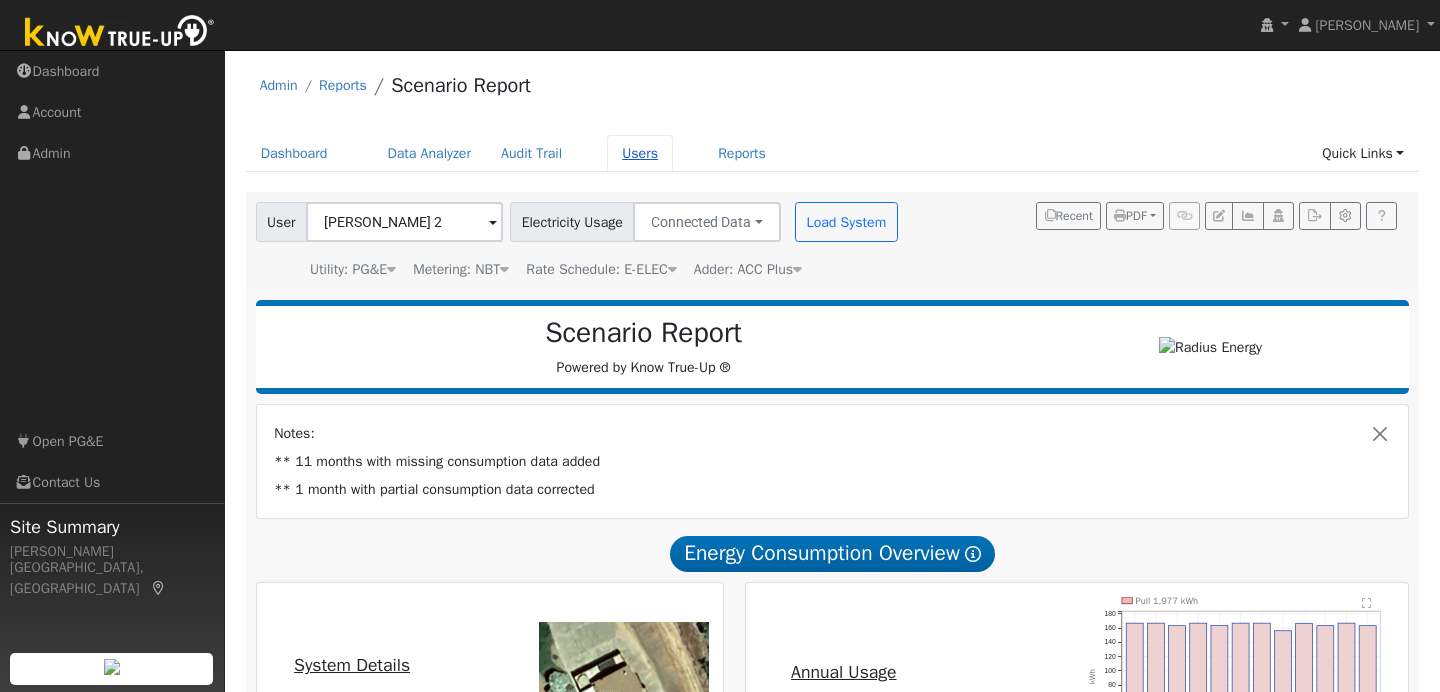 click on "Users" at bounding box center [640, 153] 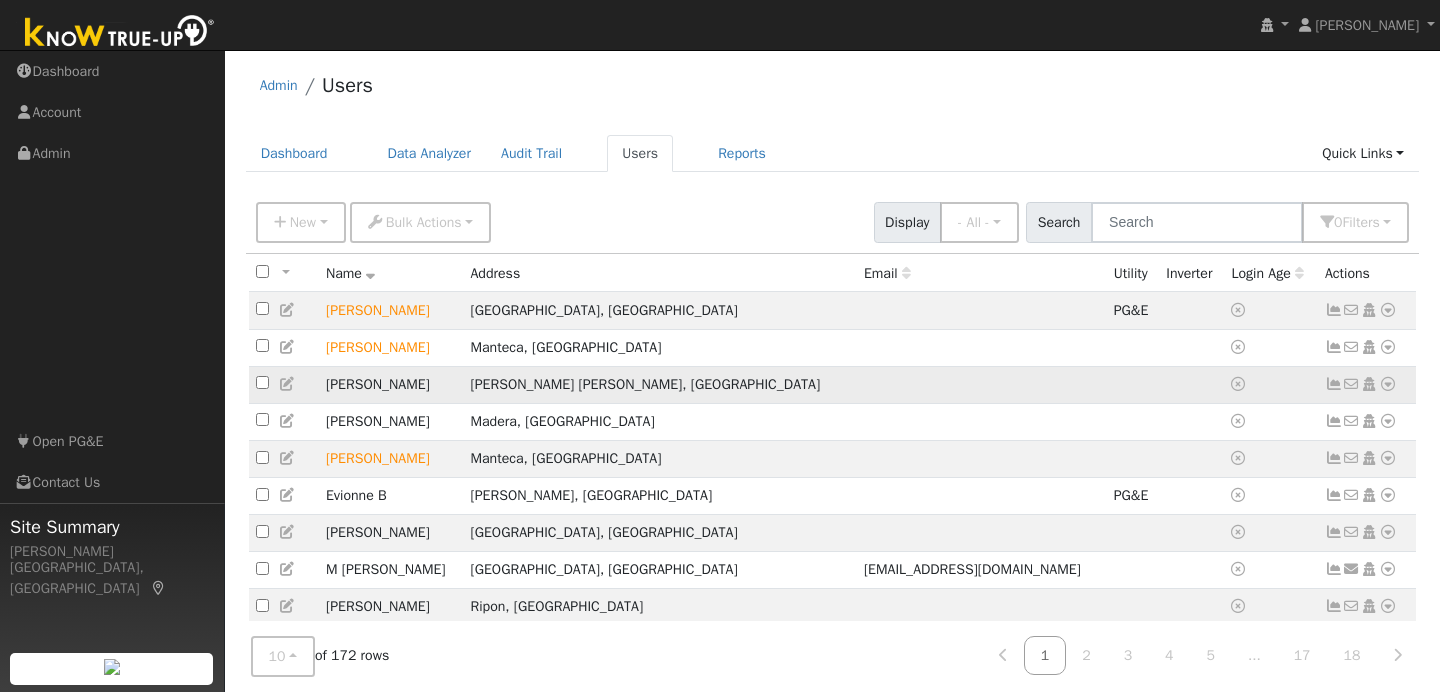 scroll, scrollTop: 74, scrollLeft: 0, axis: vertical 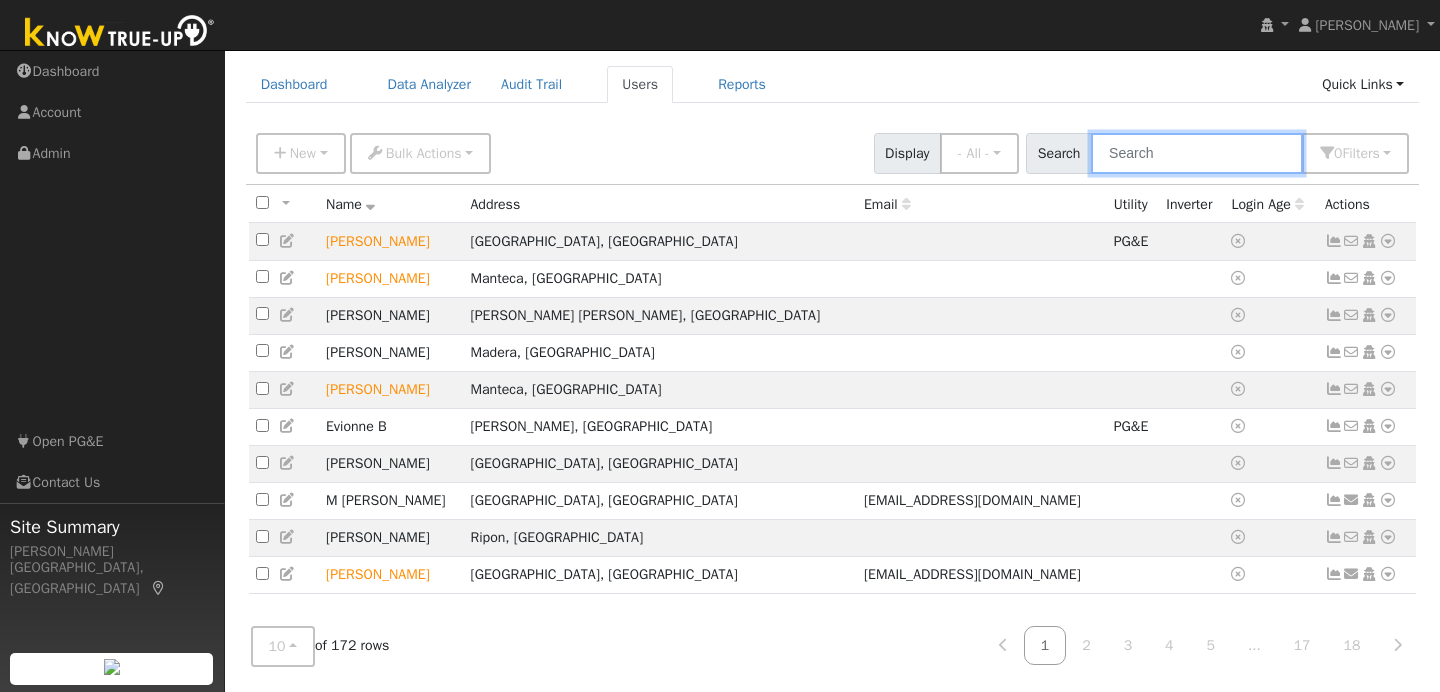 click at bounding box center (1197, 153) 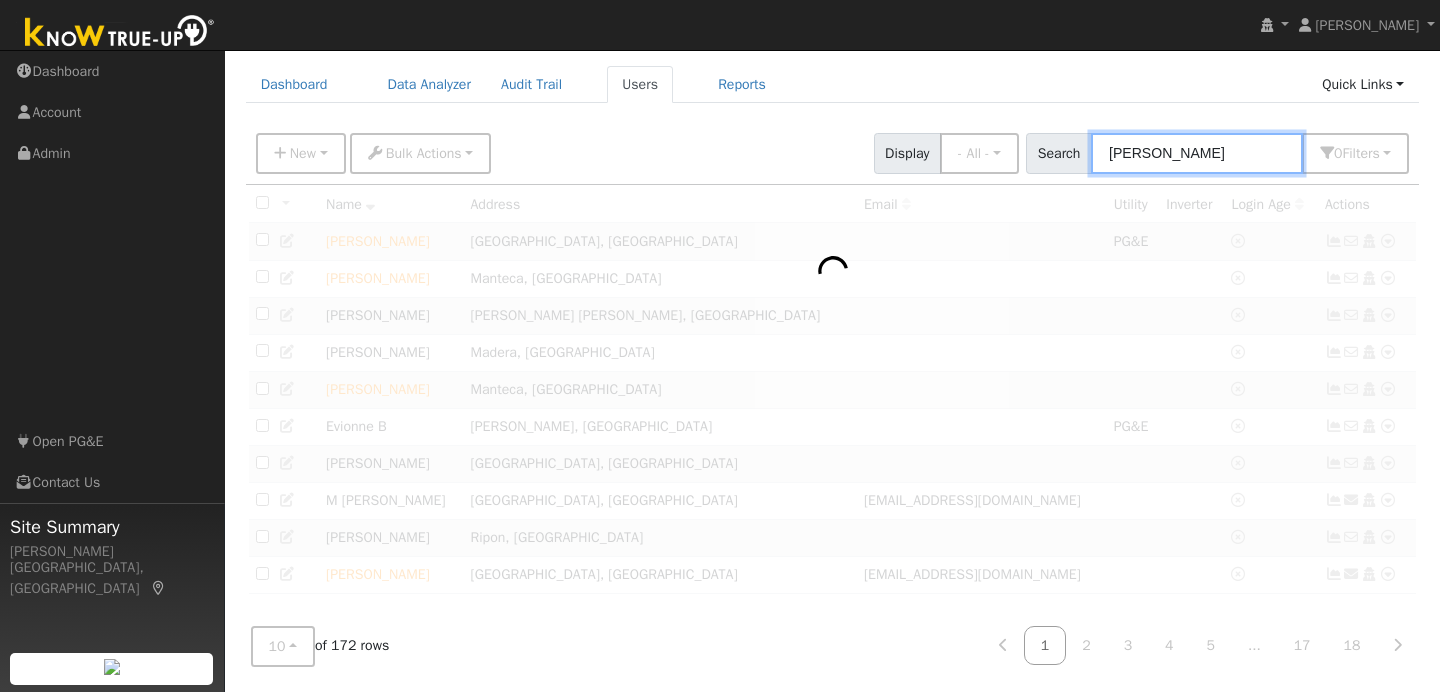 scroll, scrollTop: 59, scrollLeft: 0, axis: vertical 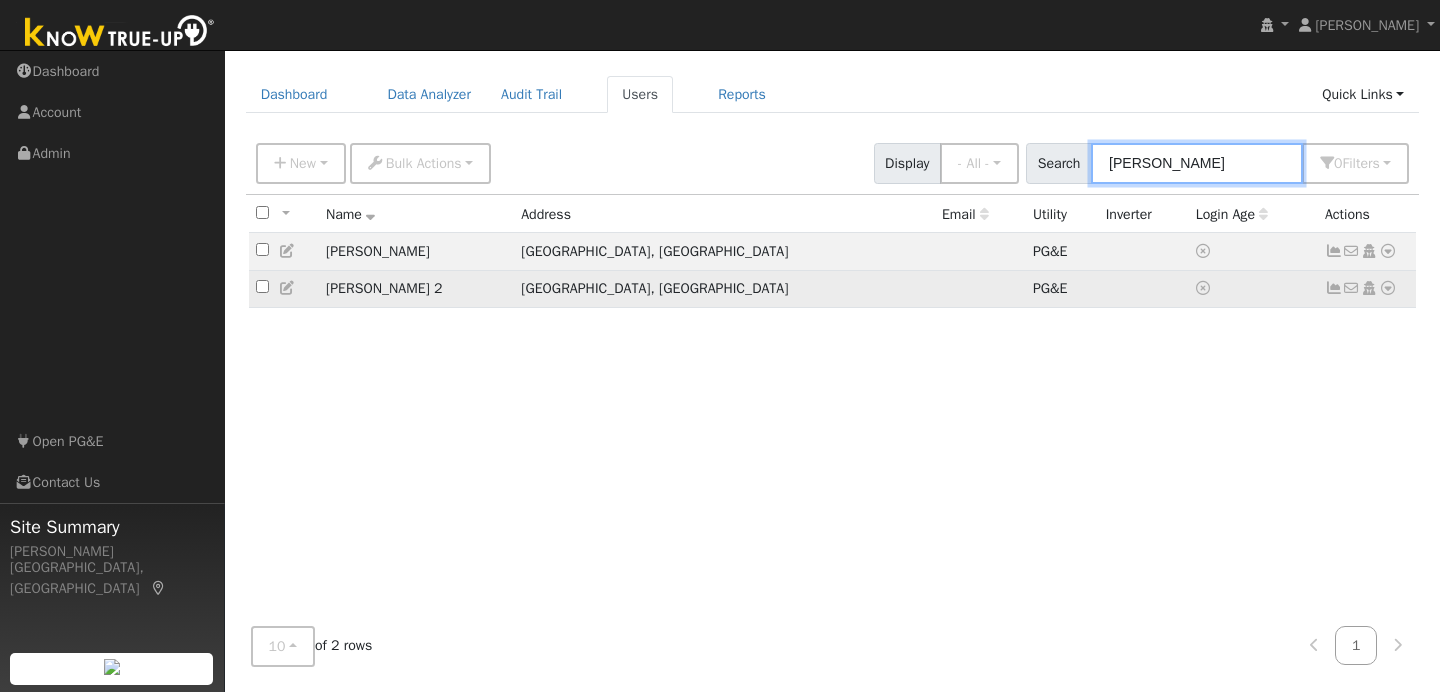 type on "[PERSON_NAME]" 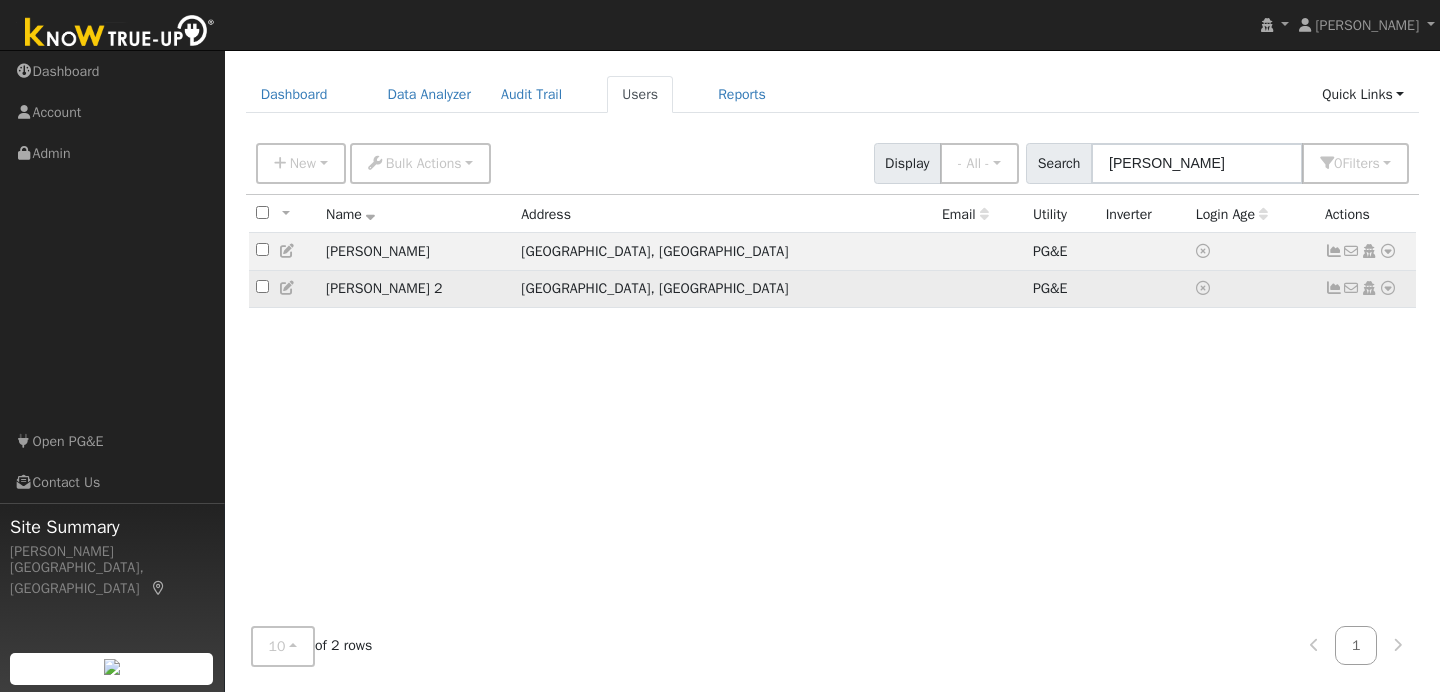 click at bounding box center [262, 286] 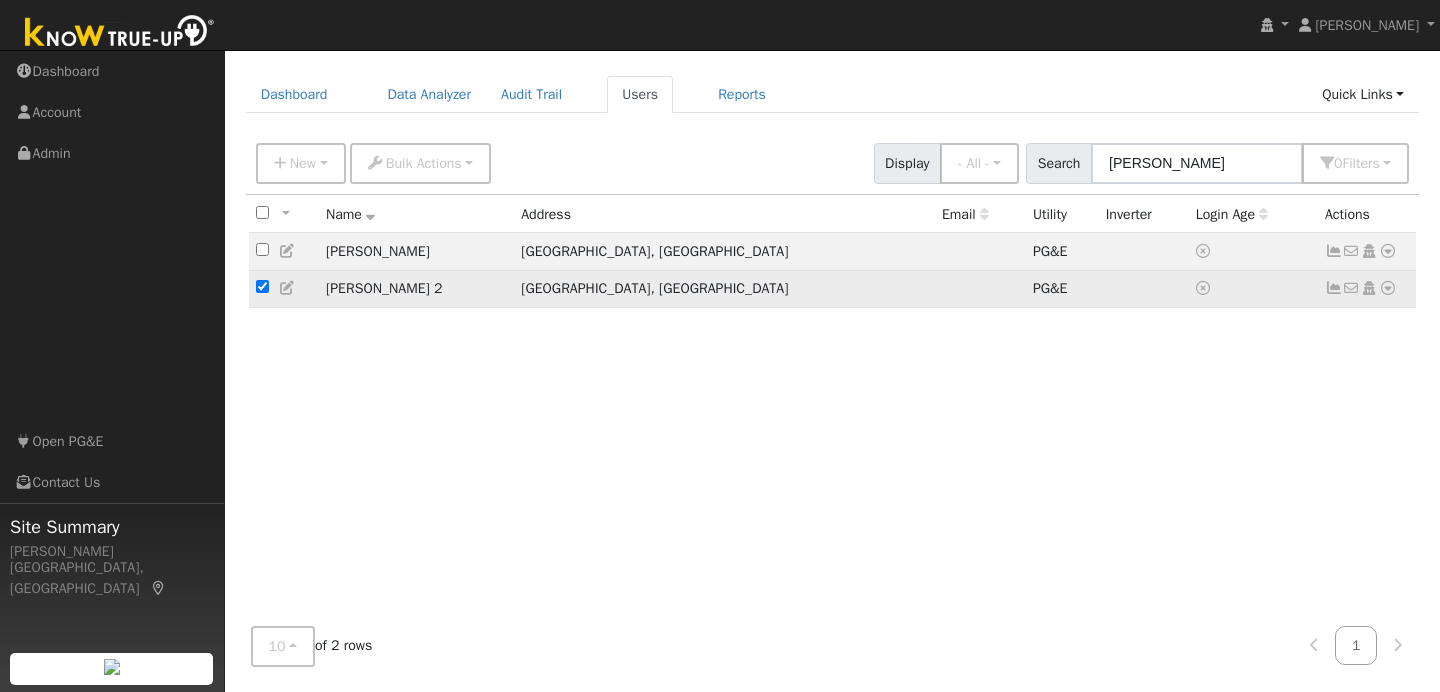 checkbox on "true" 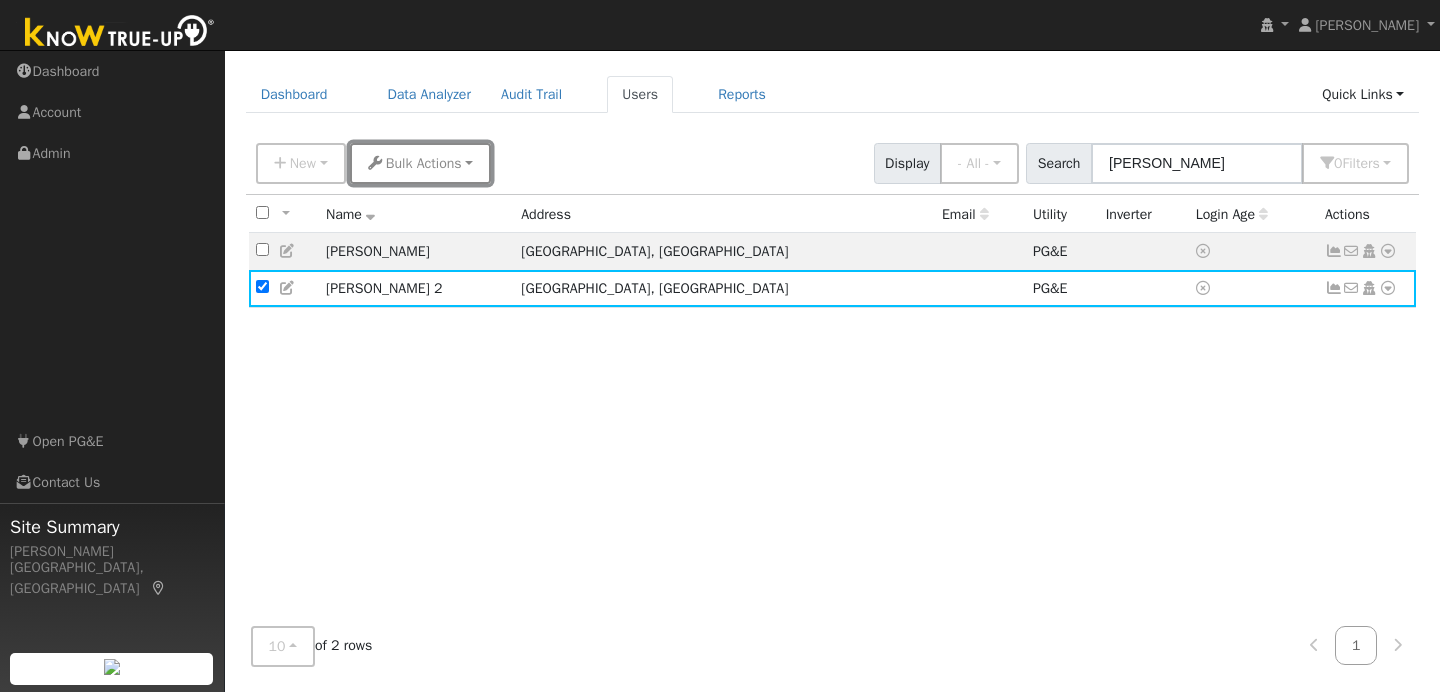 click on "Bulk Actions" at bounding box center (424, 163) 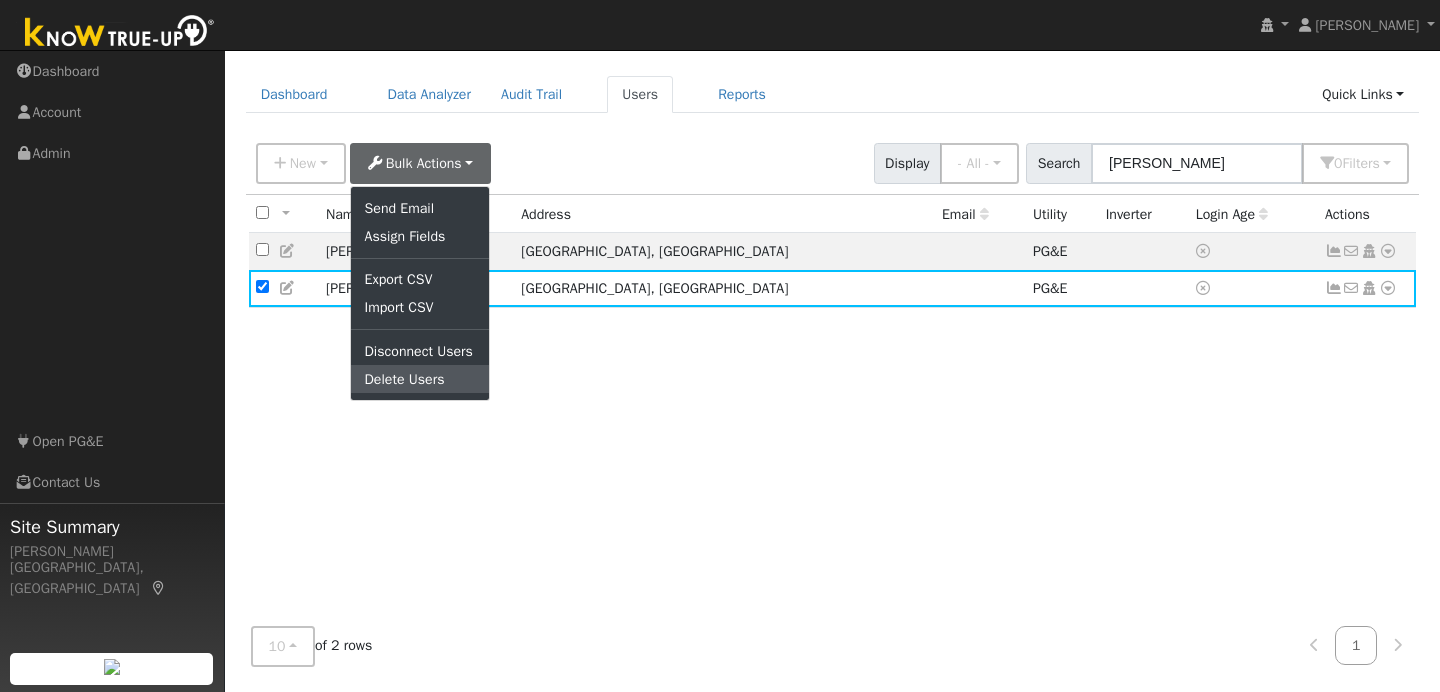 click on "Delete Users" at bounding box center (420, 379) 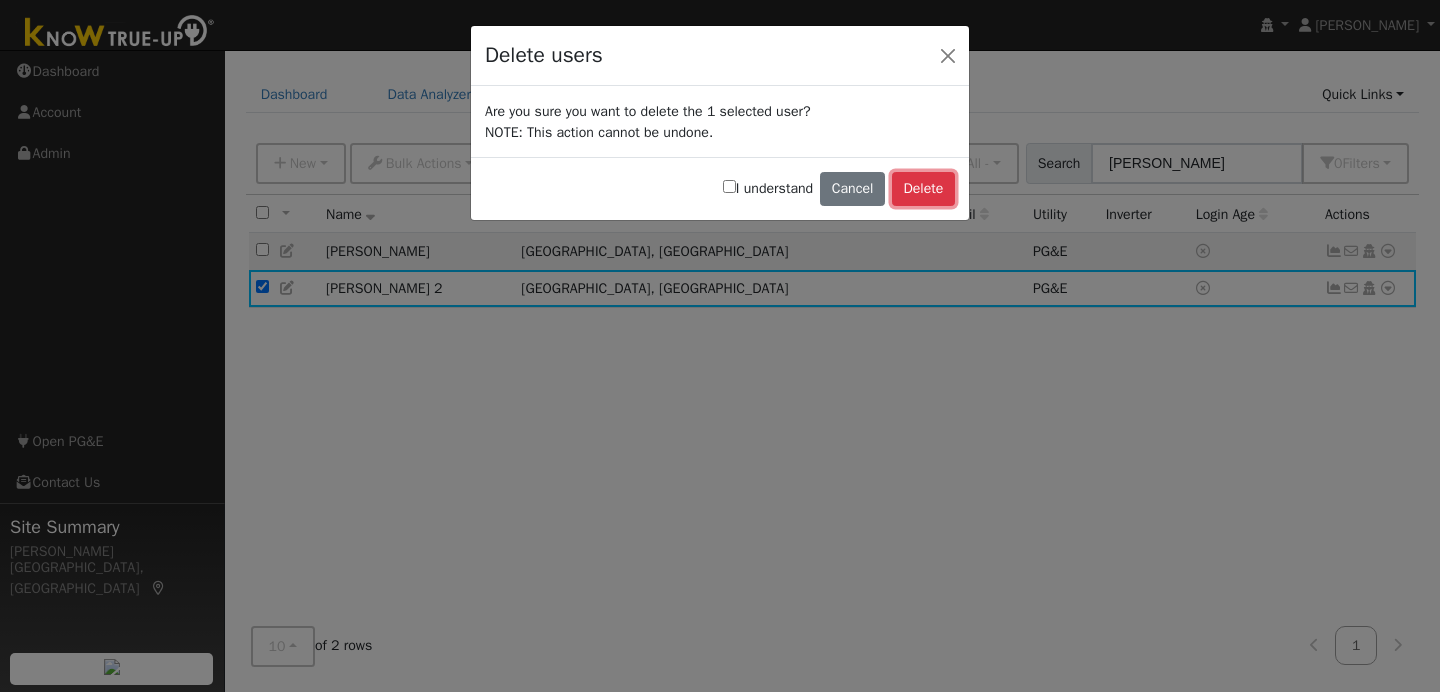 click on "Delete" at bounding box center [923, 189] 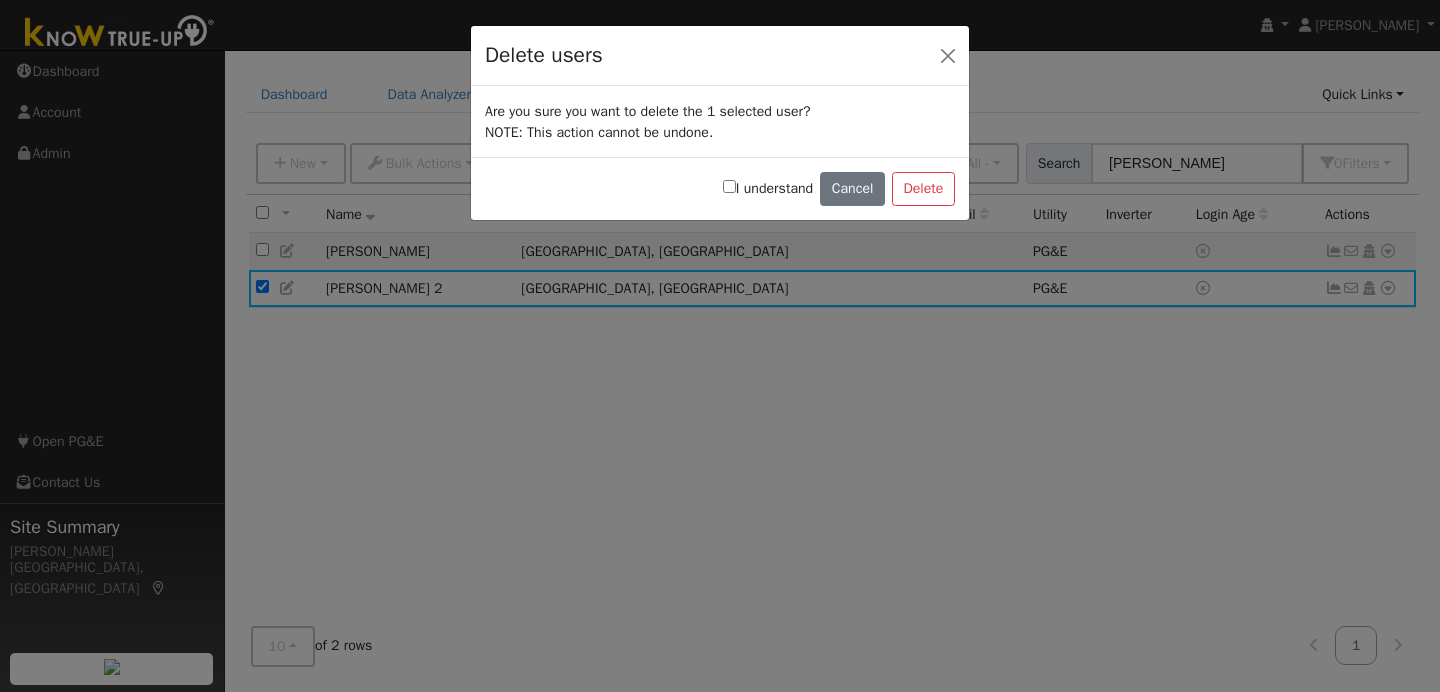click on "I understand" at bounding box center (729, 186) 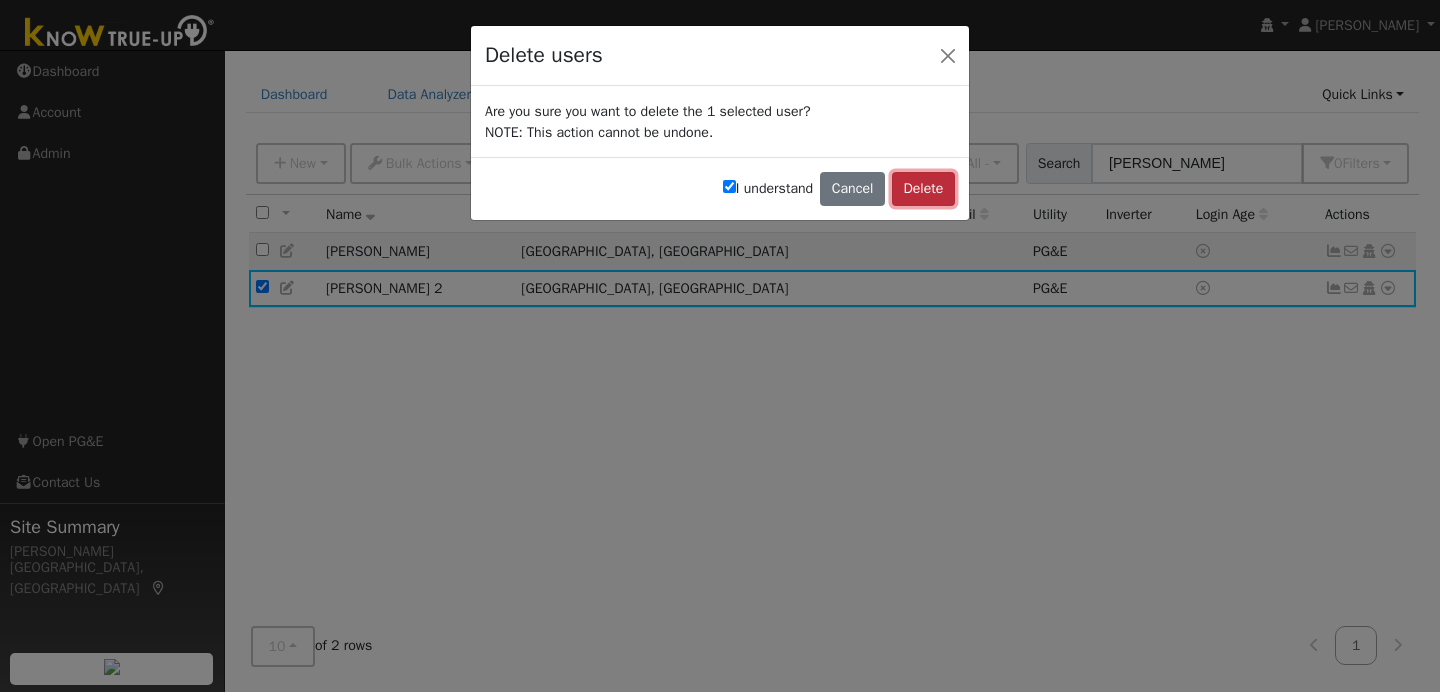click on "Delete" at bounding box center [923, 189] 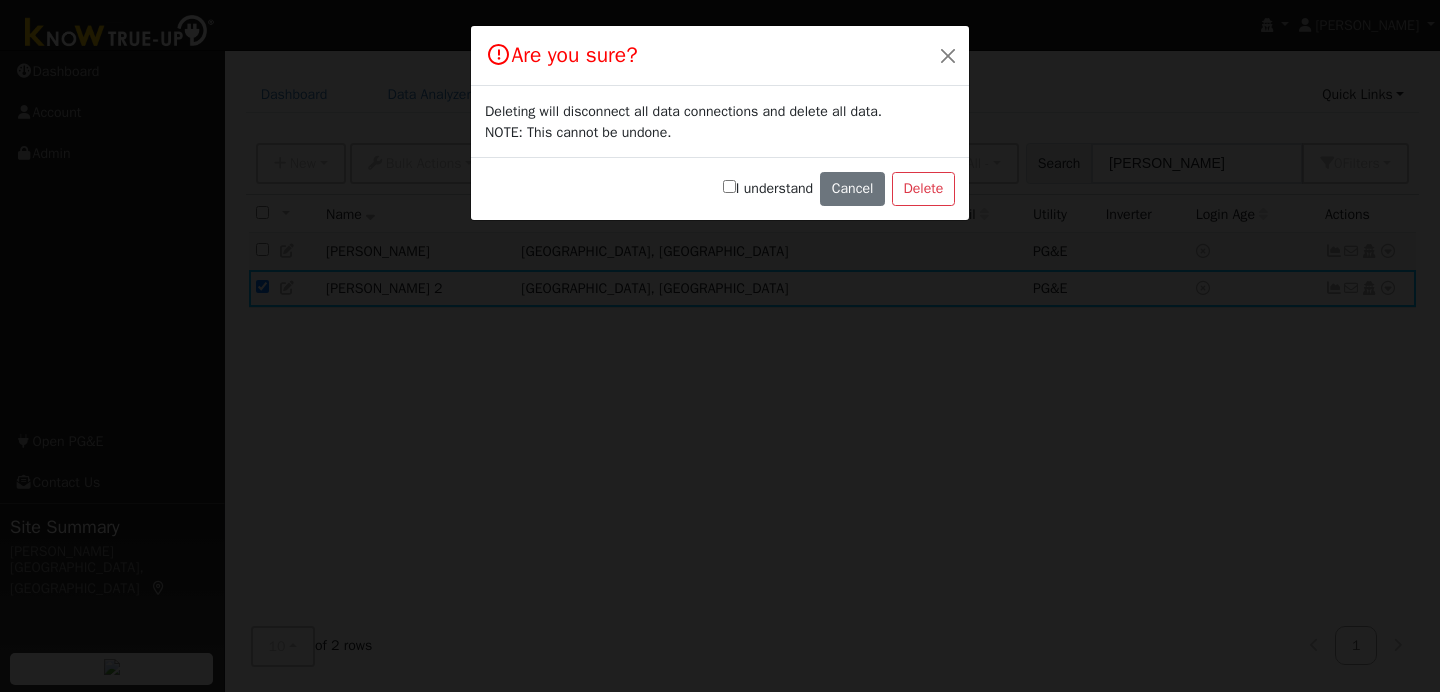 click on "I understand" at bounding box center [768, 188] 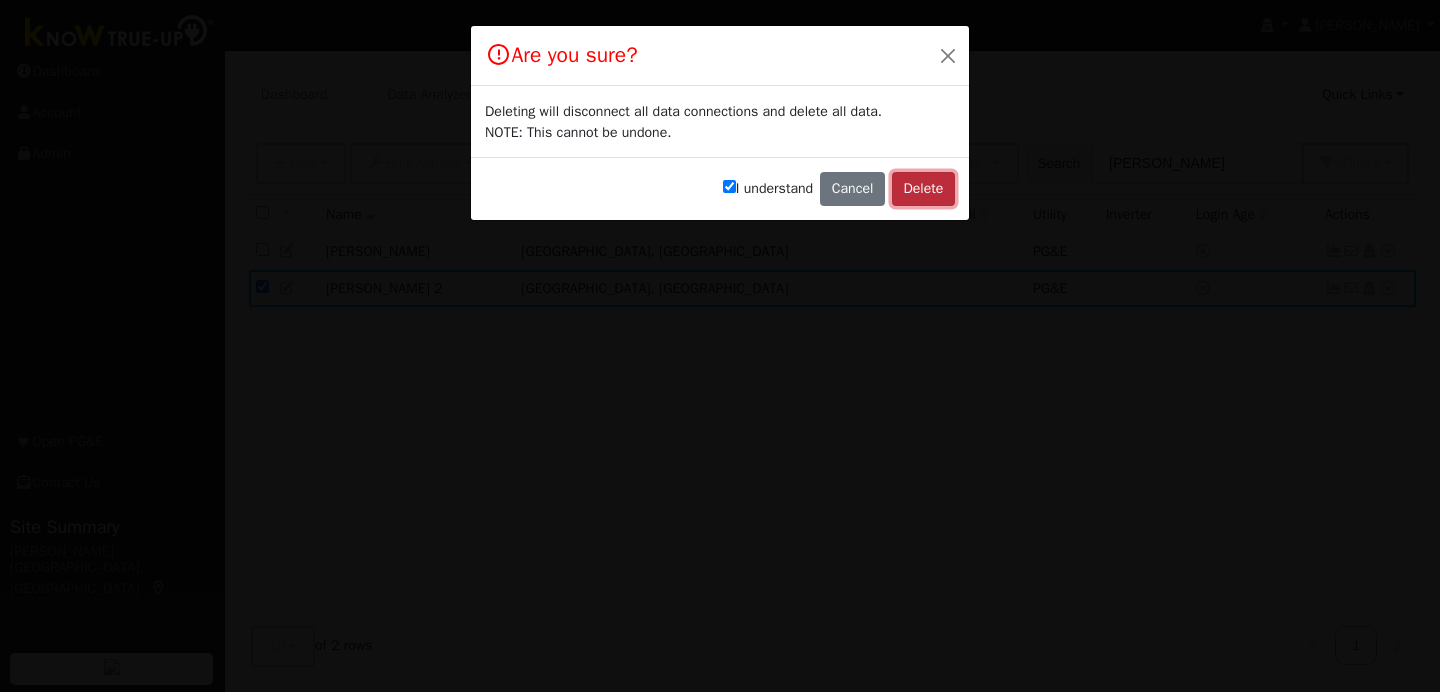 click on "Delete" at bounding box center (923, 189) 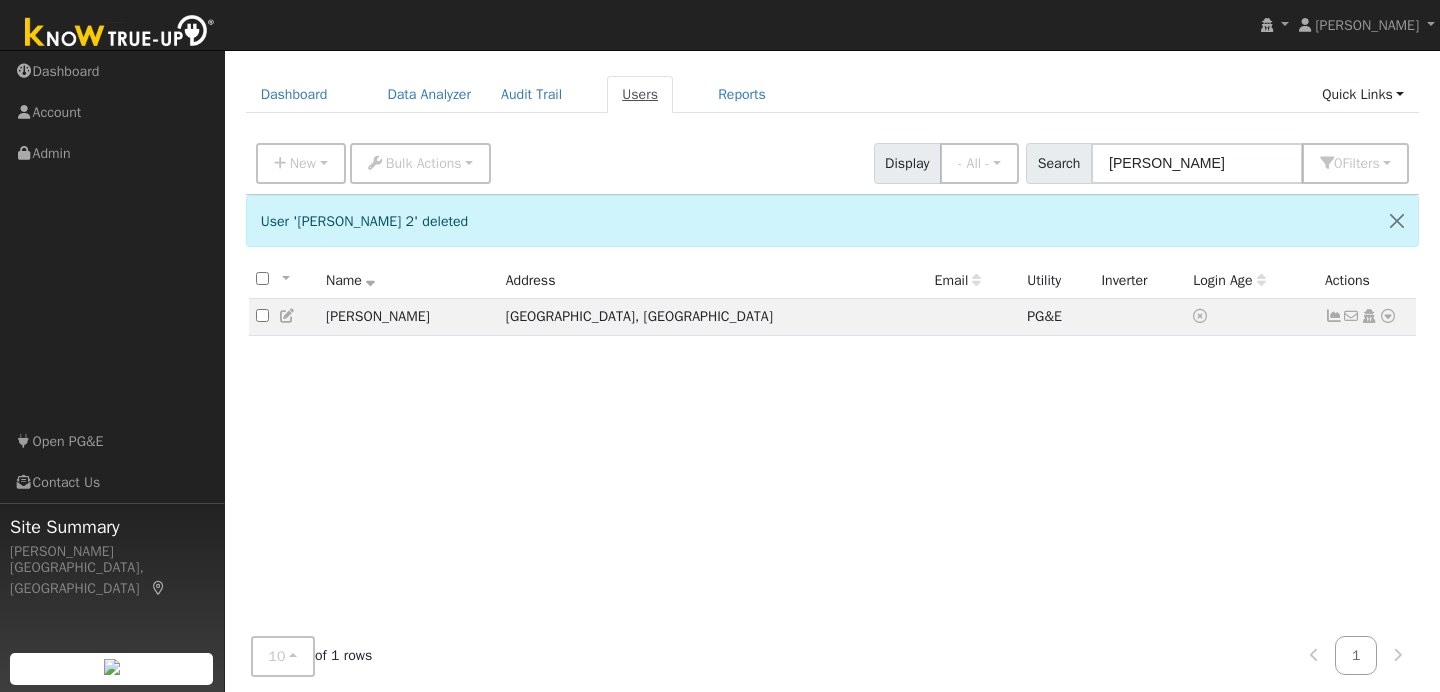 click on "Users" at bounding box center [640, 94] 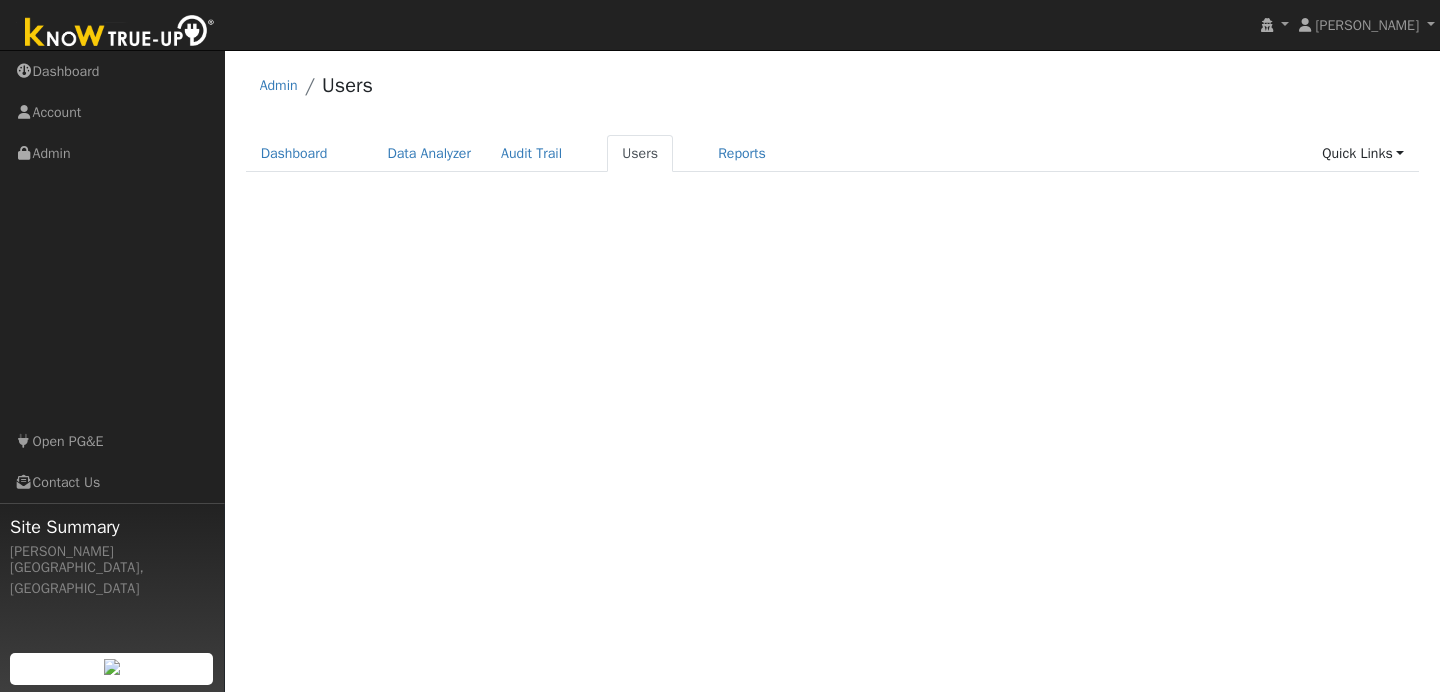 scroll, scrollTop: 0, scrollLeft: 0, axis: both 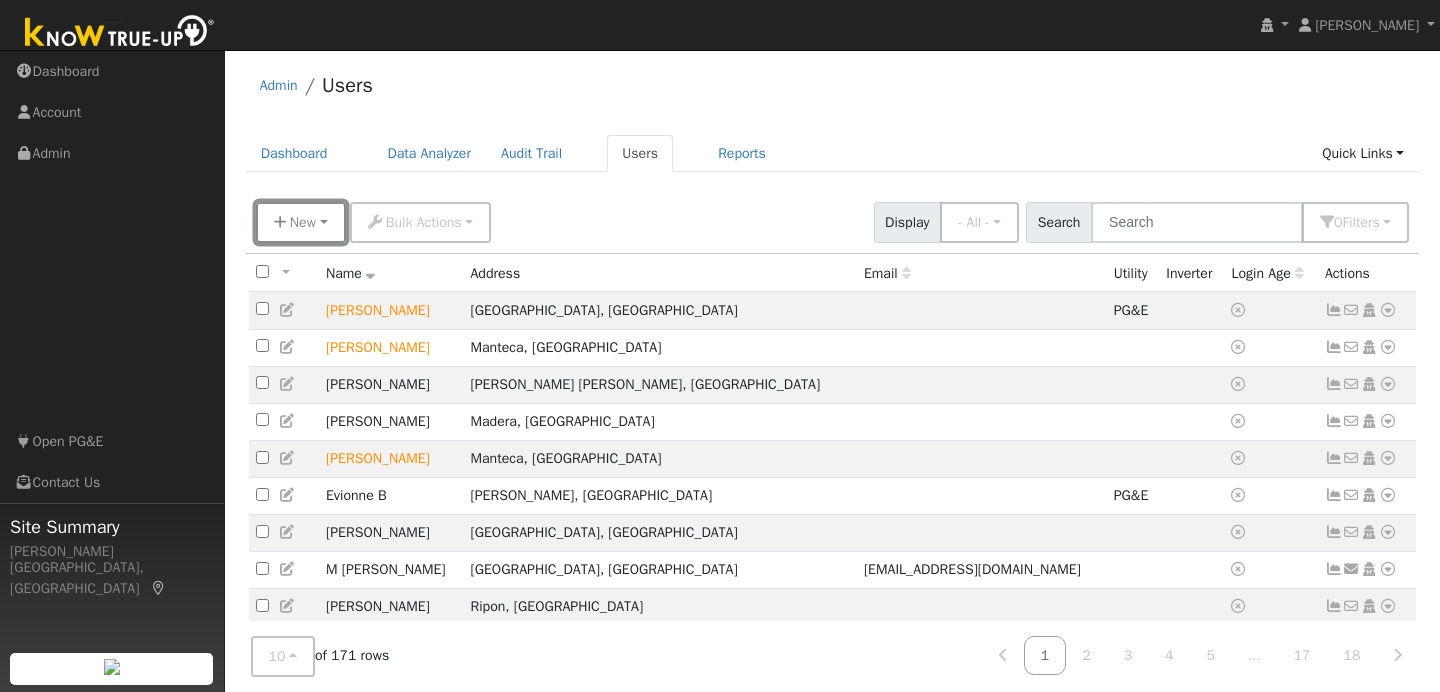 click on "New" at bounding box center [303, 222] 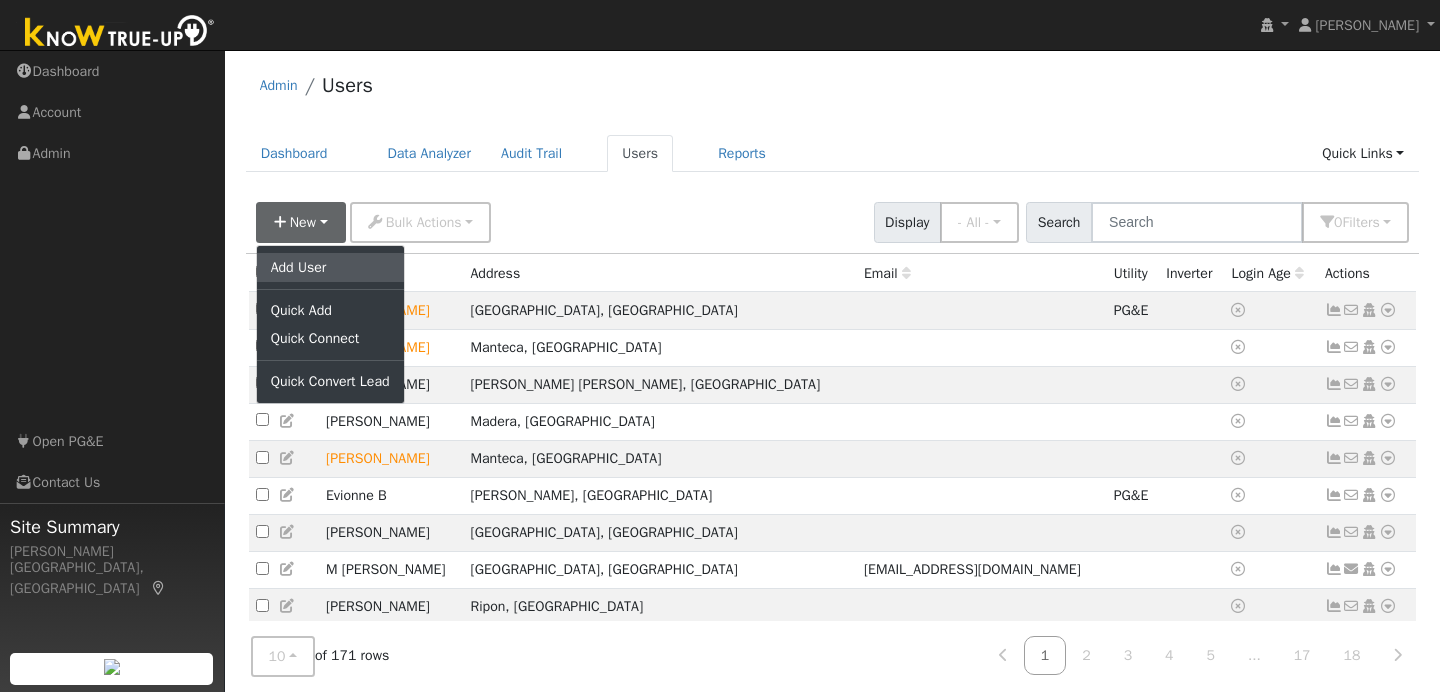 click on "Add User" at bounding box center [330, 267] 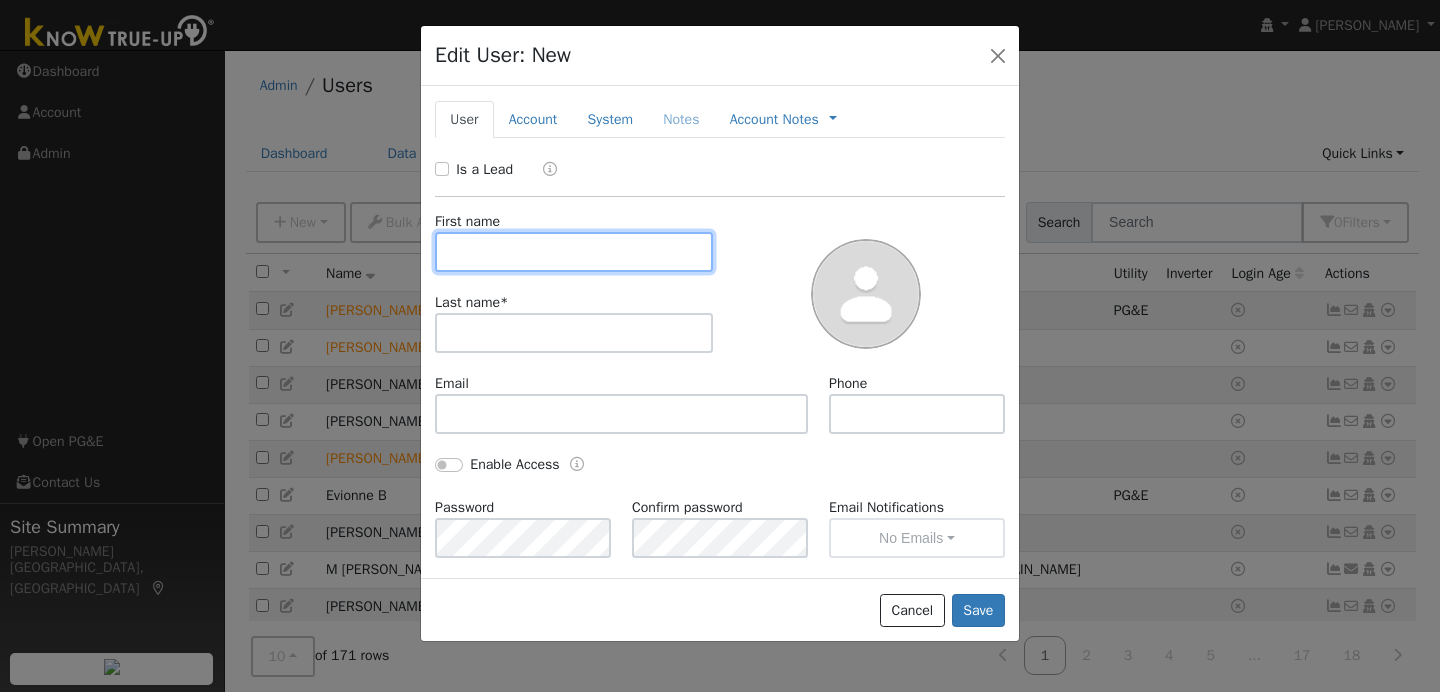 click at bounding box center (574, 252) 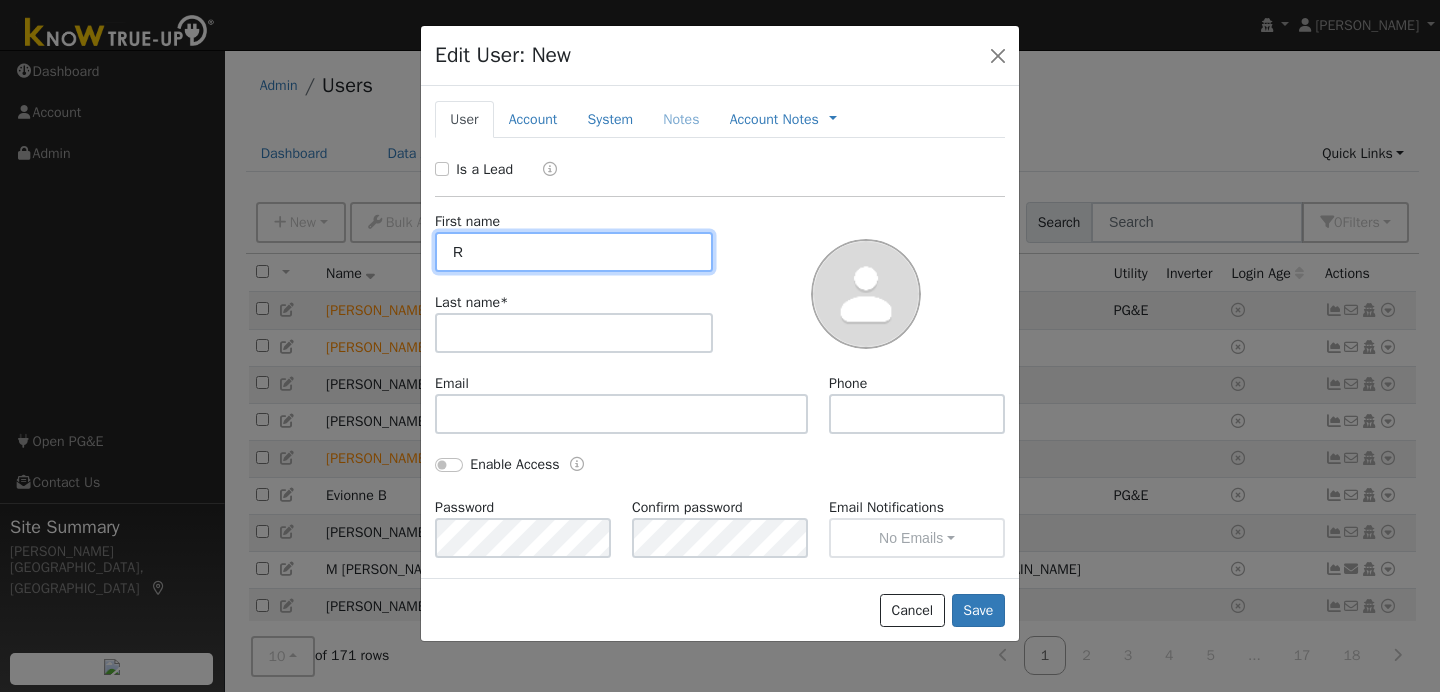 type on "R" 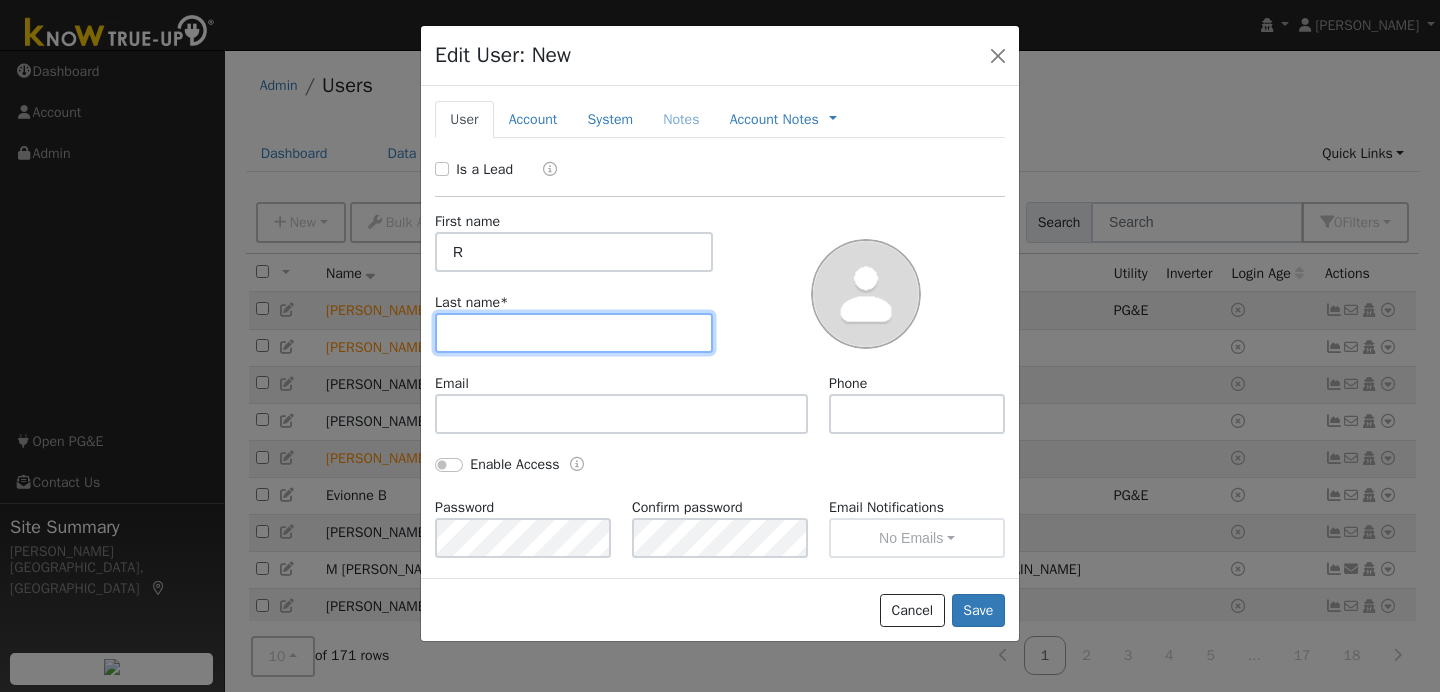 click at bounding box center (574, 333) 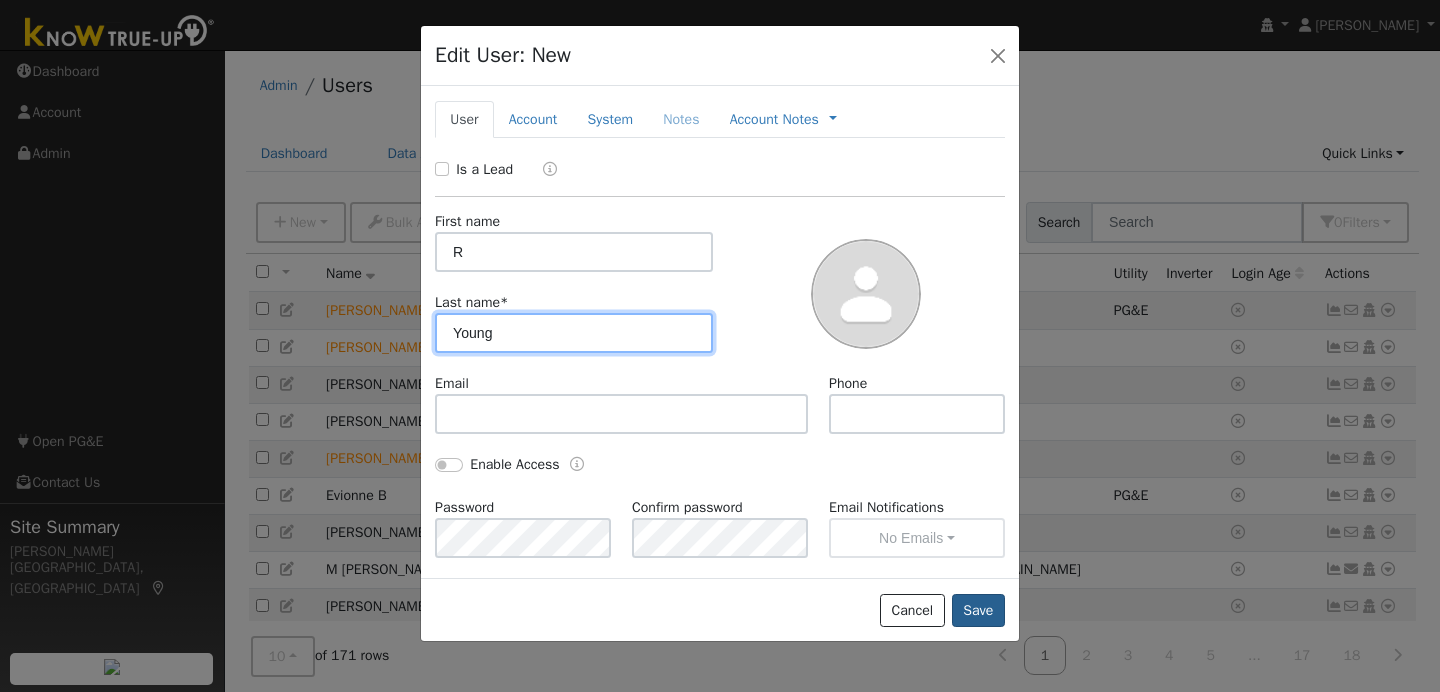 type on "Young" 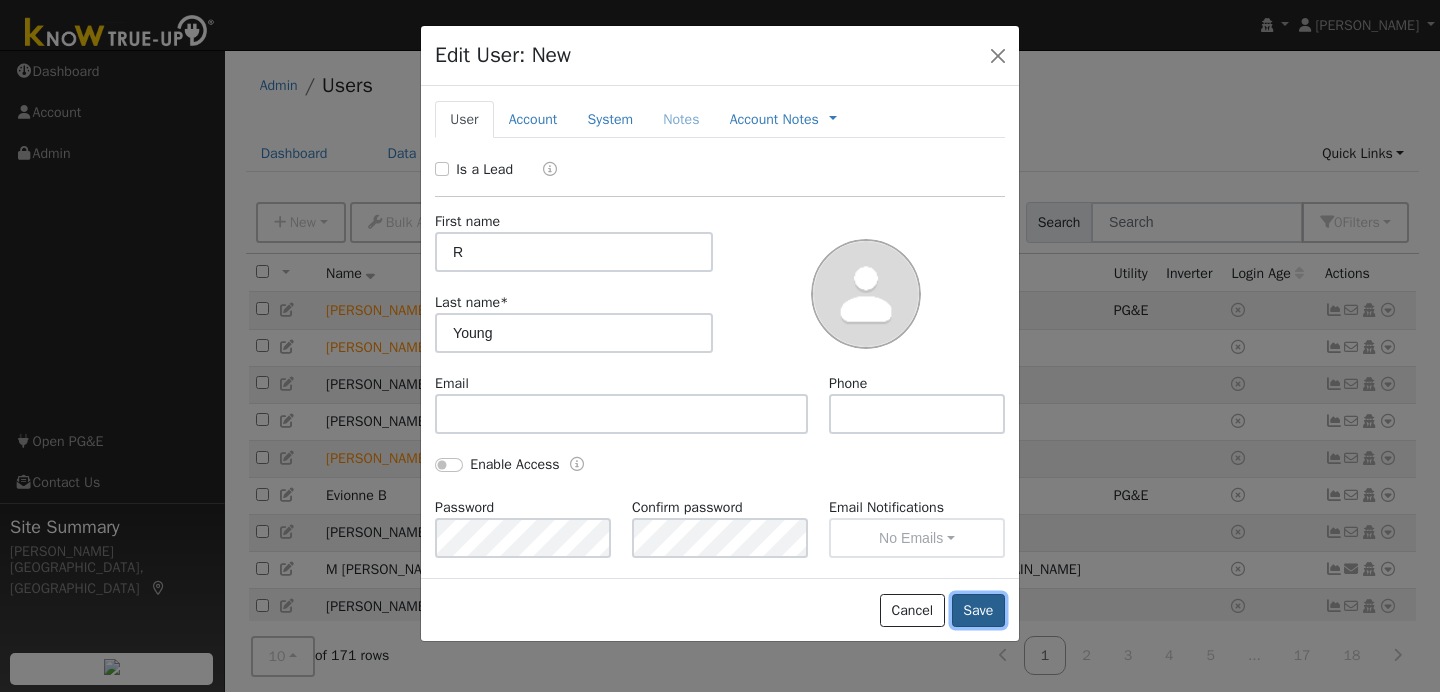 click on "Save" at bounding box center (978, 611) 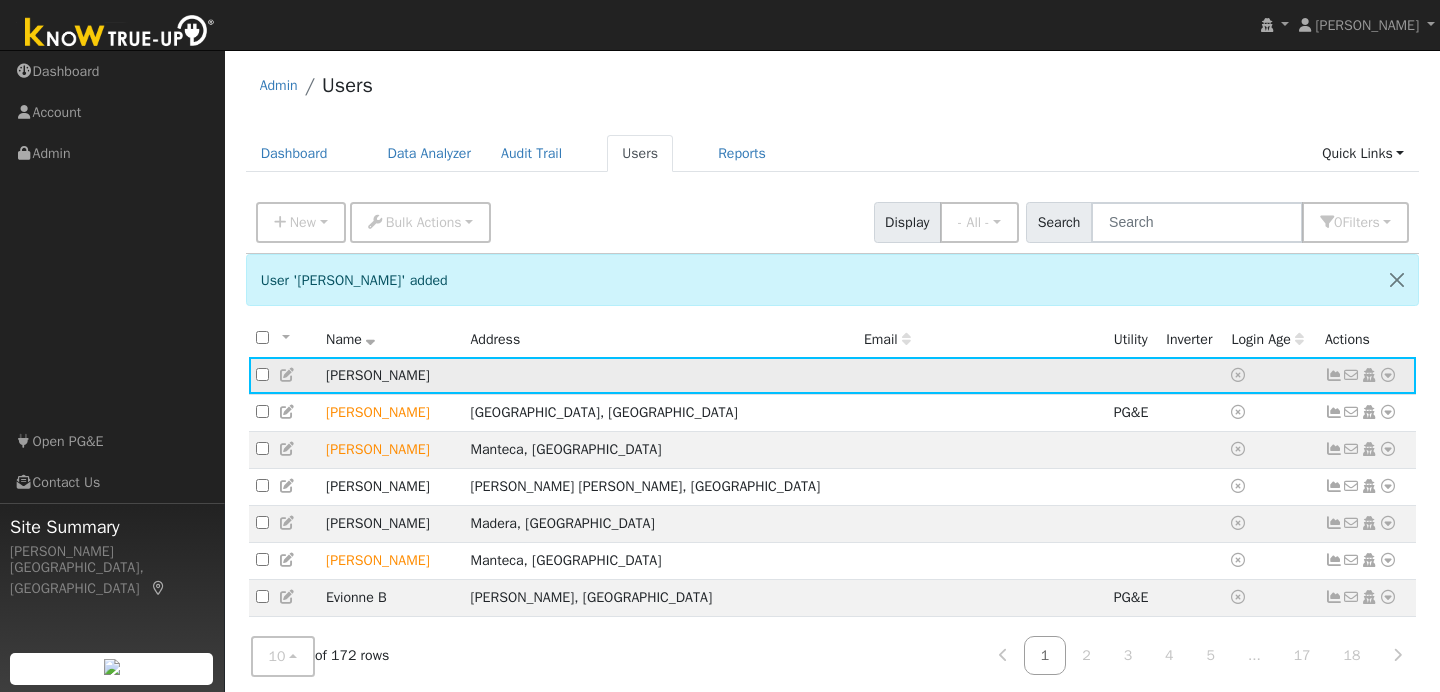 click at bounding box center (1388, 375) 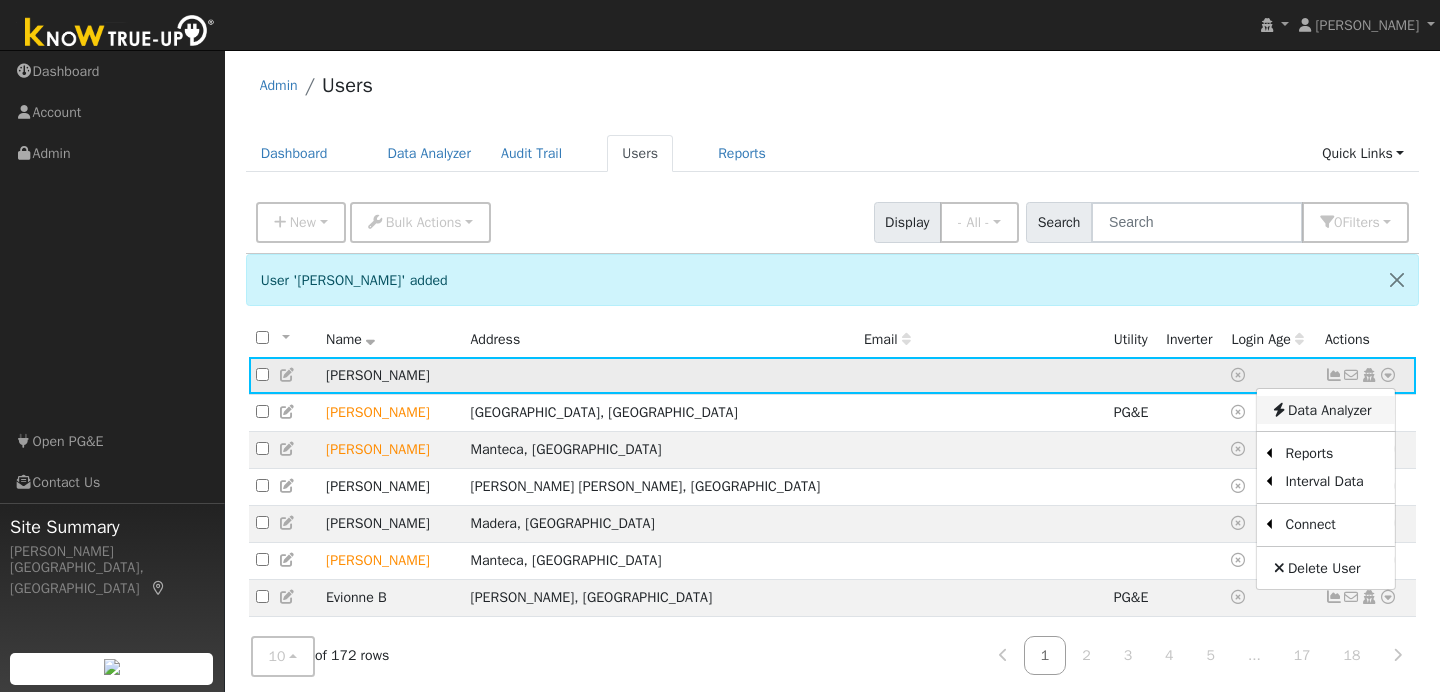 click on "Data Analyzer" at bounding box center [1325, 410] 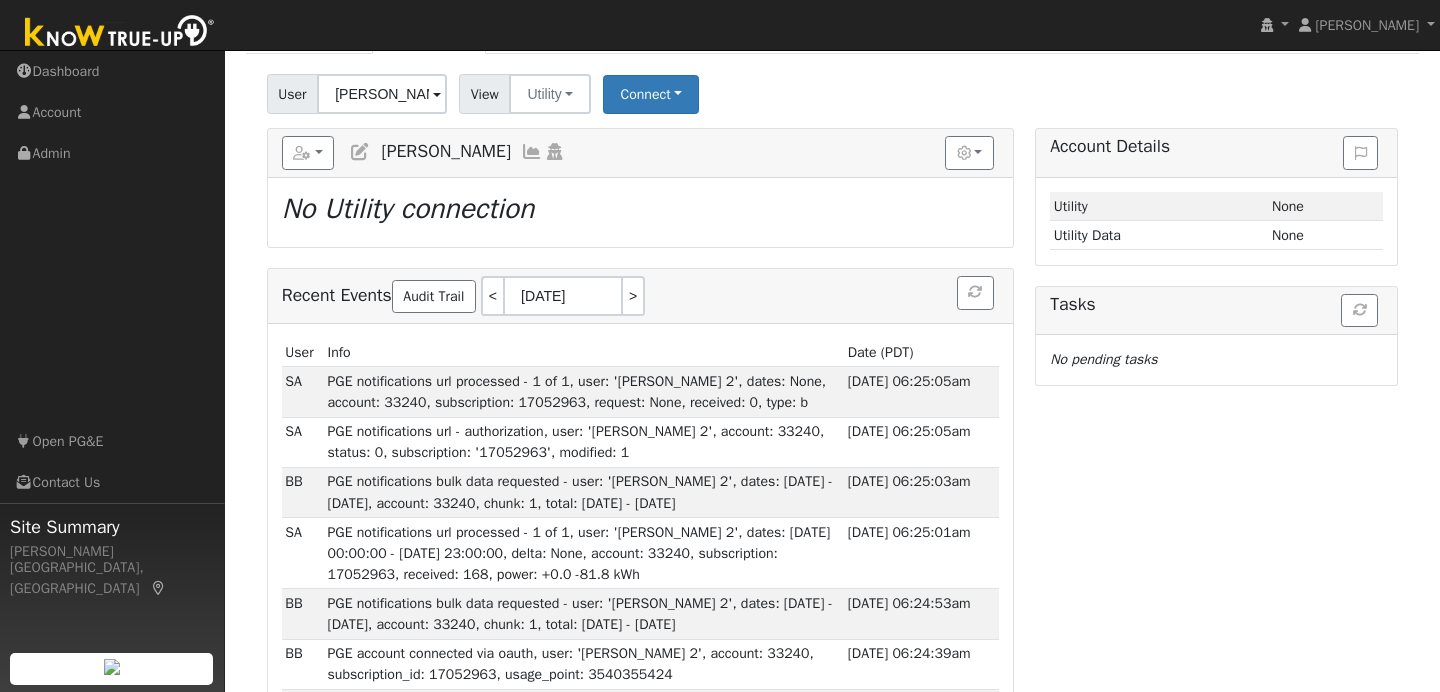 scroll, scrollTop: 0, scrollLeft: 0, axis: both 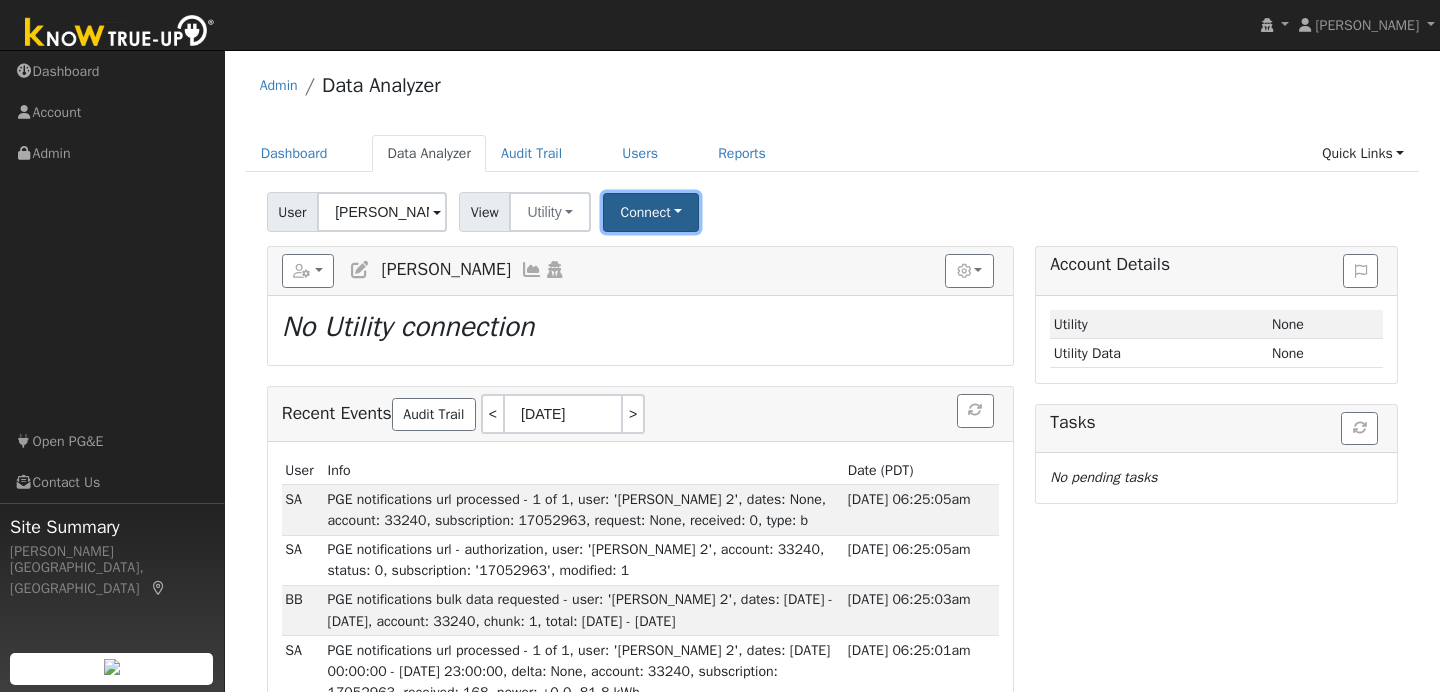 click on "Connect" at bounding box center [651, 212] 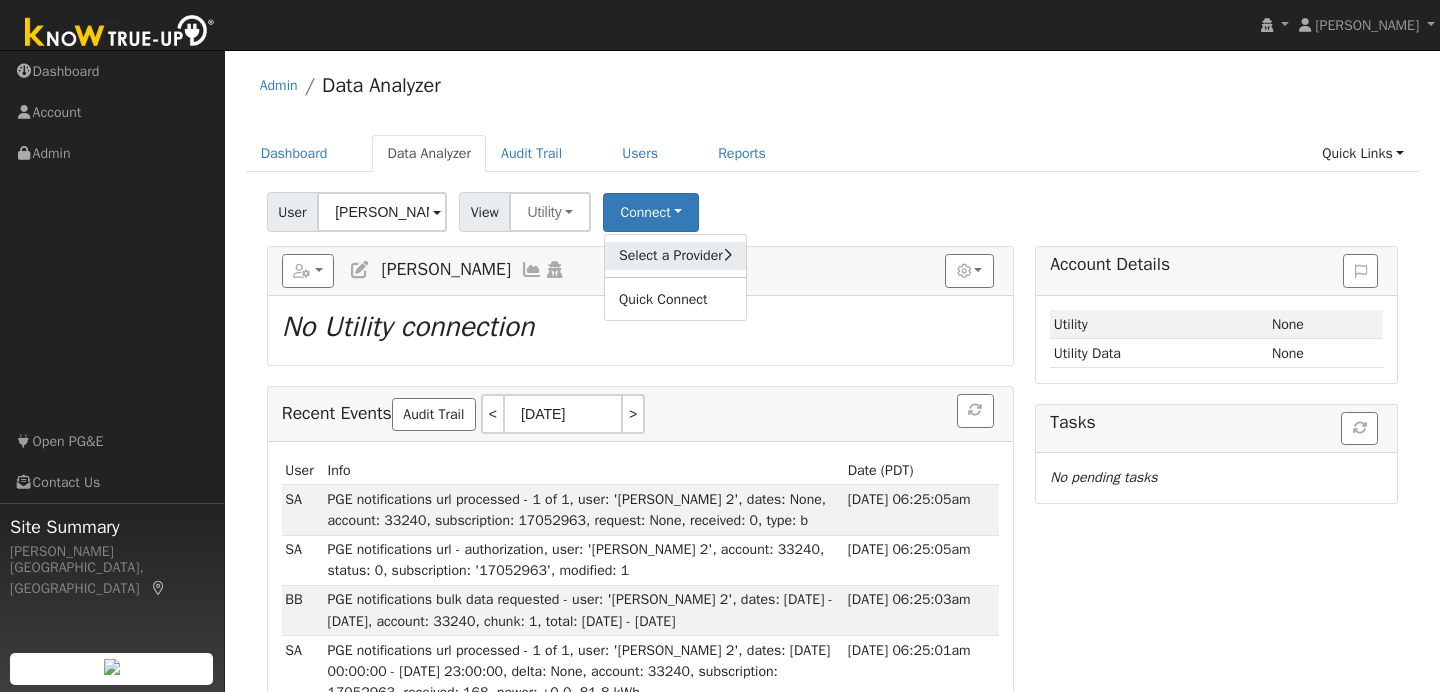 click on "Select a Provider" 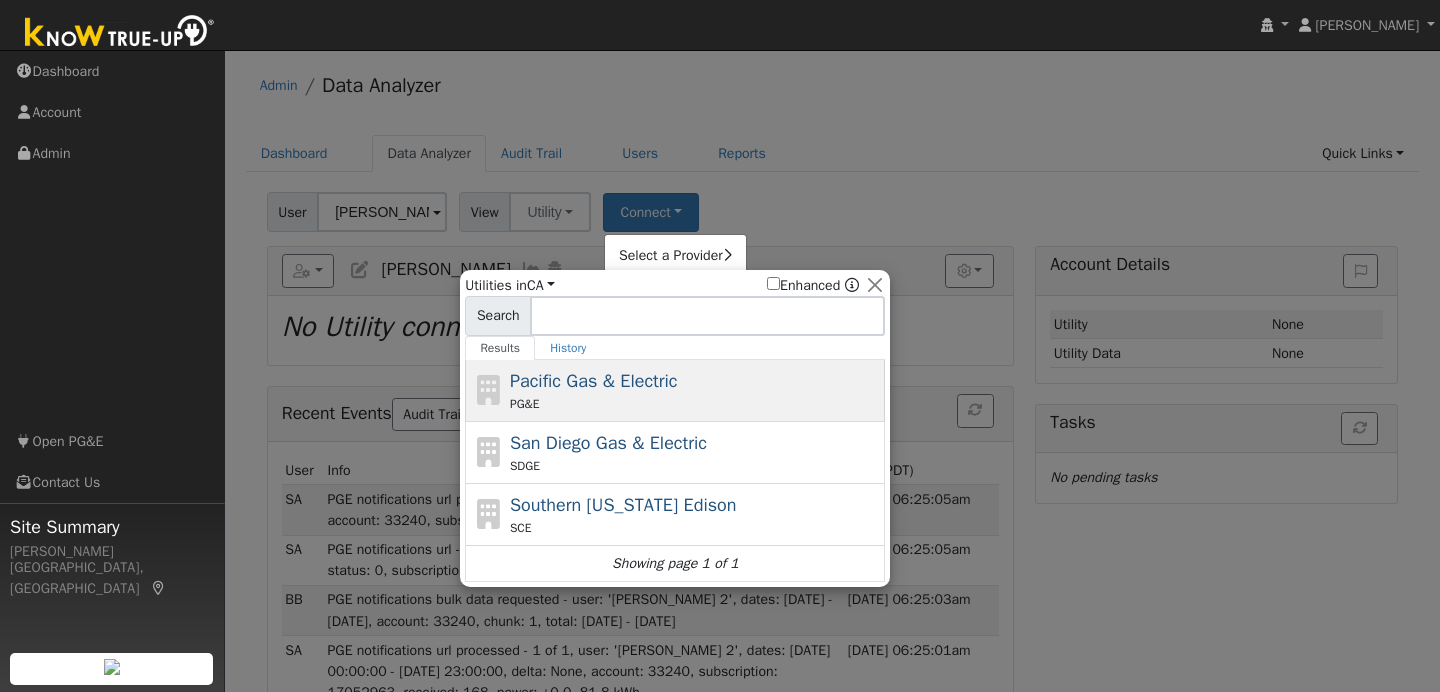 click on "Pacific Gas & Electric" at bounding box center [594, 381] 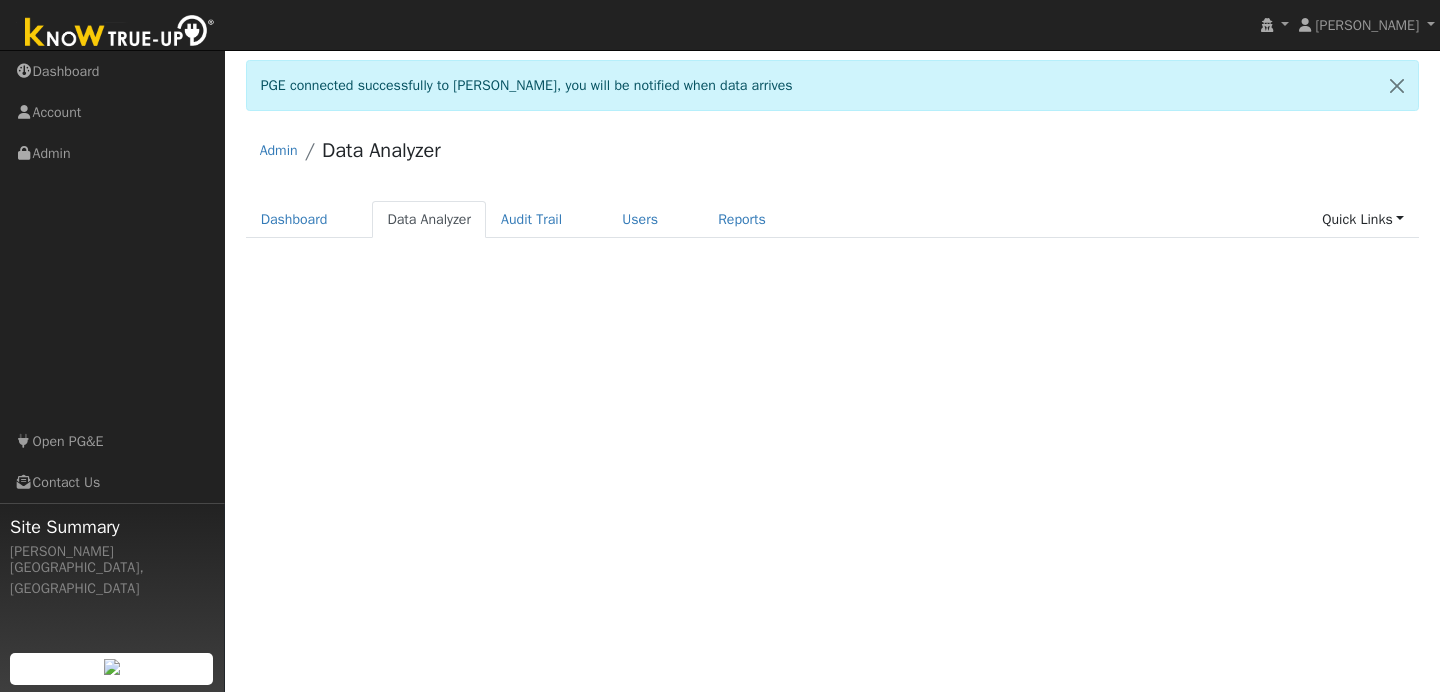 scroll, scrollTop: 0, scrollLeft: 0, axis: both 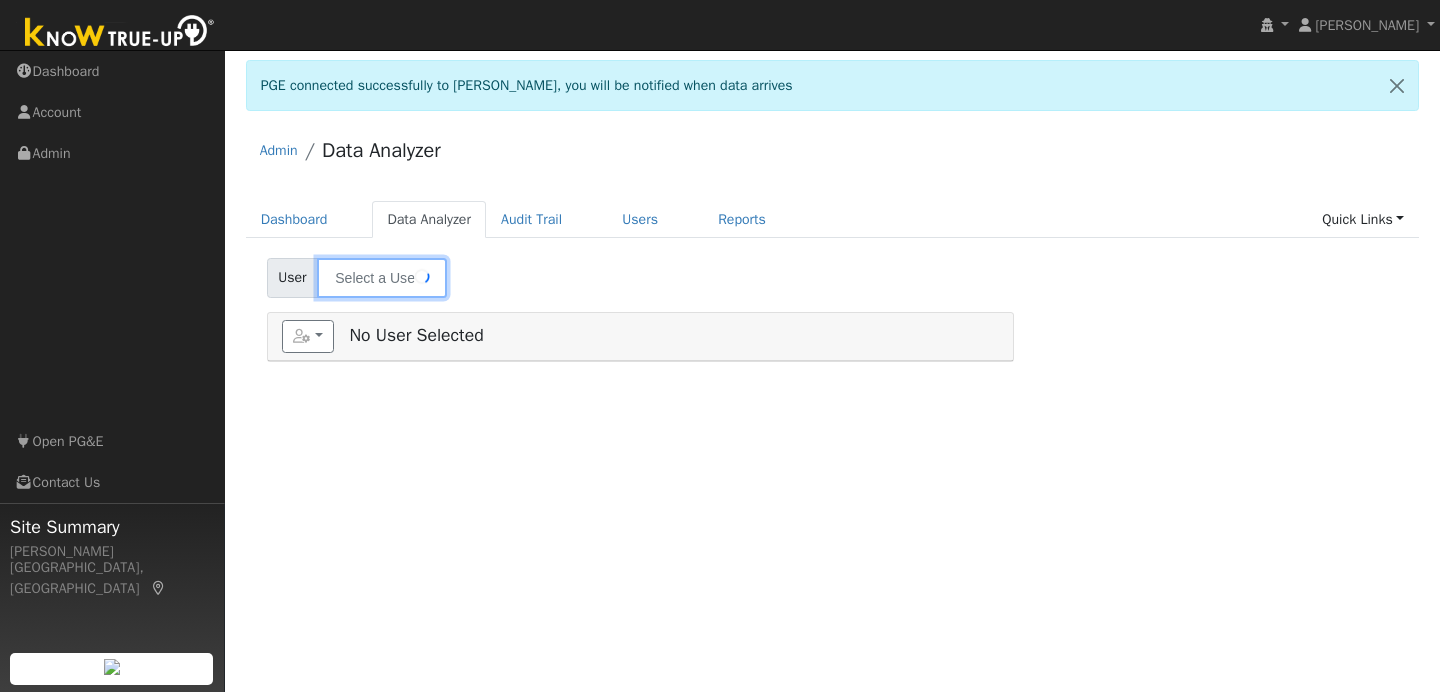 type on "[PERSON_NAME]" 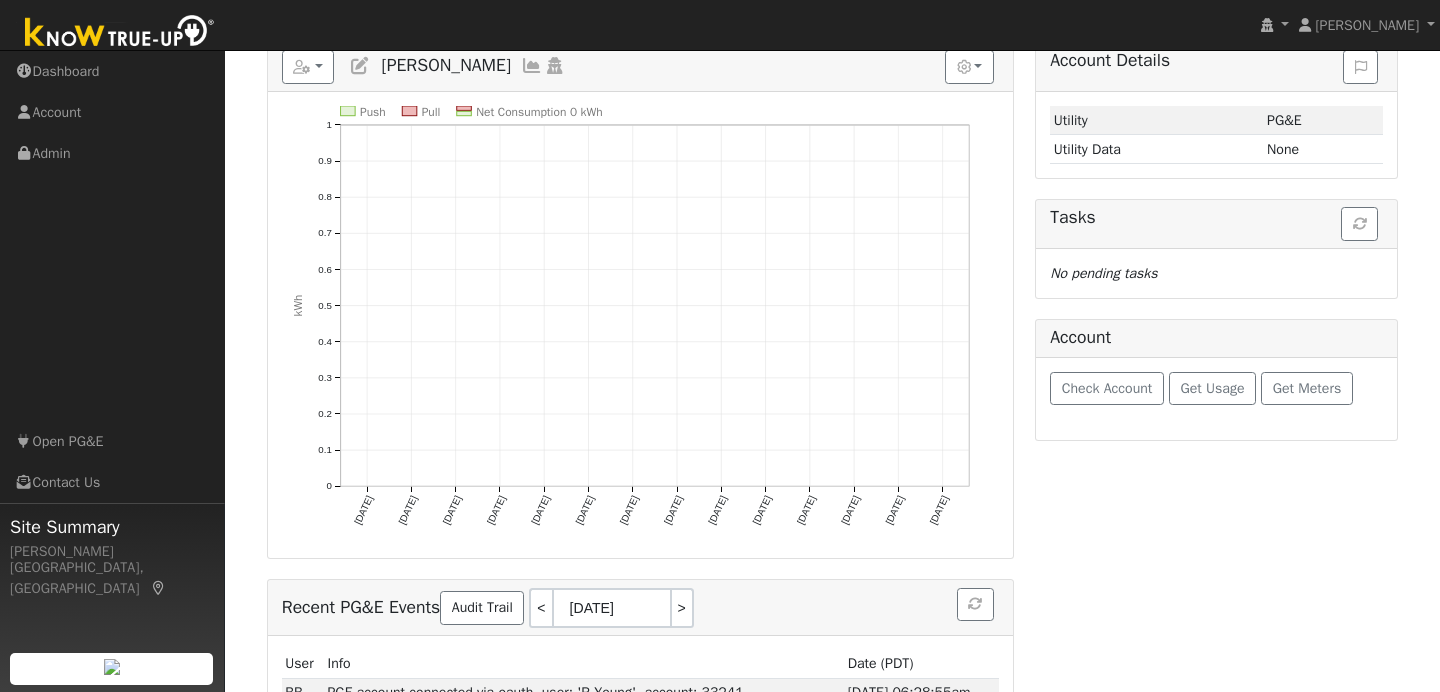 scroll, scrollTop: 0, scrollLeft: 0, axis: both 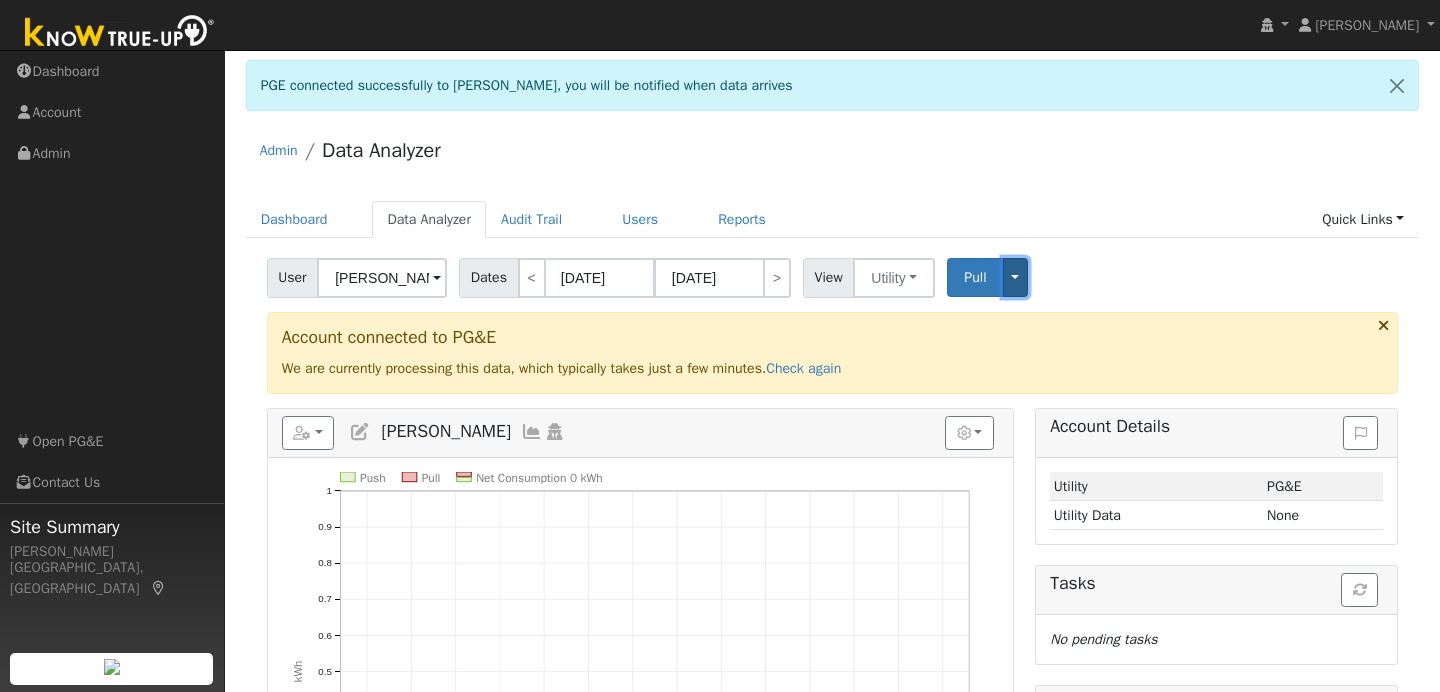 click on "Toggle Dropdown" at bounding box center (1016, 277) 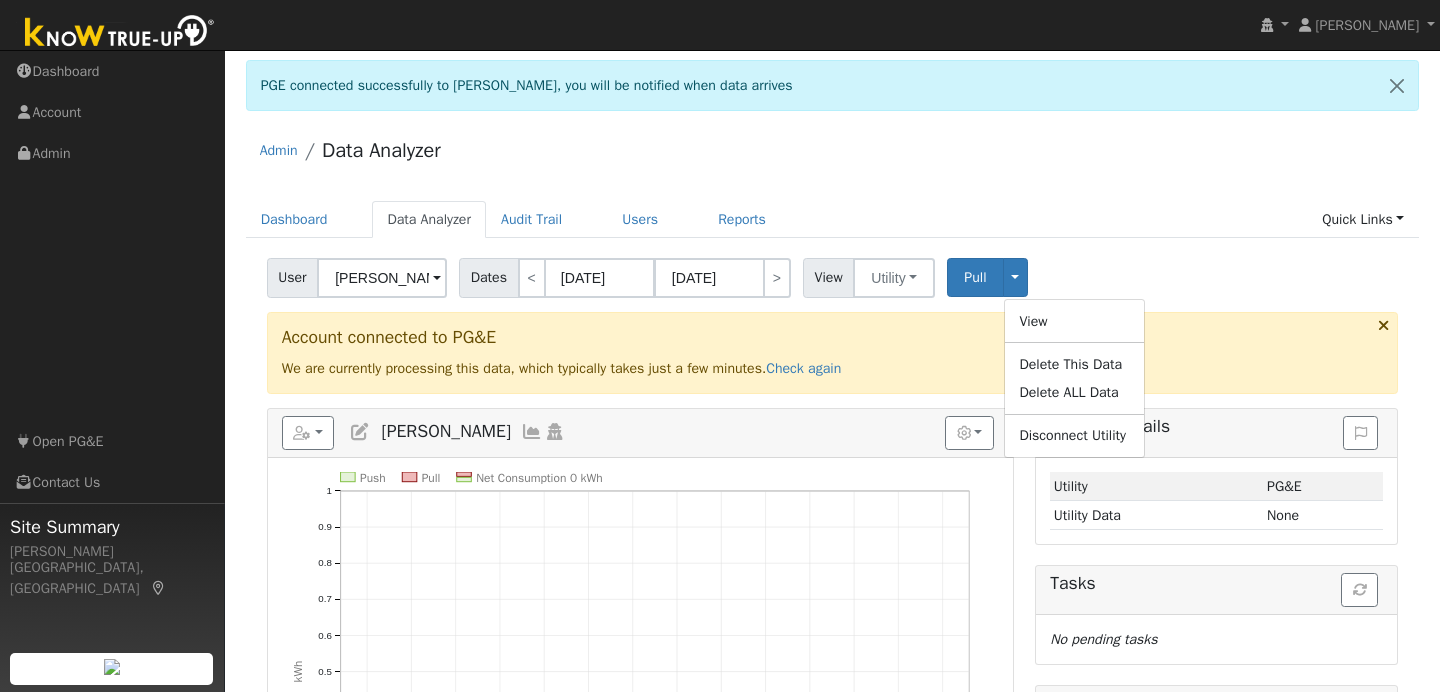 click on "Account connected to PG&E  We are currently processing this data, which typically takes just a few minutes.   Check again" at bounding box center (833, 353) 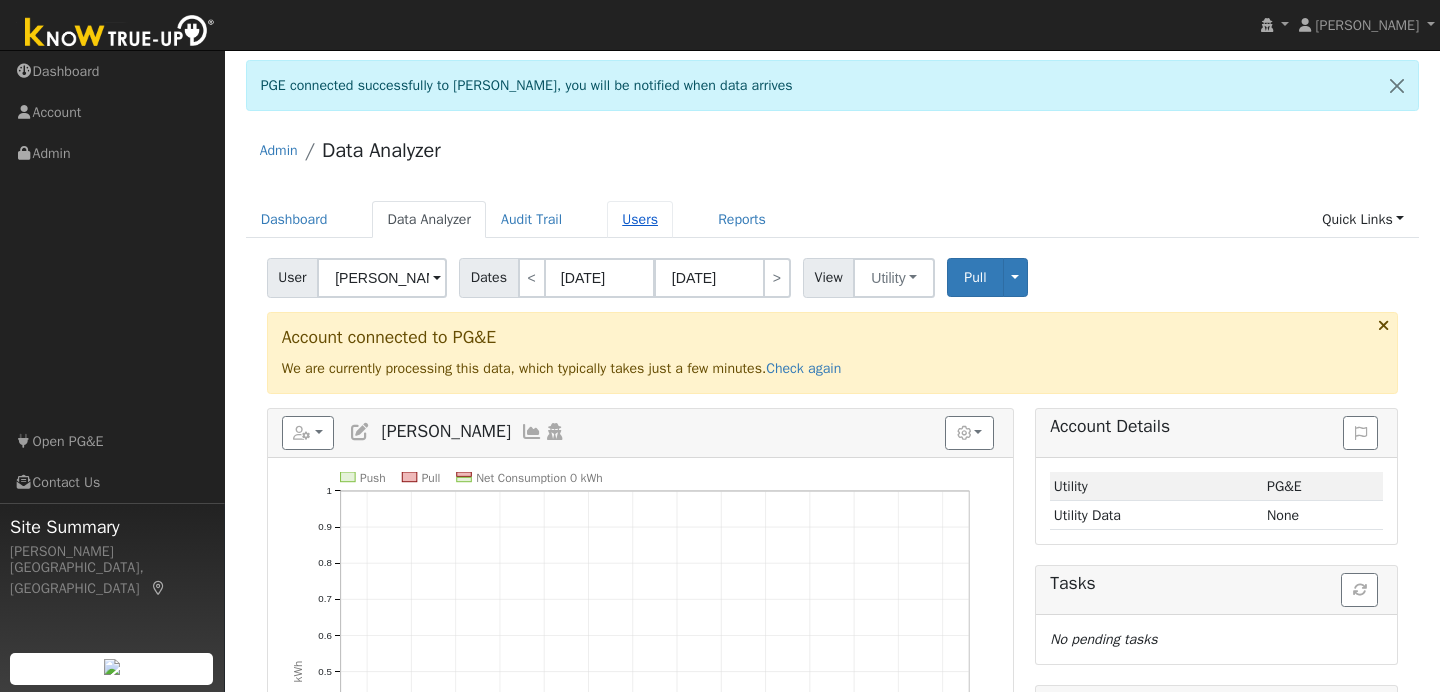click on "Users" at bounding box center [640, 219] 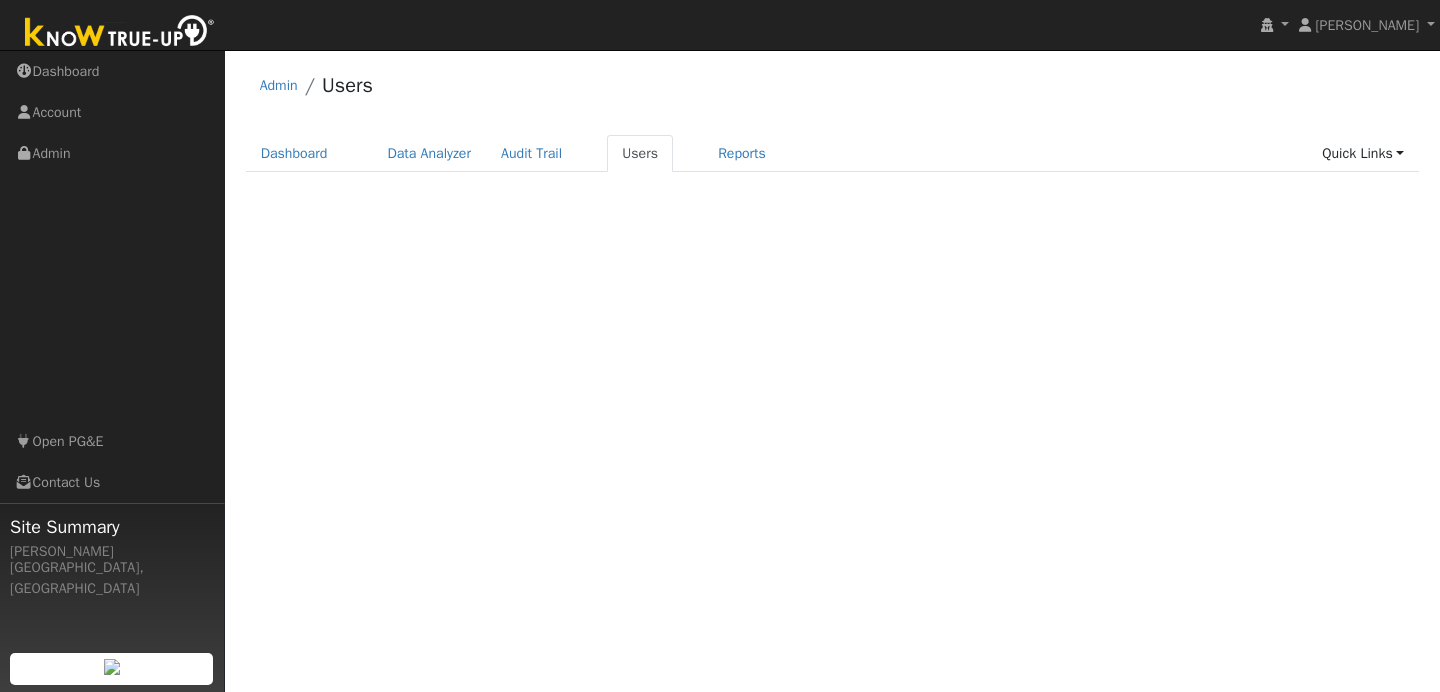 scroll, scrollTop: 0, scrollLeft: 0, axis: both 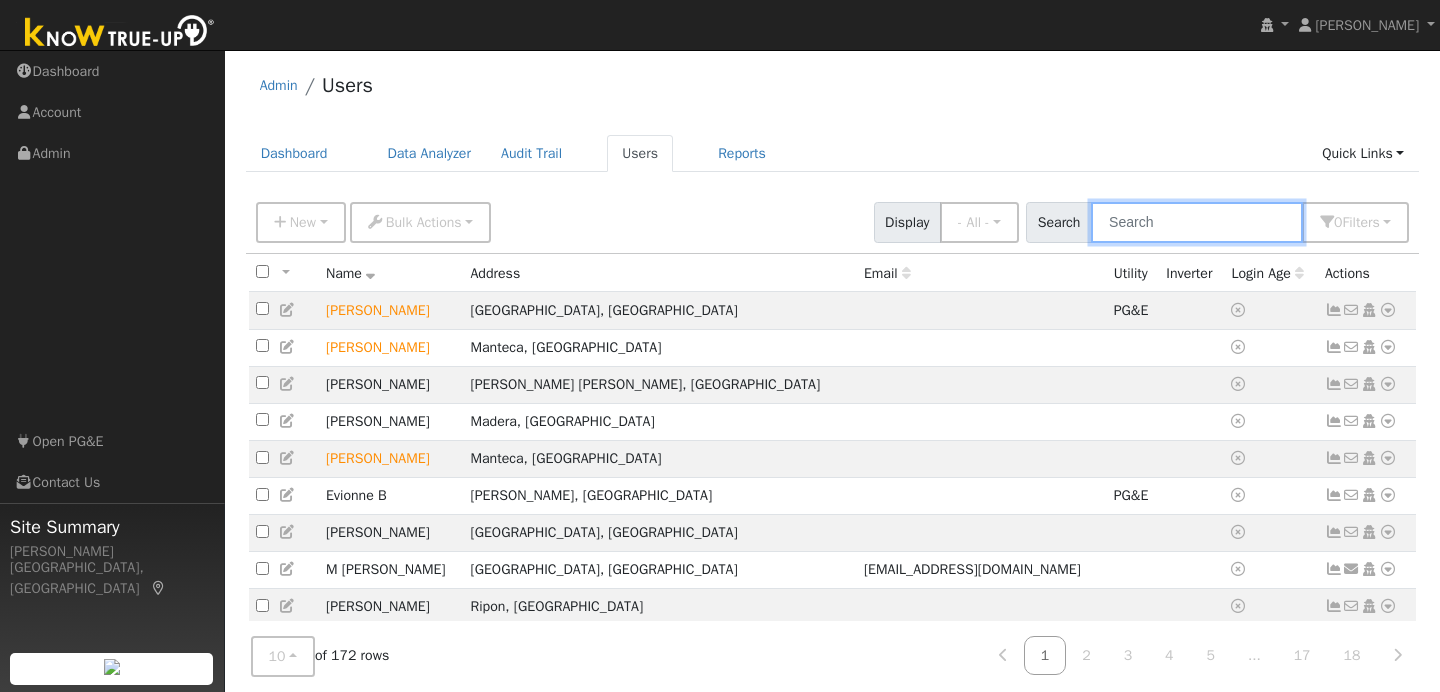 click at bounding box center [1197, 222] 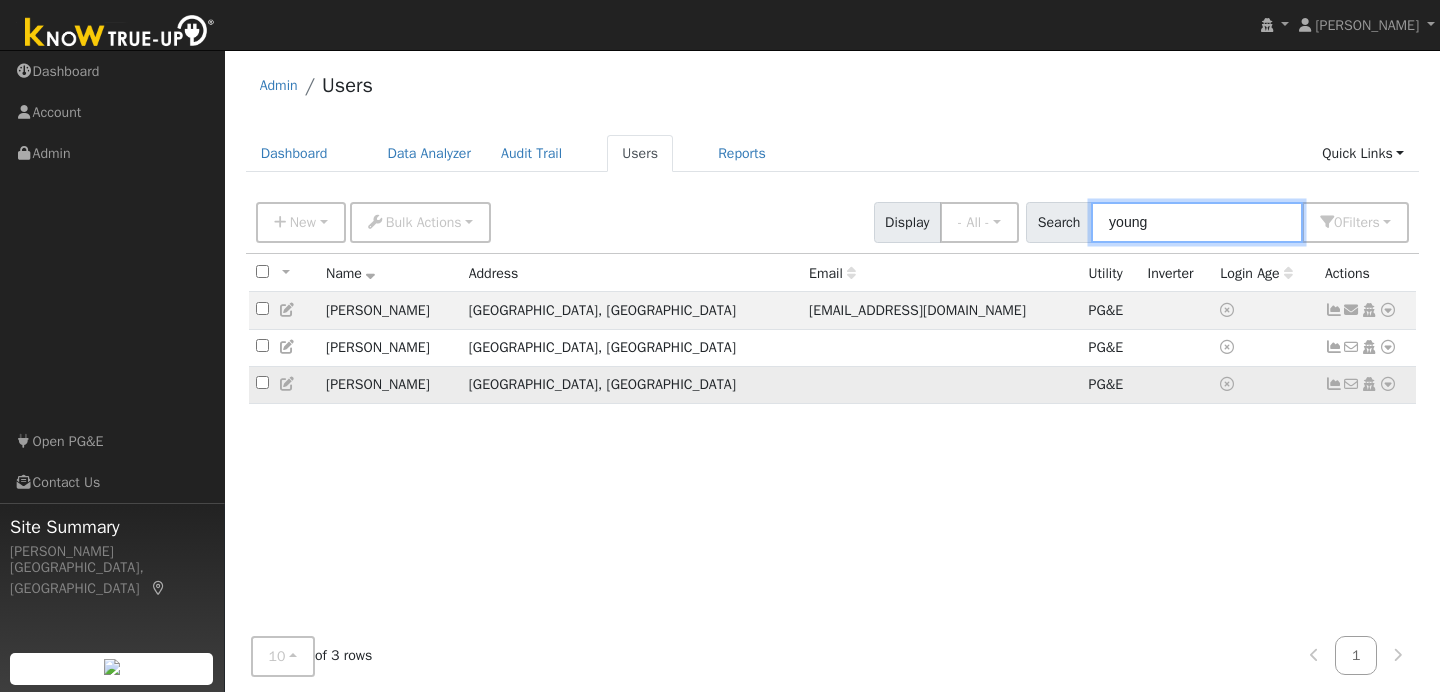 type on "young" 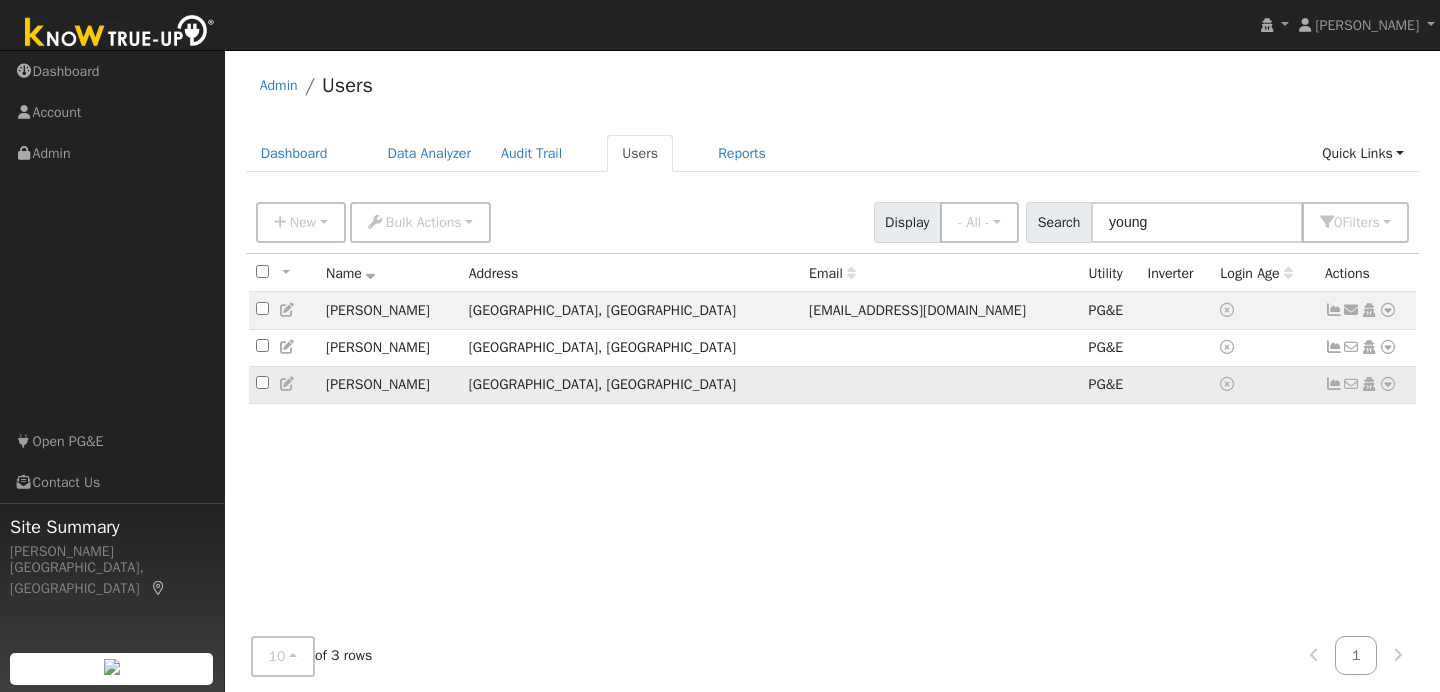 click on "No email address Send Email... Copy a Link Reset Password Open Access  Data Analyzer  Reports Scenario Health Check Account Timeline User Audit Trail  Interval Data Import From CSV Export to CSV  Connect  Solar  Disconnect  Utility  Delete User" 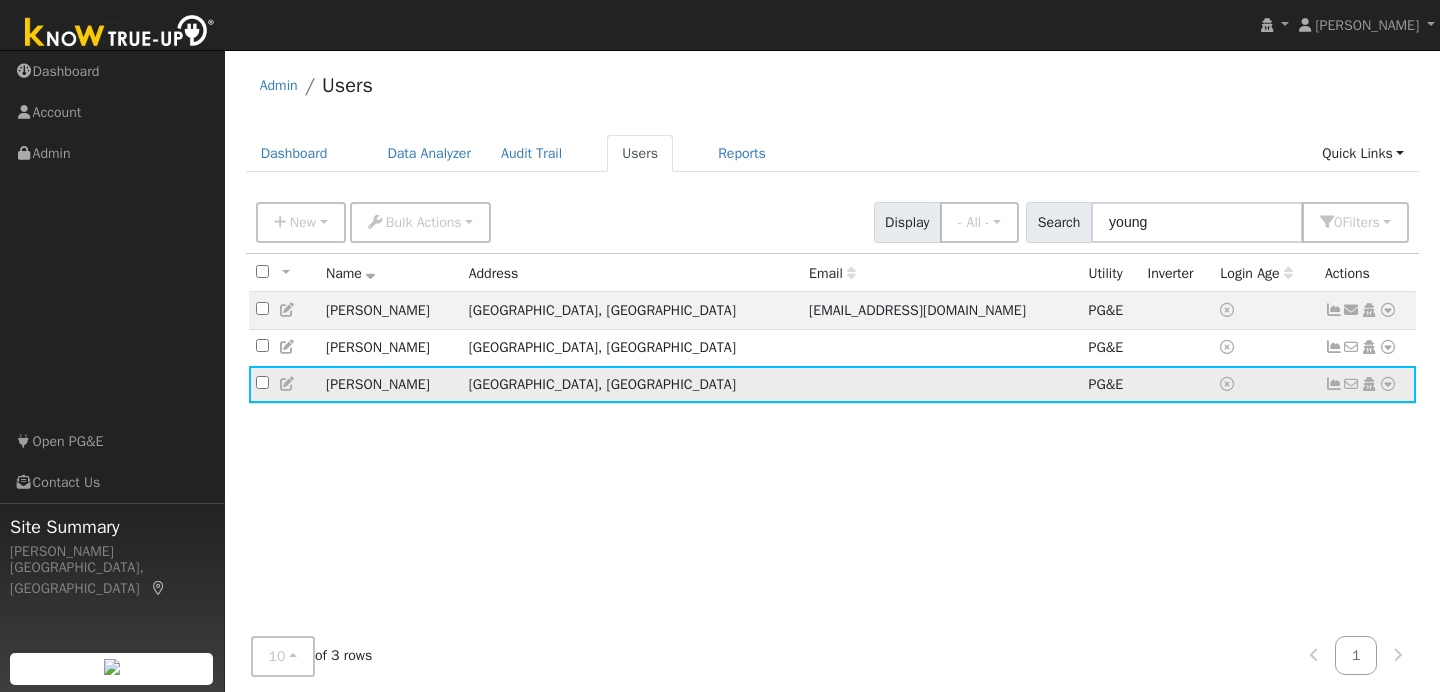 click at bounding box center (1388, 384) 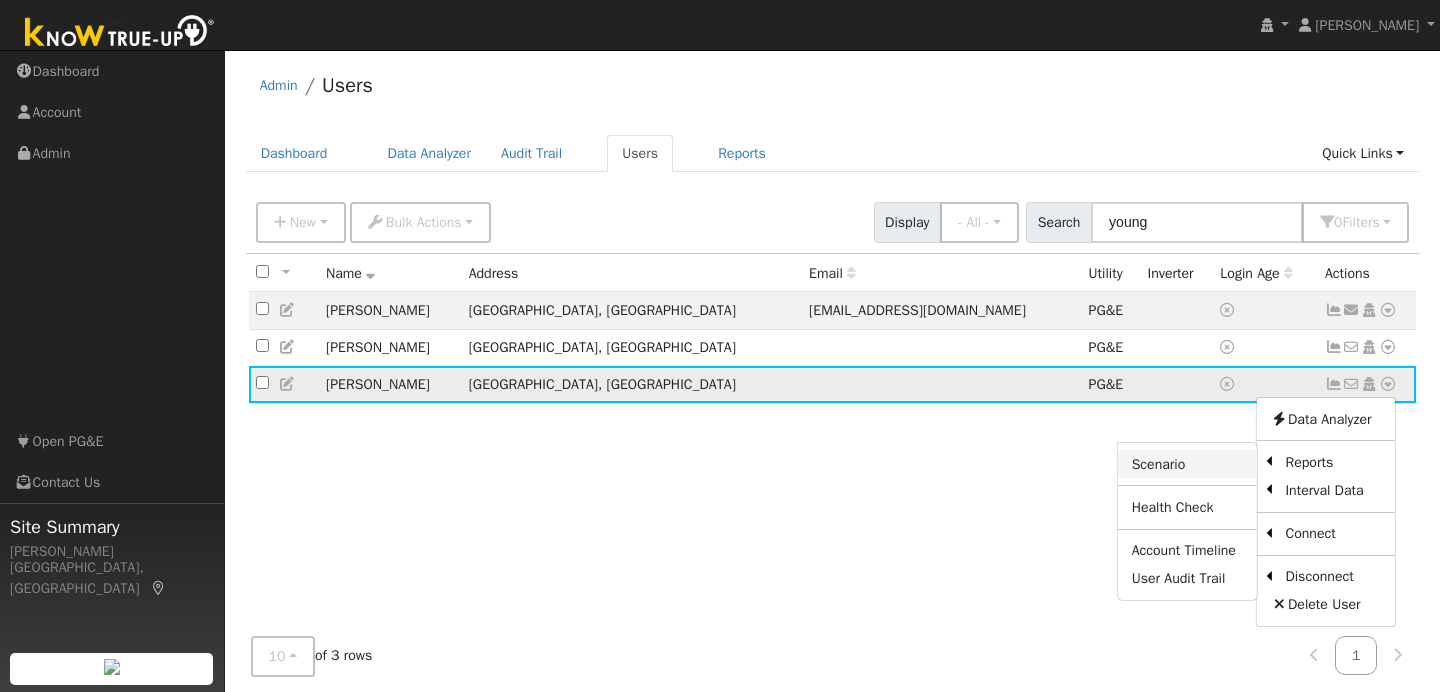 click on "Scenario" at bounding box center [1187, 464] 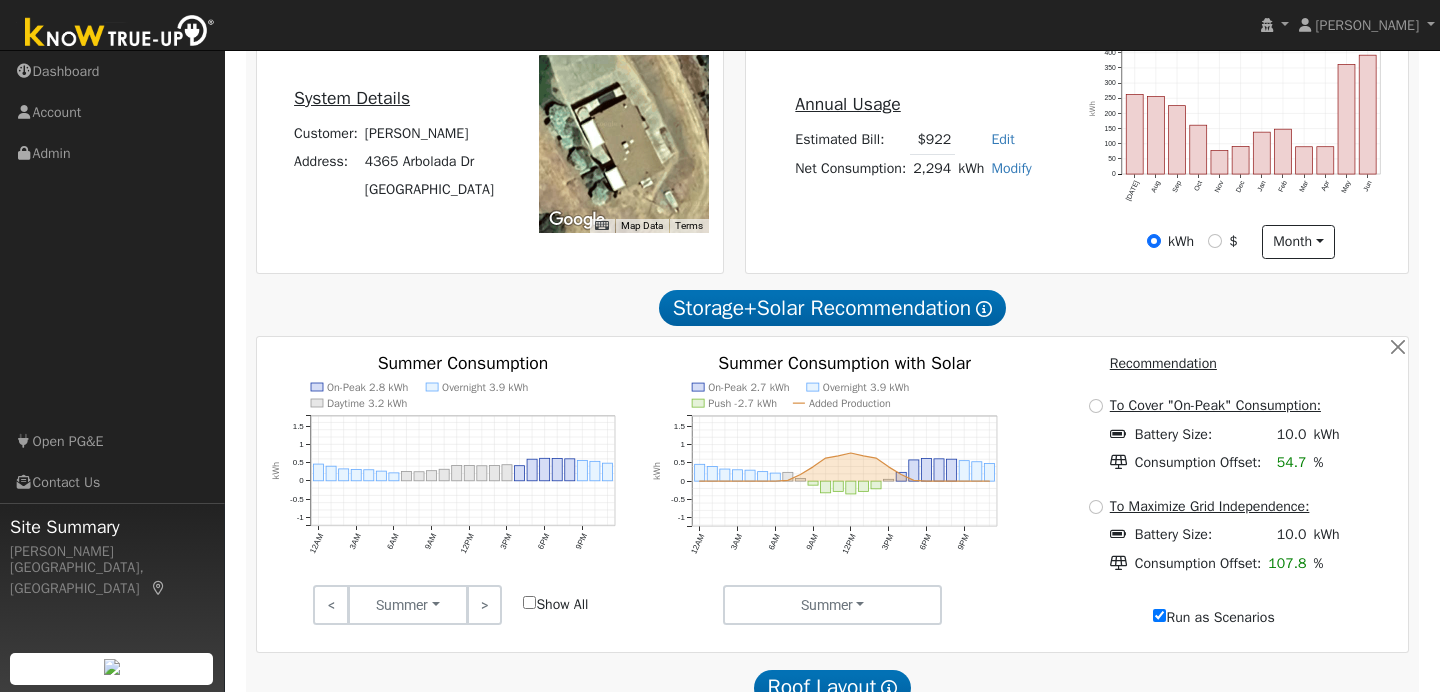 scroll, scrollTop: 0, scrollLeft: 0, axis: both 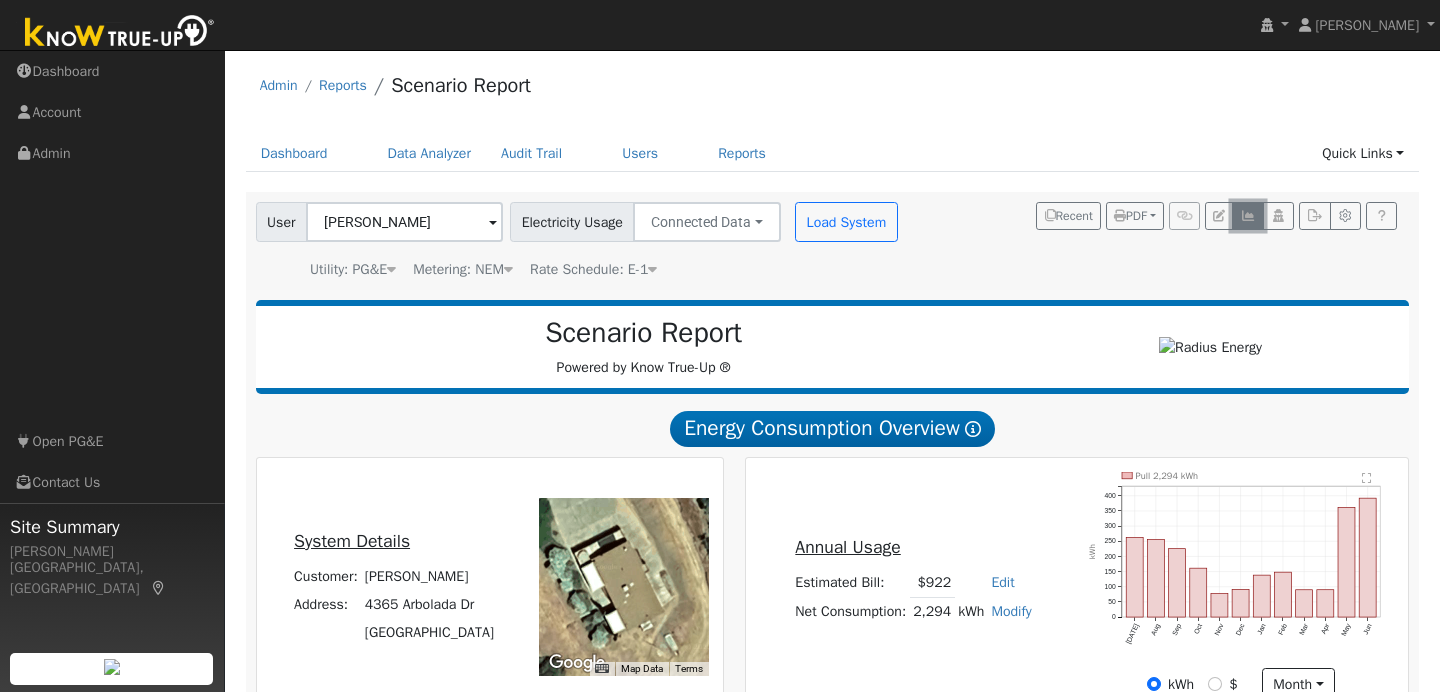 click at bounding box center [1247, 216] 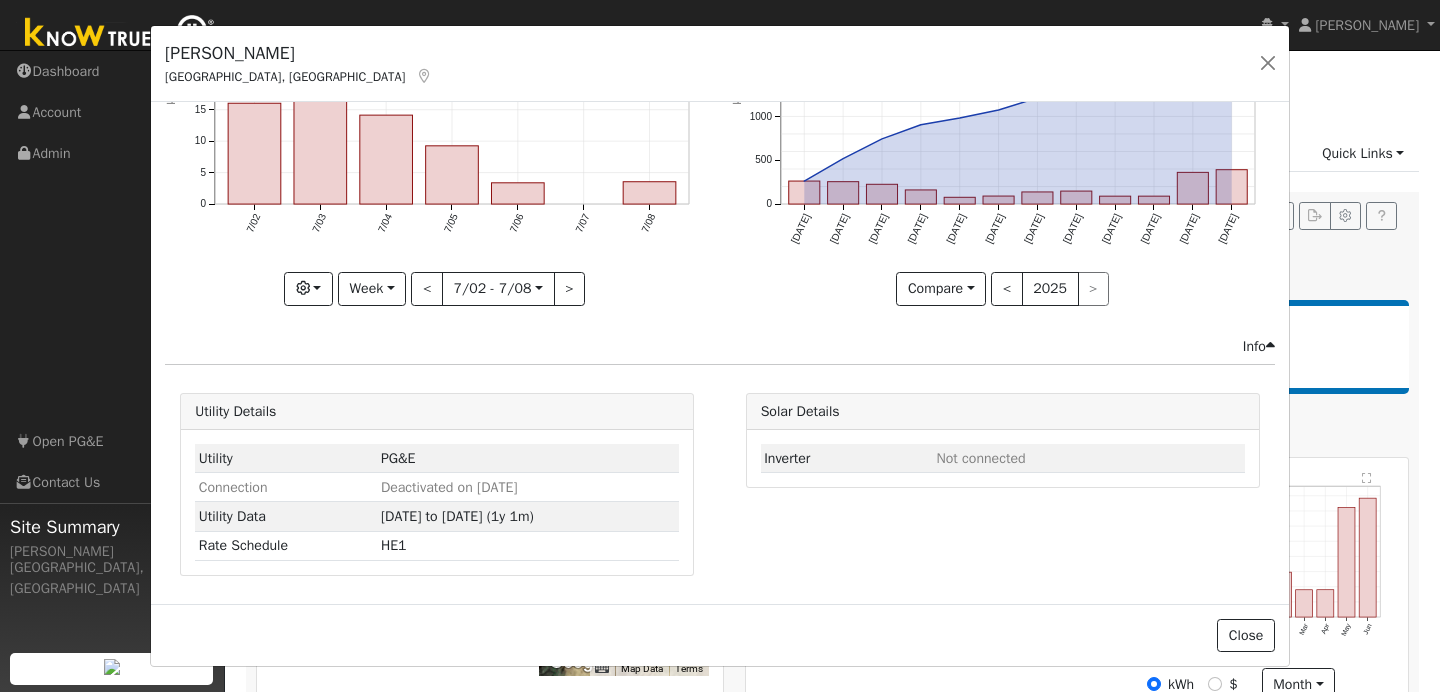 scroll, scrollTop: 0, scrollLeft: 0, axis: both 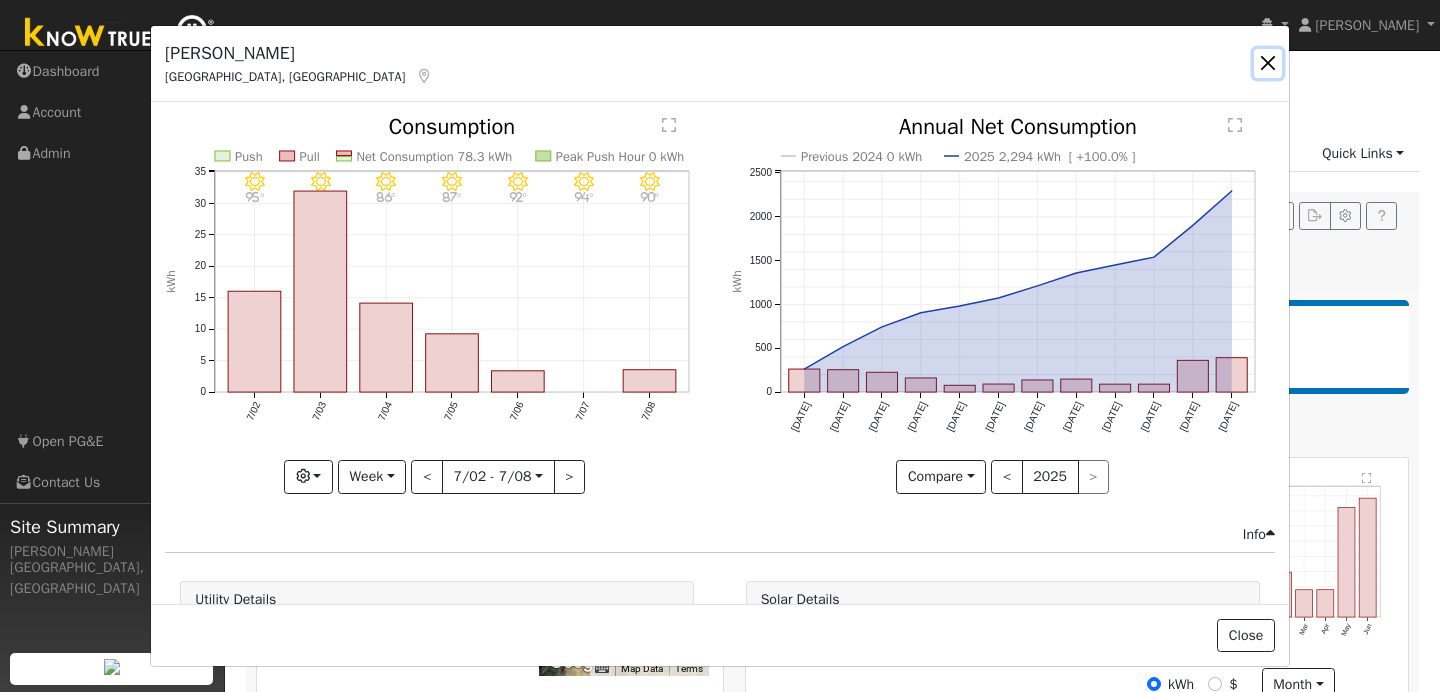 click at bounding box center [1268, 63] 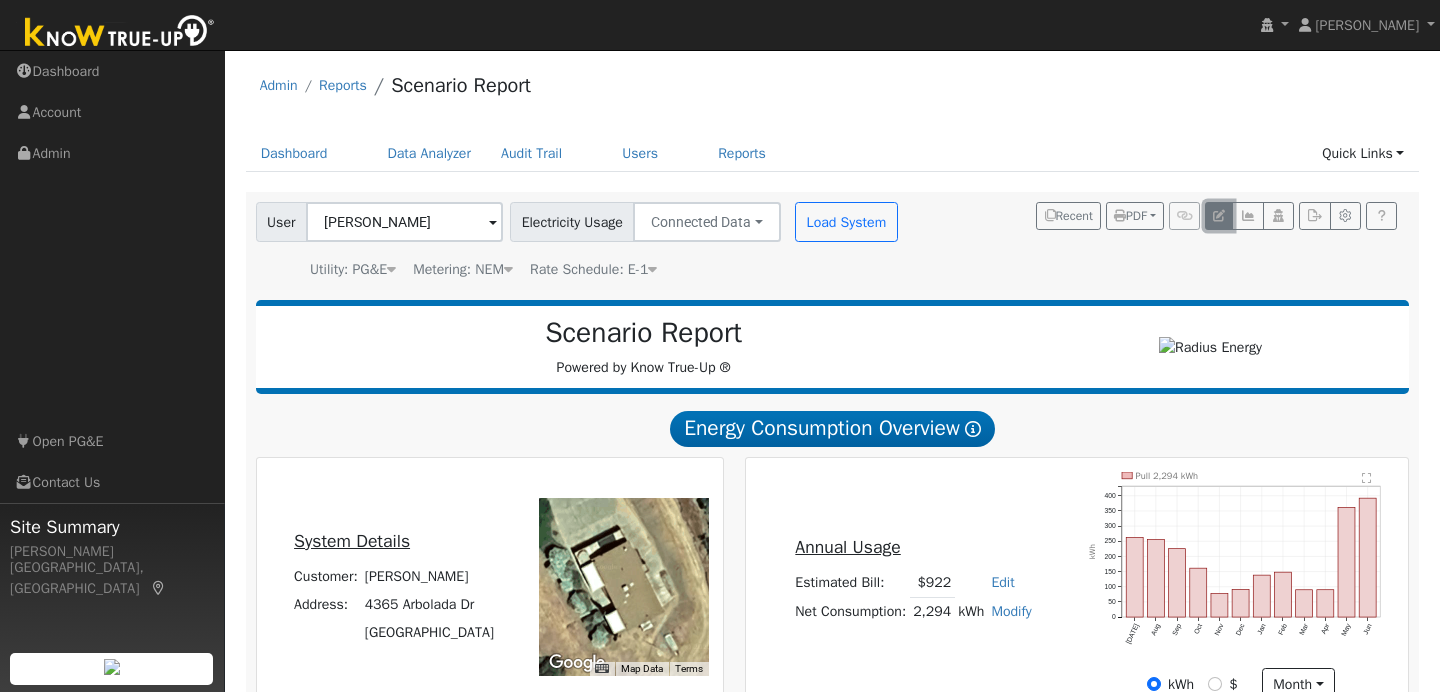 click at bounding box center [1219, 216] 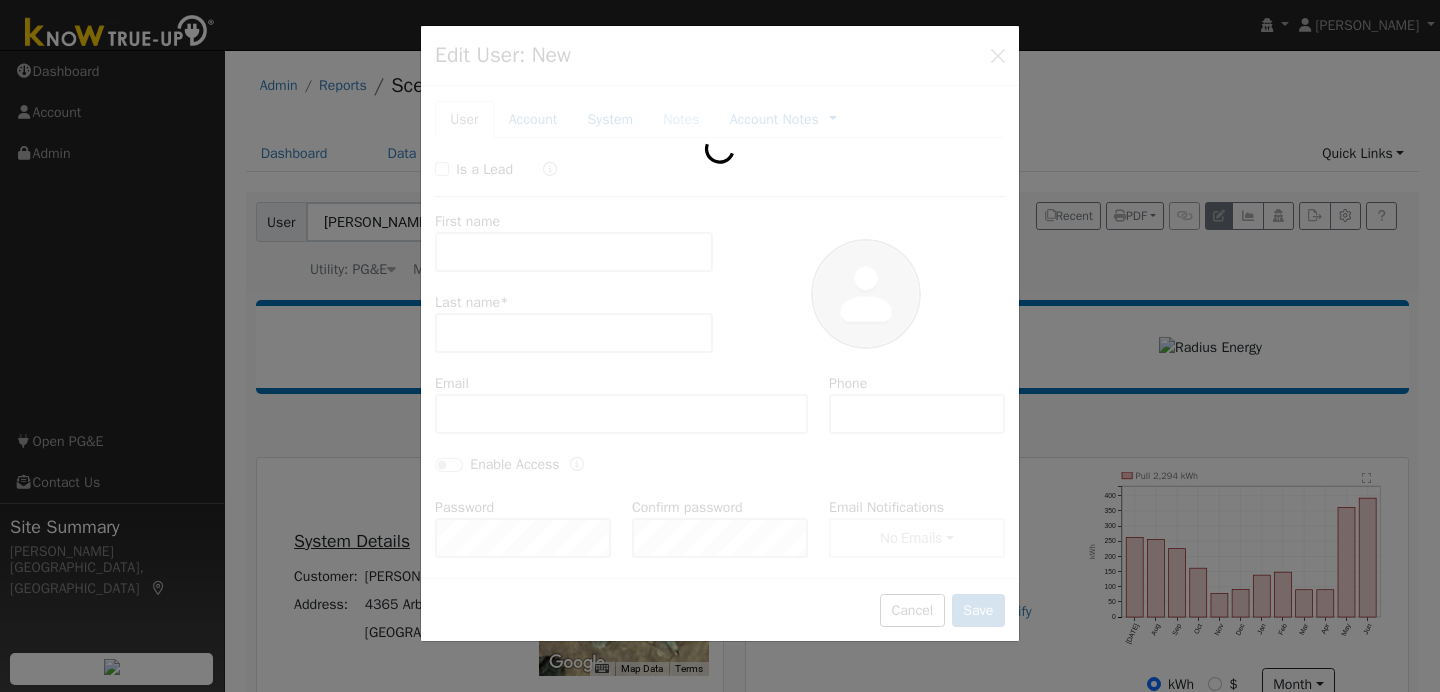 type on "[PERSON_NAME]" 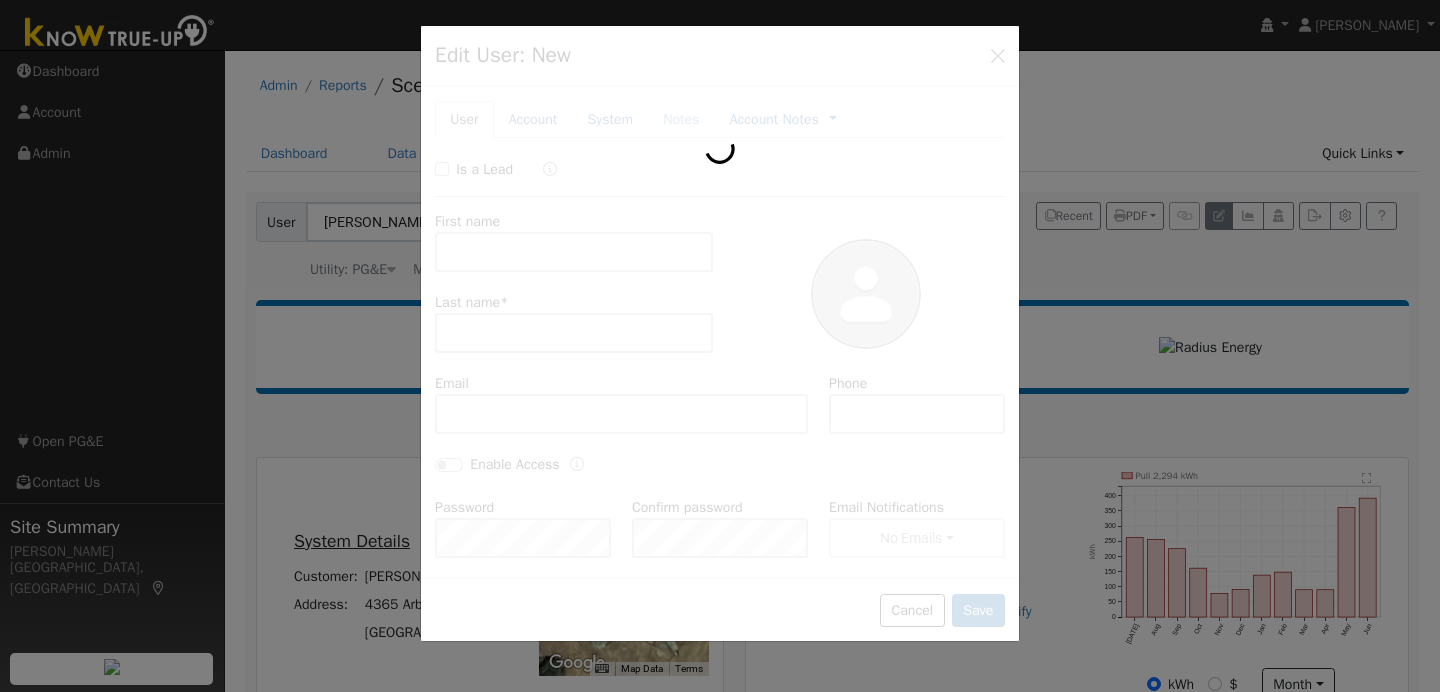 type on "Young" 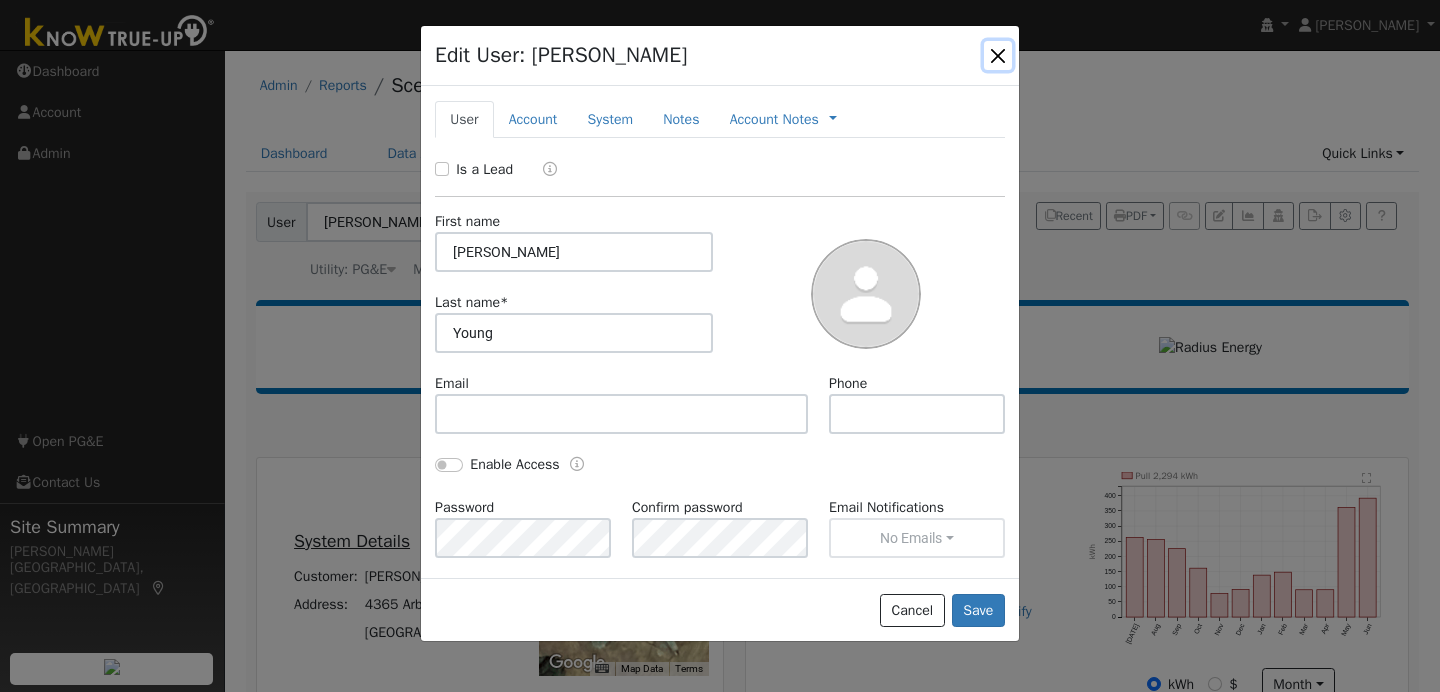 click at bounding box center [998, 55] 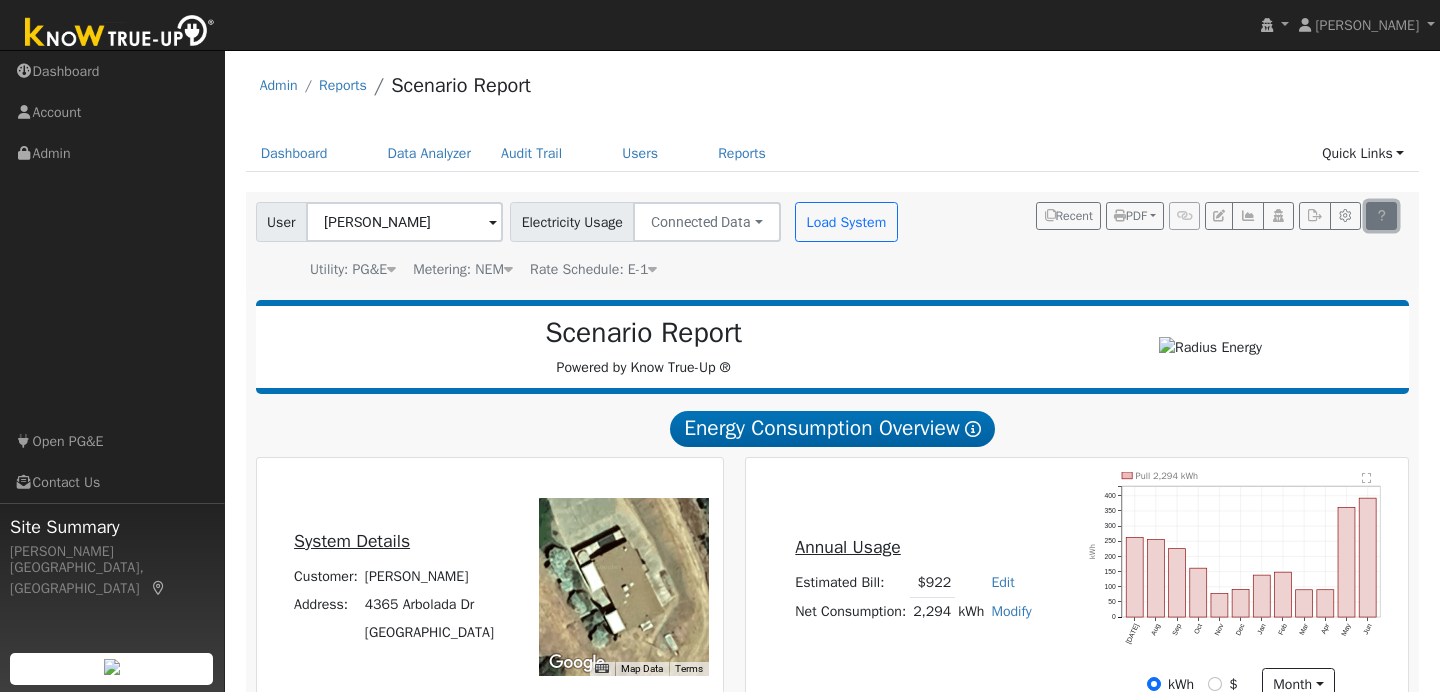 click at bounding box center [1381, 216] 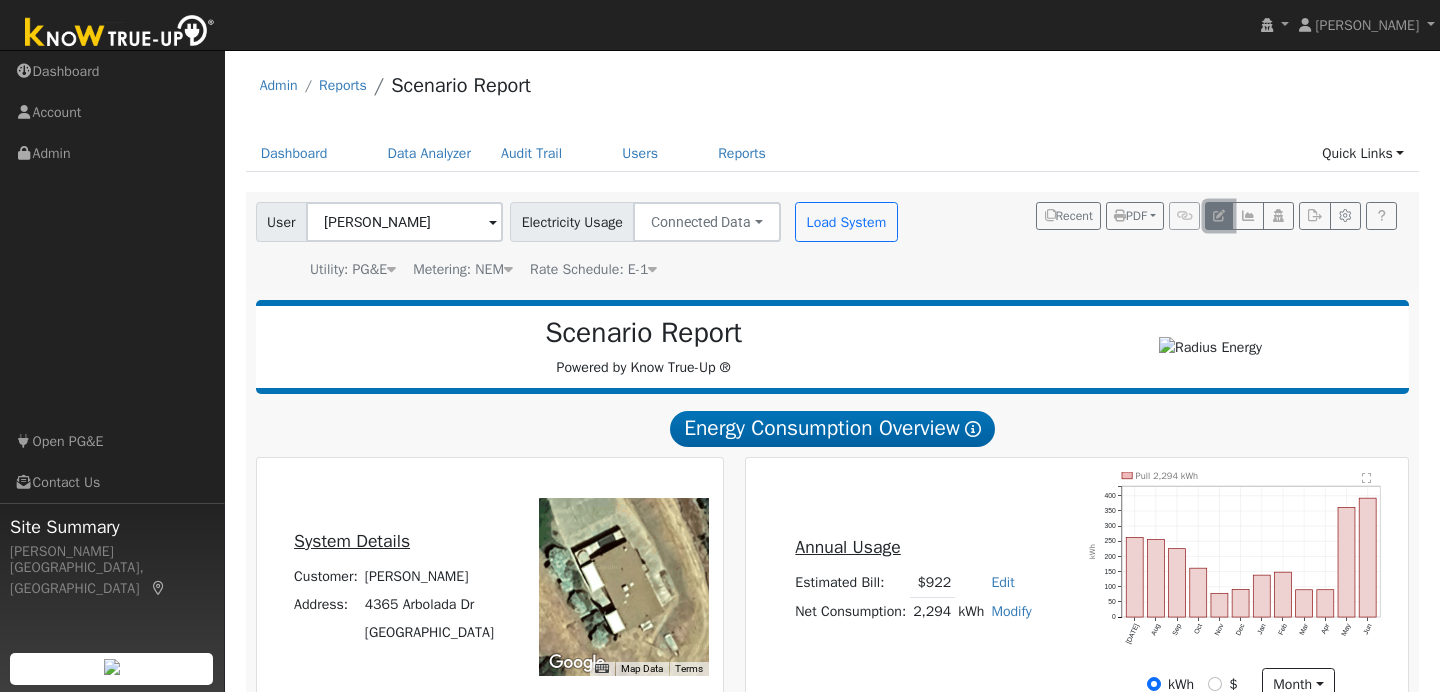 click at bounding box center [1219, 216] 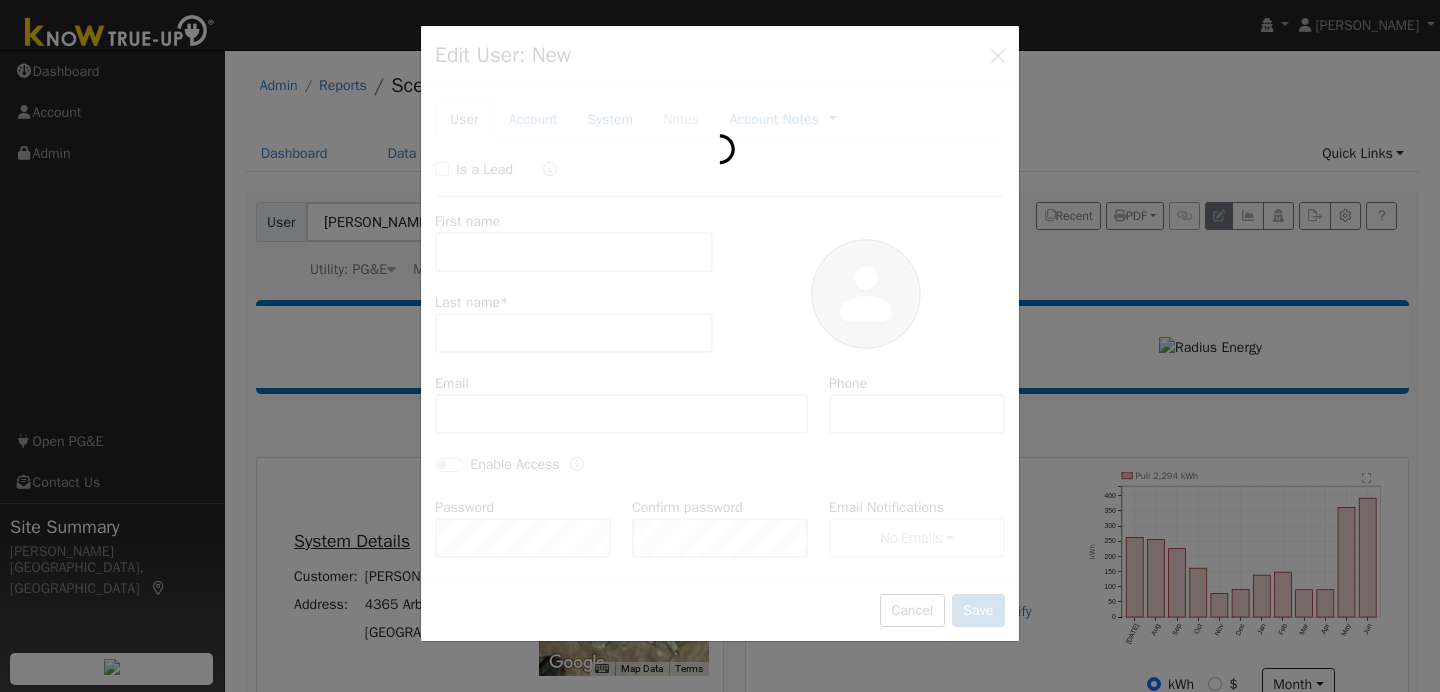 type on "Roger" 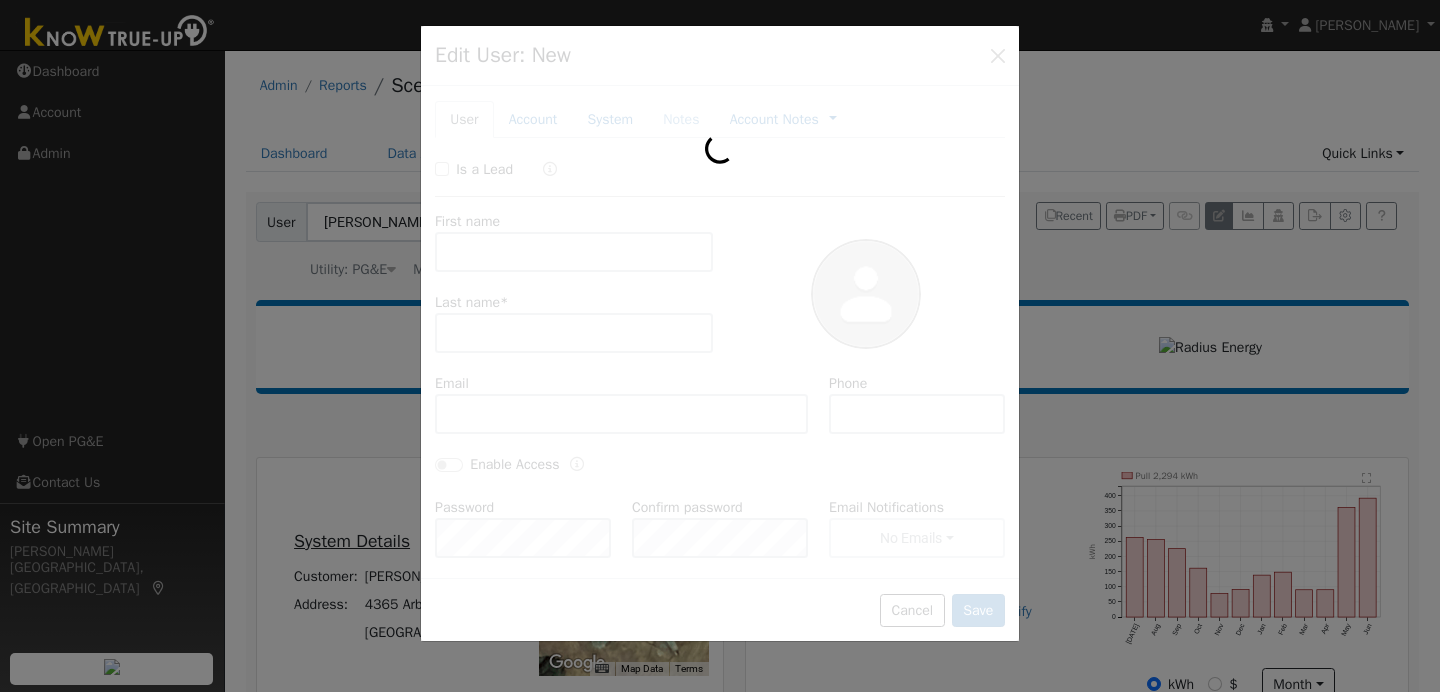 type on "Young" 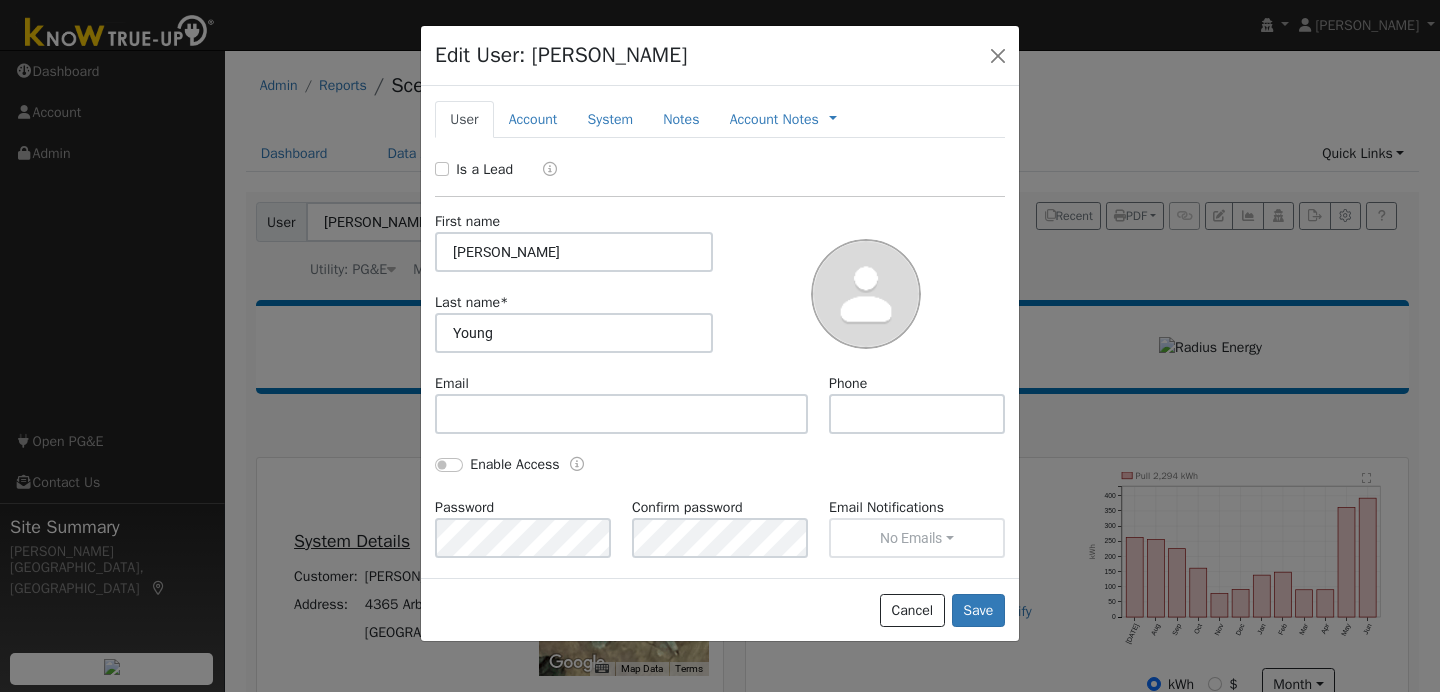 click at bounding box center (720, 346) 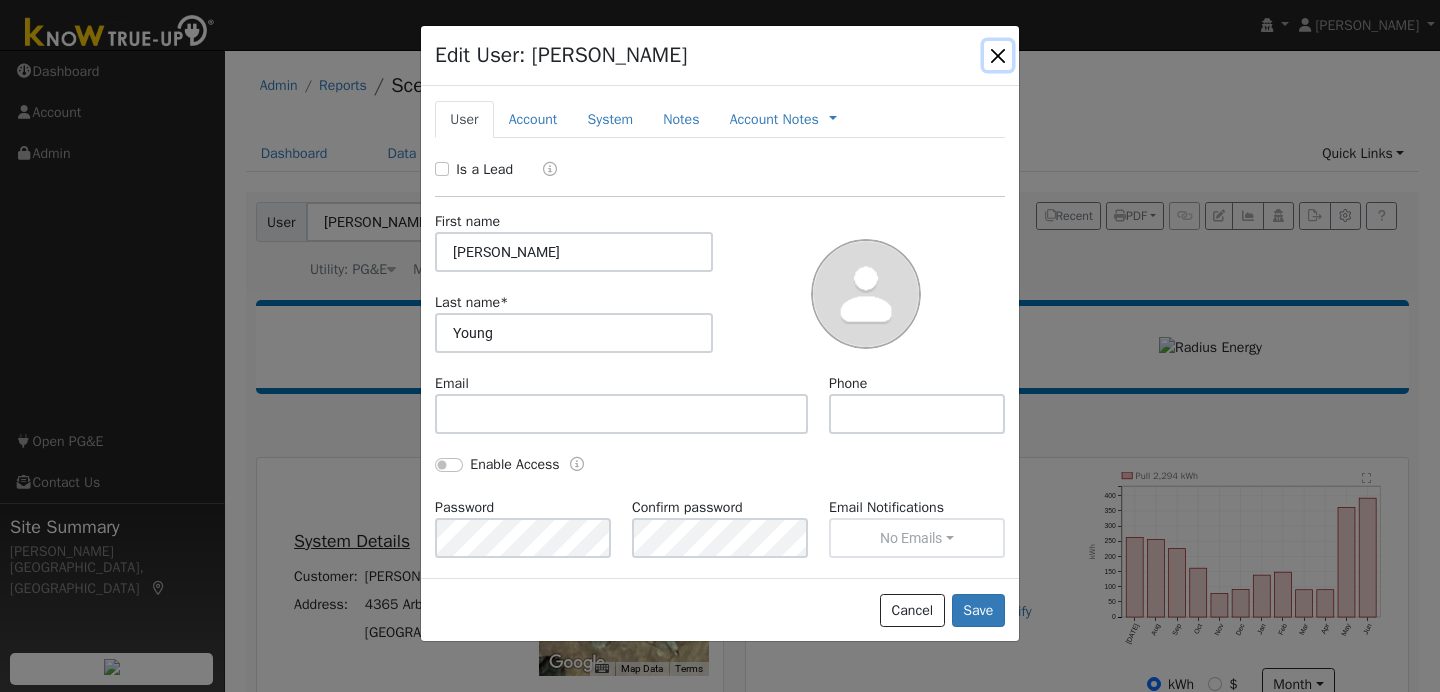 click at bounding box center (998, 55) 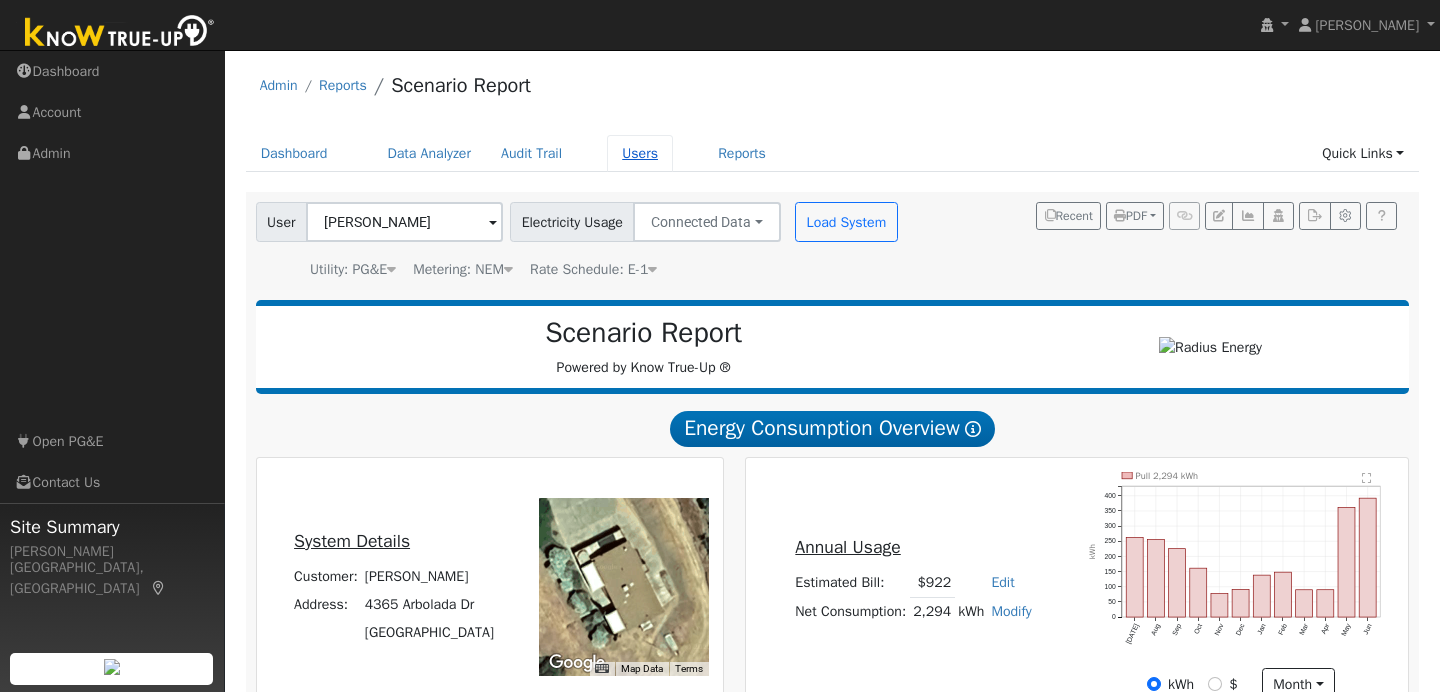 click on "Users" at bounding box center [640, 153] 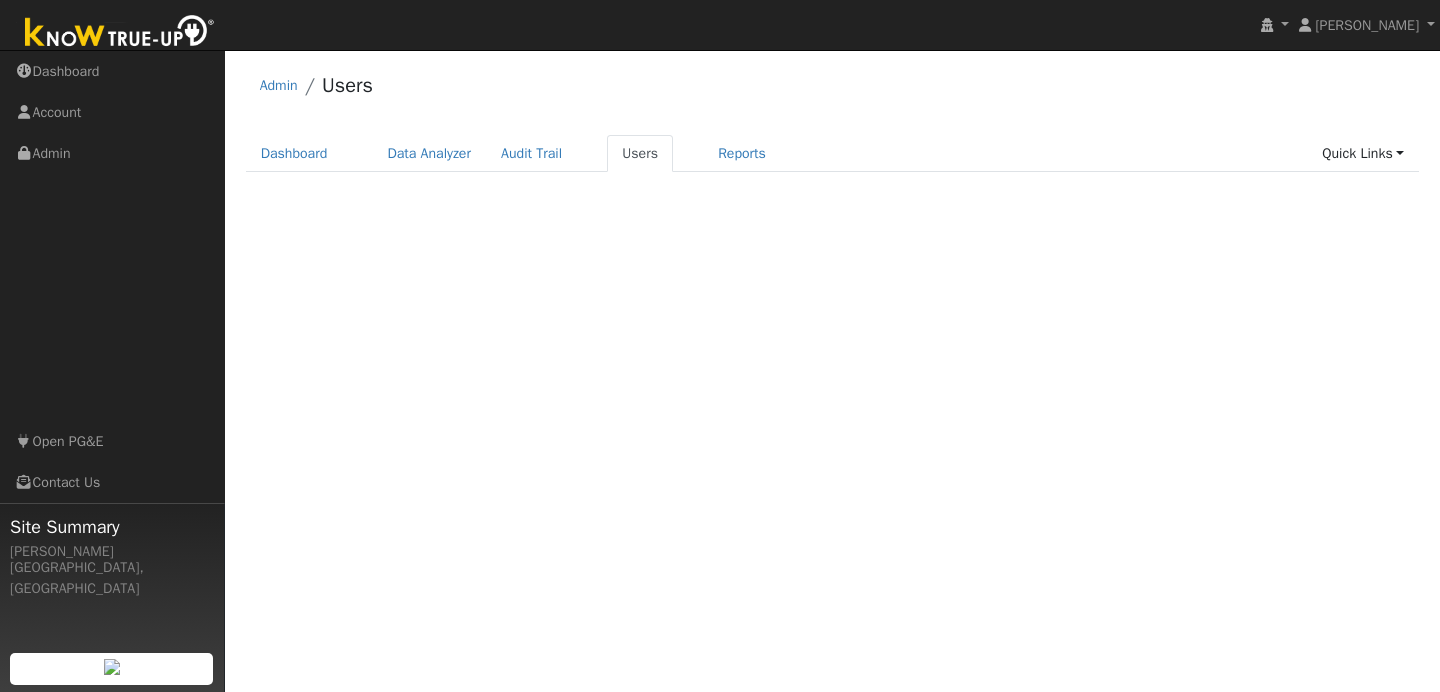 scroll, scrollTop: 0, scrollLeft: 0, axis: both 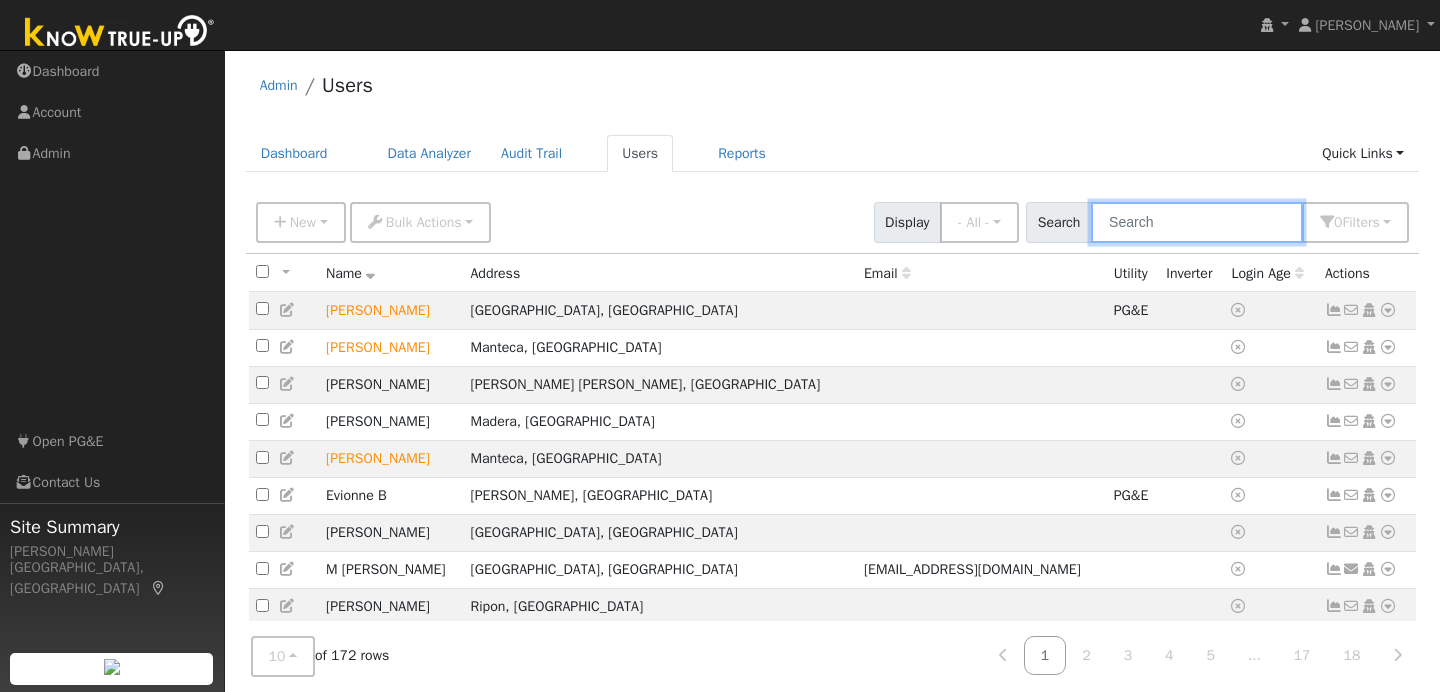 click at bounding box center [1197, 222] 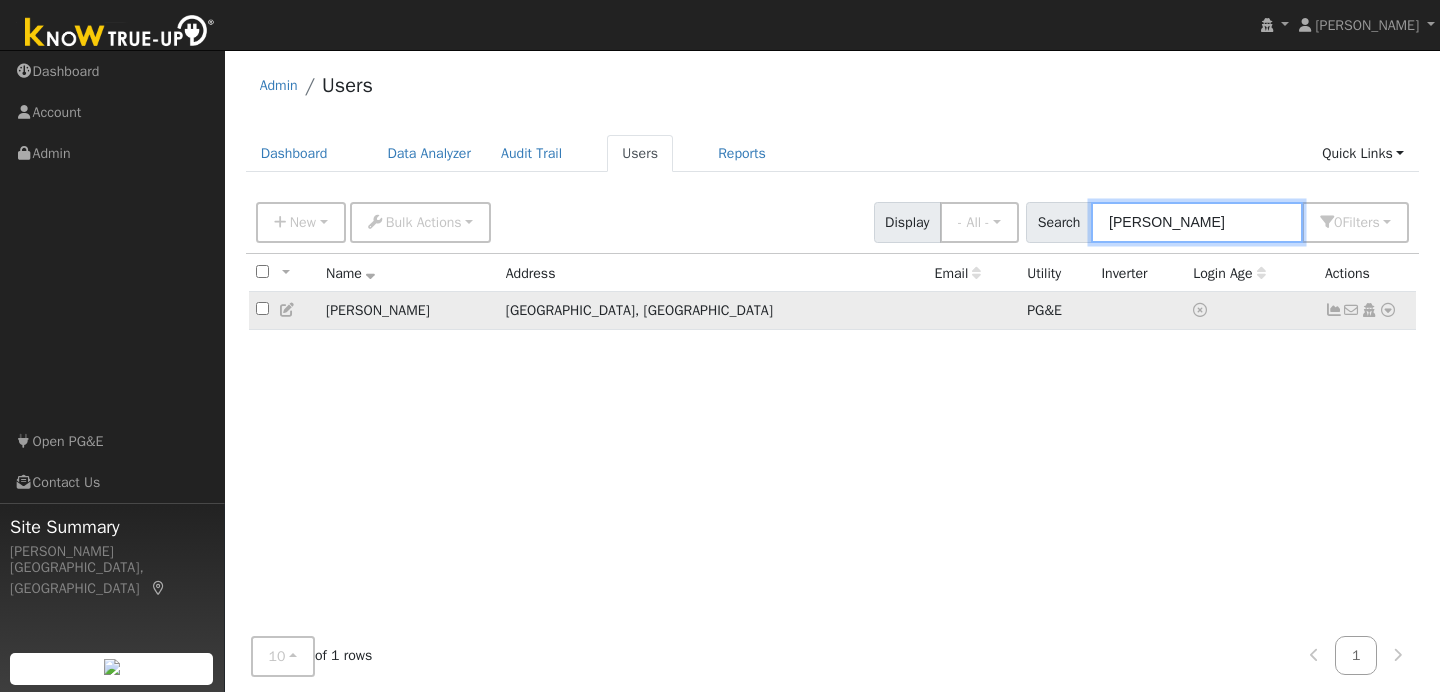 type on "[PERSON_NAME]" 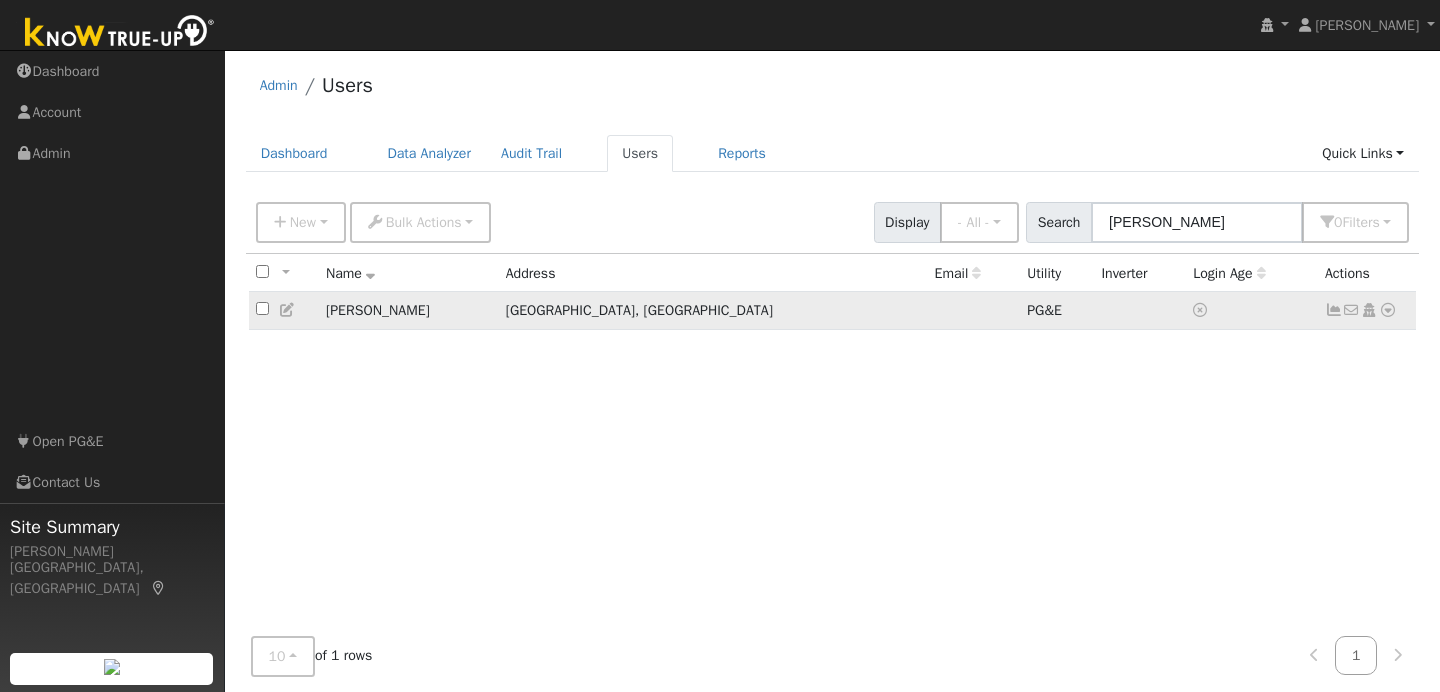 click at bounding box center [1388, 310] 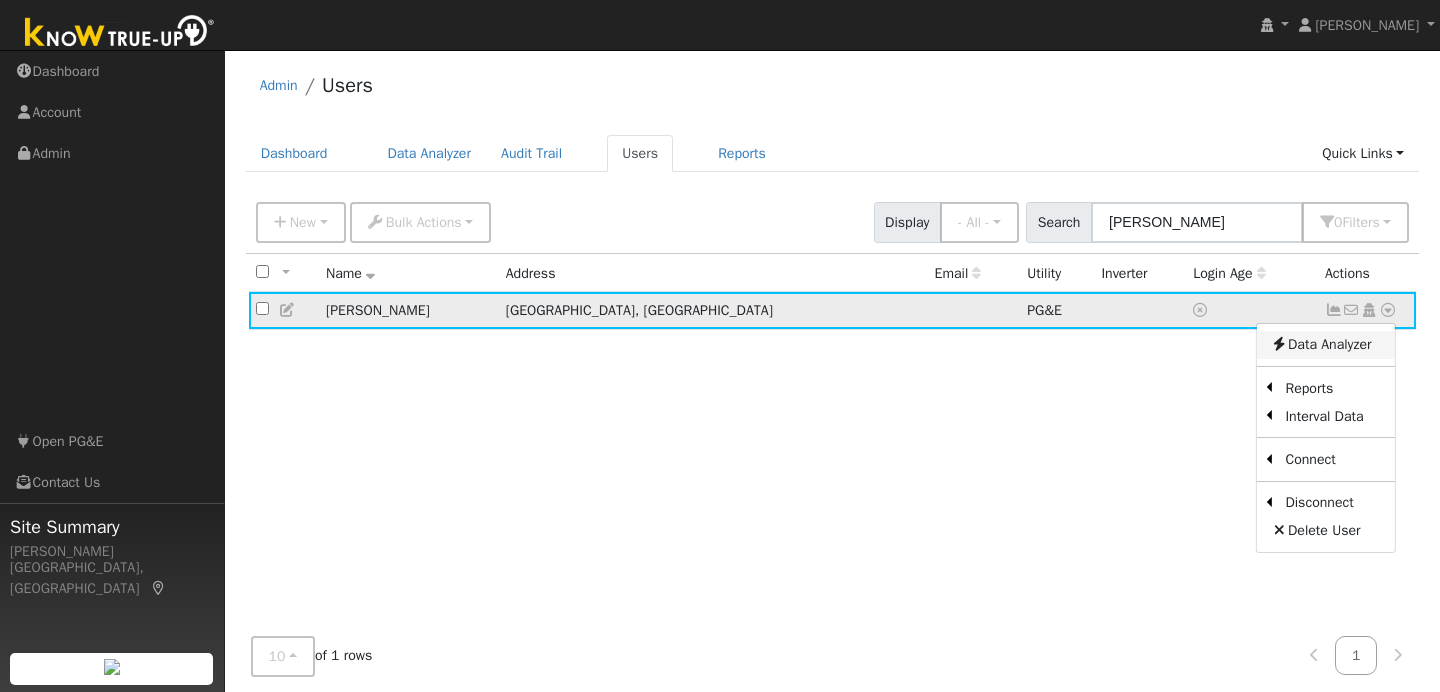 click on "Data Analyzer" at bounding box center (1325, 345) 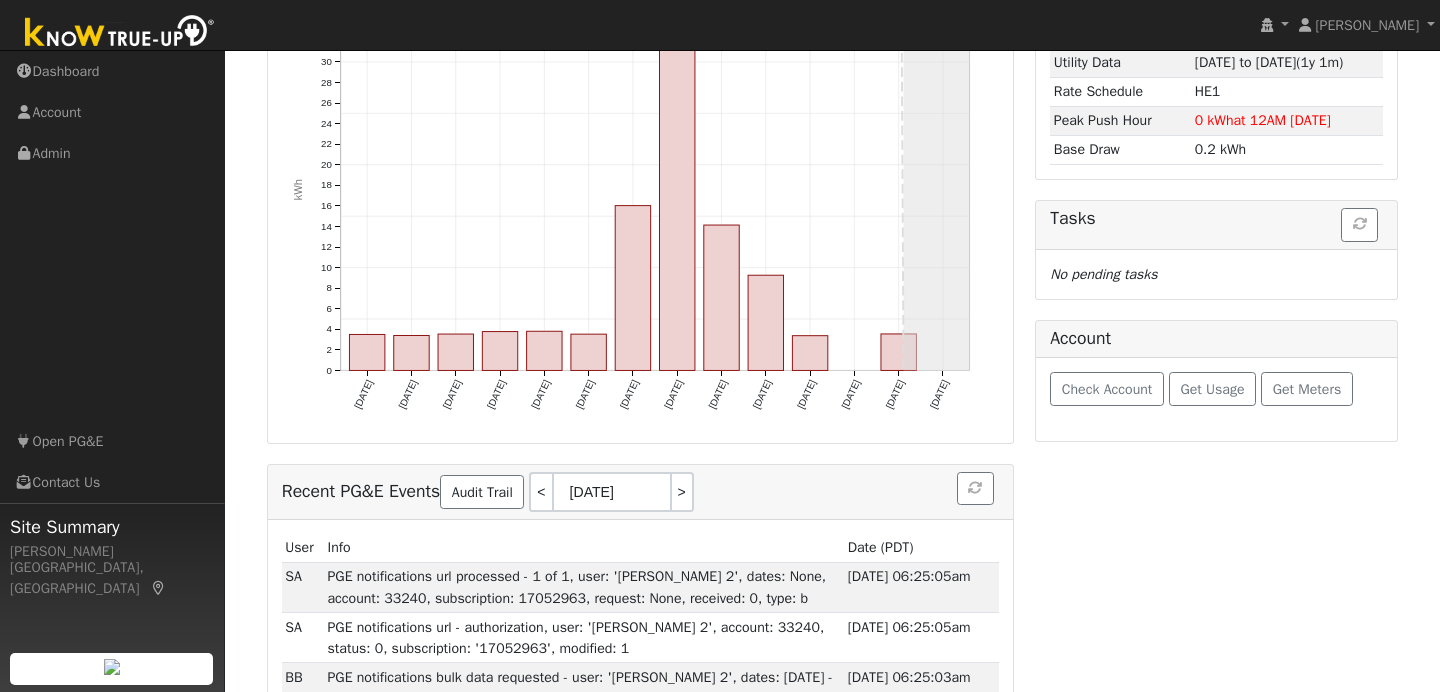 scroll, scrollTop: 383, scrollLeft: 0, axis: vertical 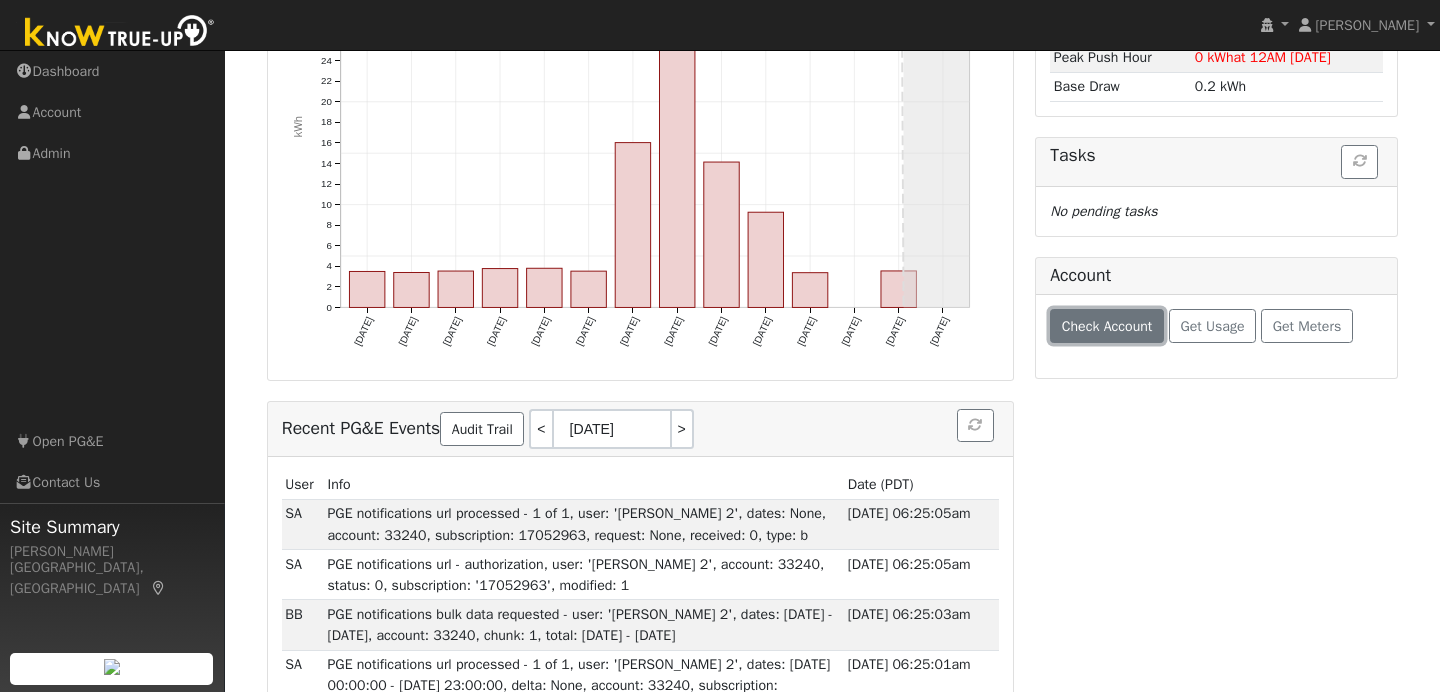 click on "Check Account" at bounding box center (1107, 326) 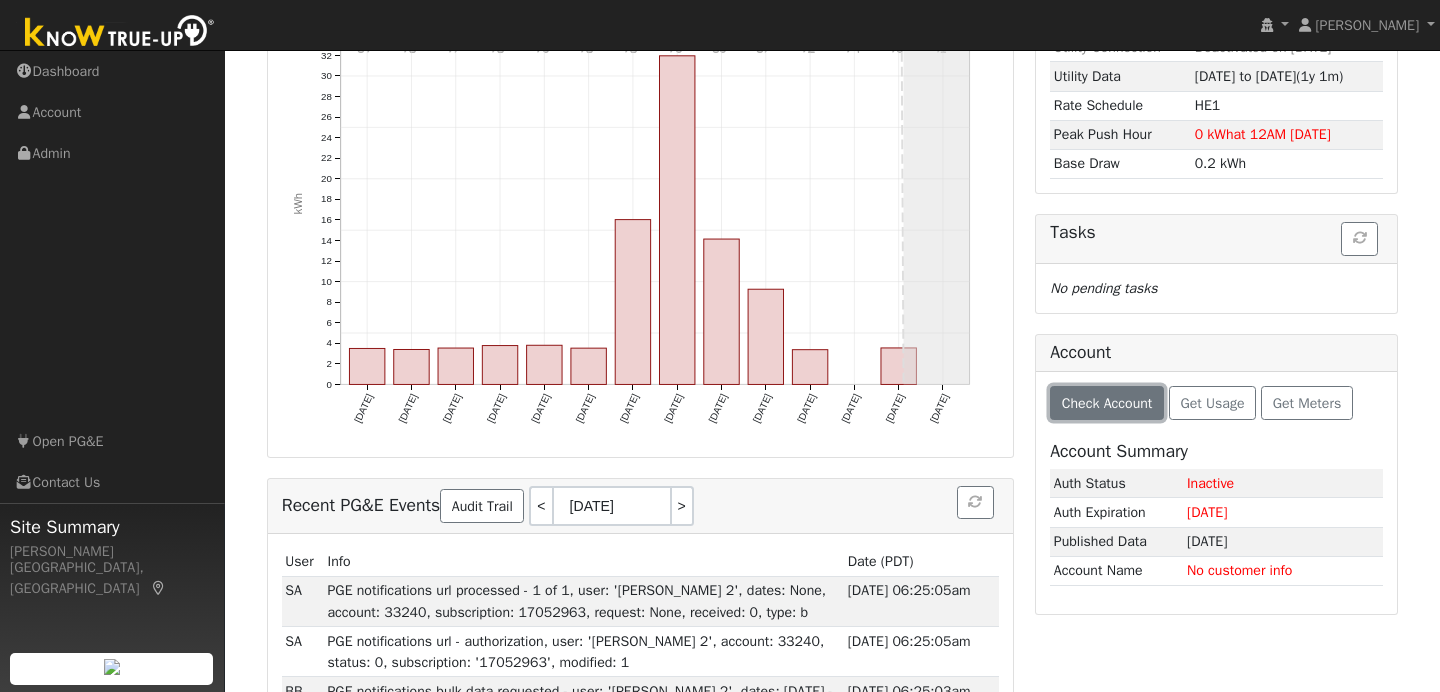scroll, scrollTop: 310, scrollLeft: 0, axis: vertical 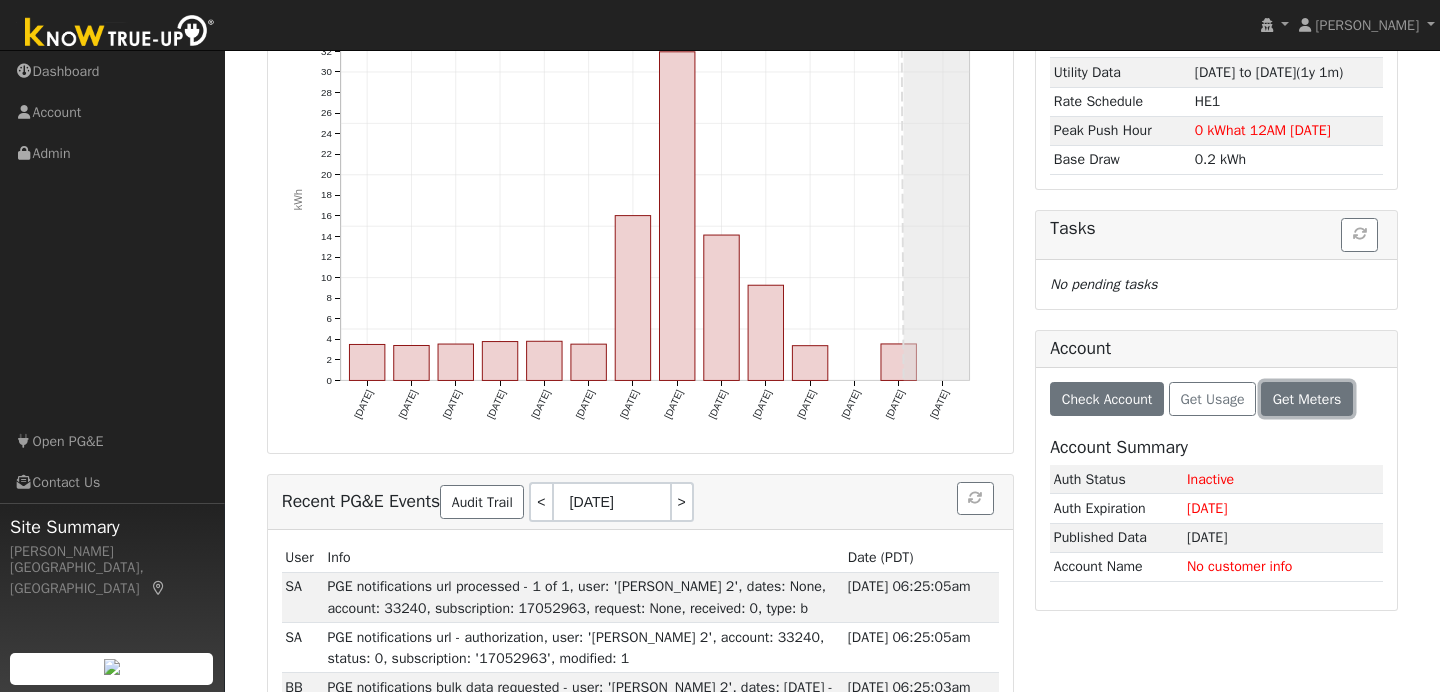 click on "Get Meters" at bounding box center (1307, 399) 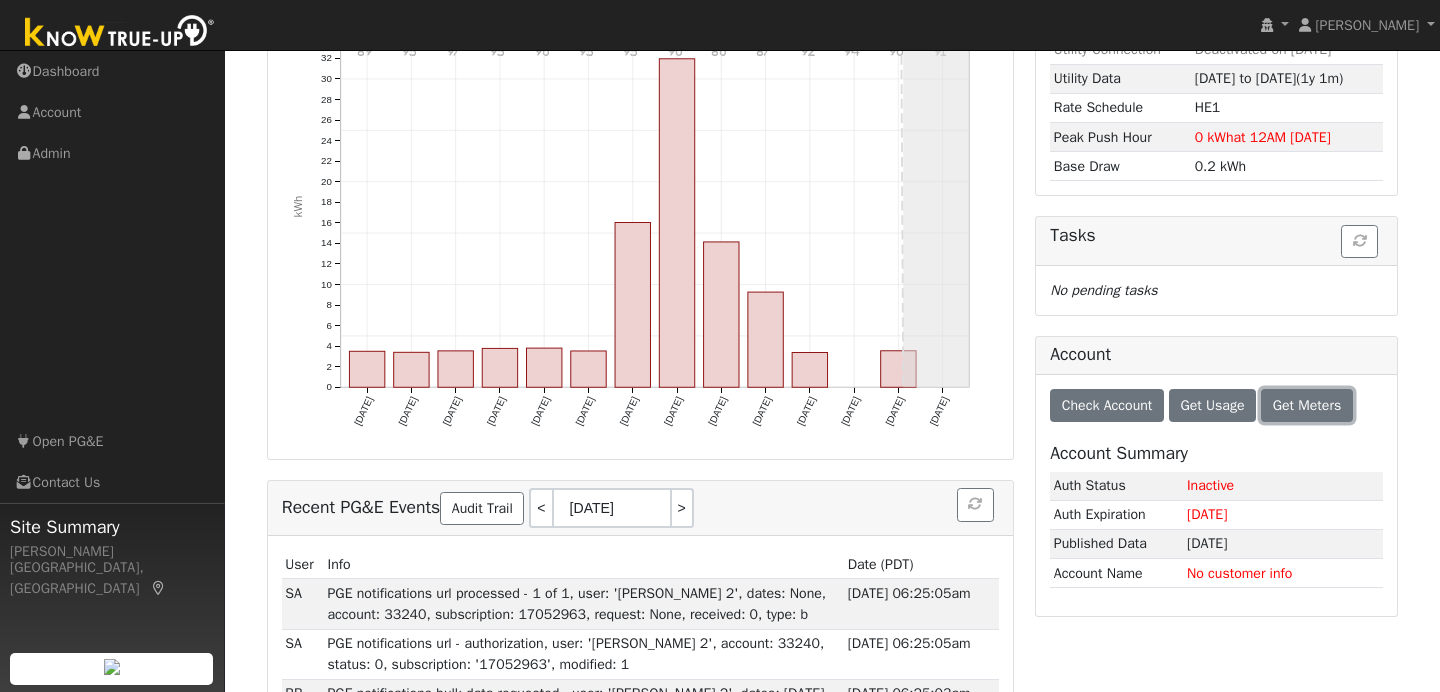 scroll, scrollTop: 0, scrollLeft: 0, axis: both 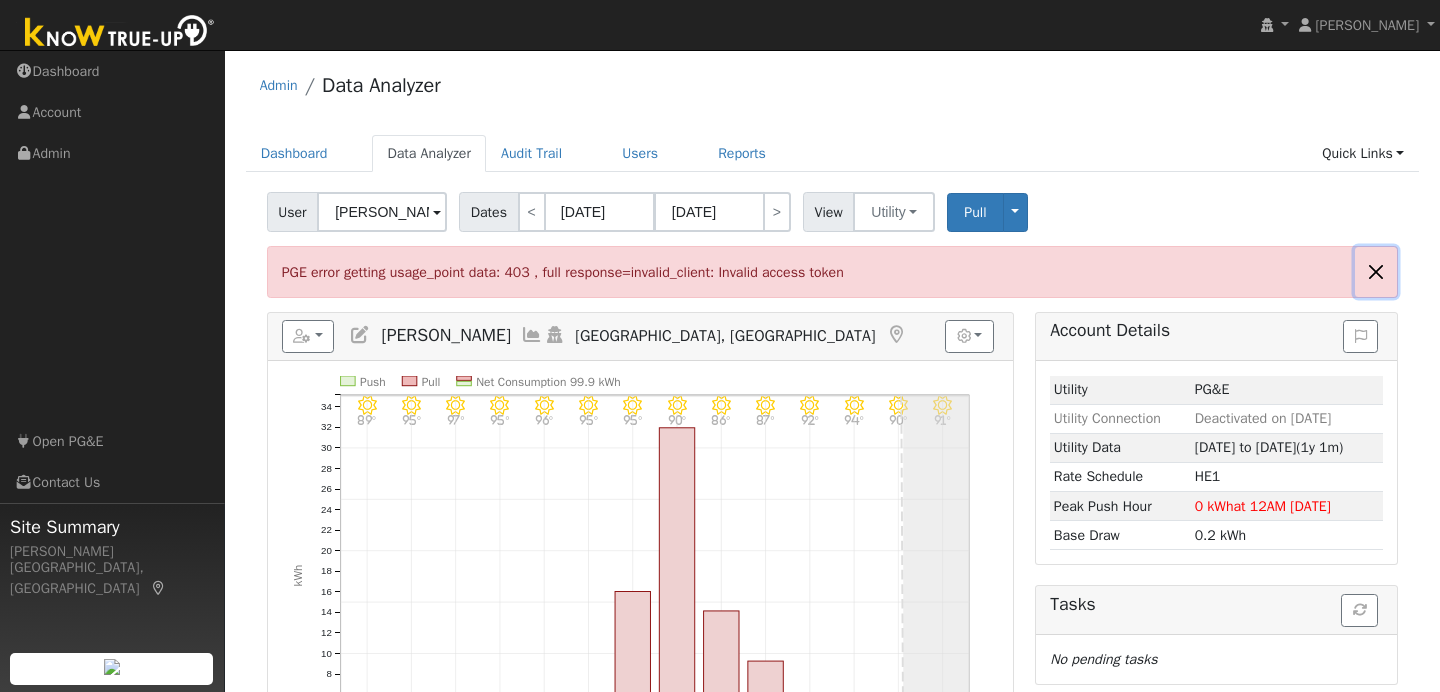 click at bounding box center [1376, 271] 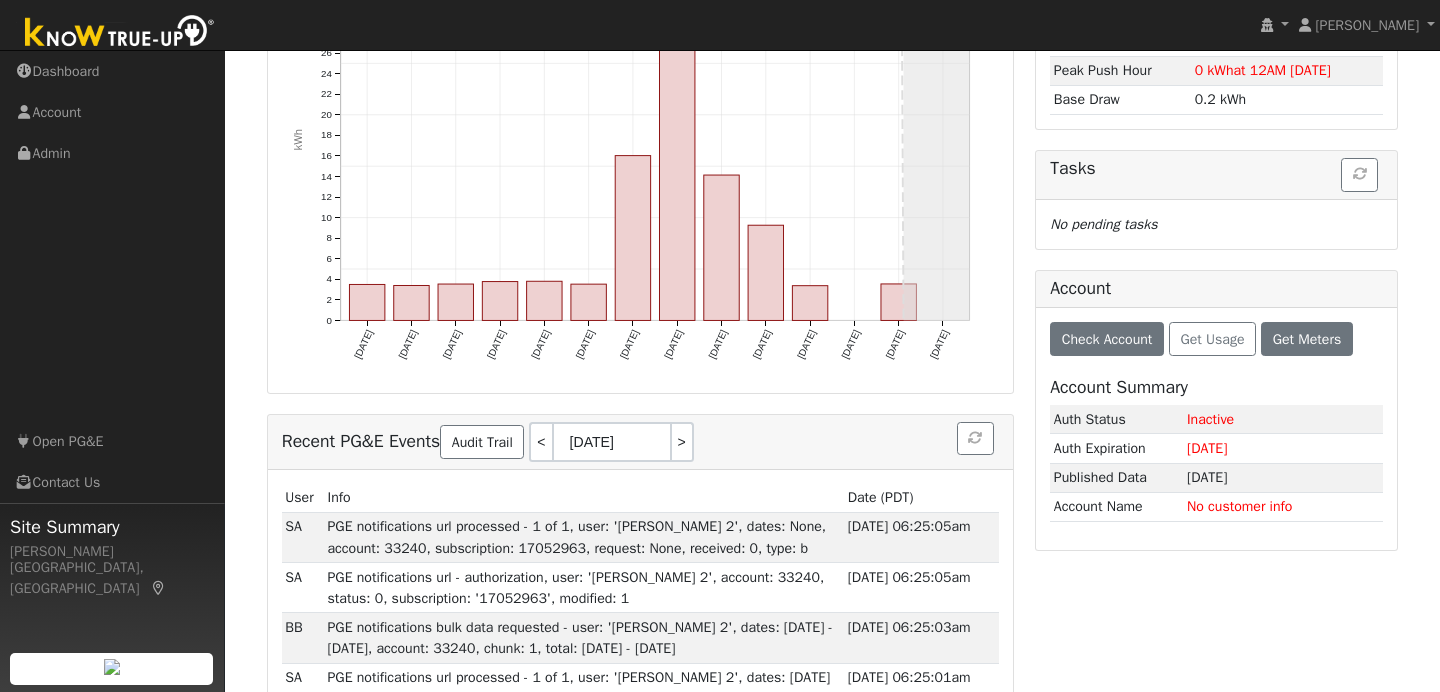 scroll, scrollTop: 380, scrollLeft: 0, axis: vertical 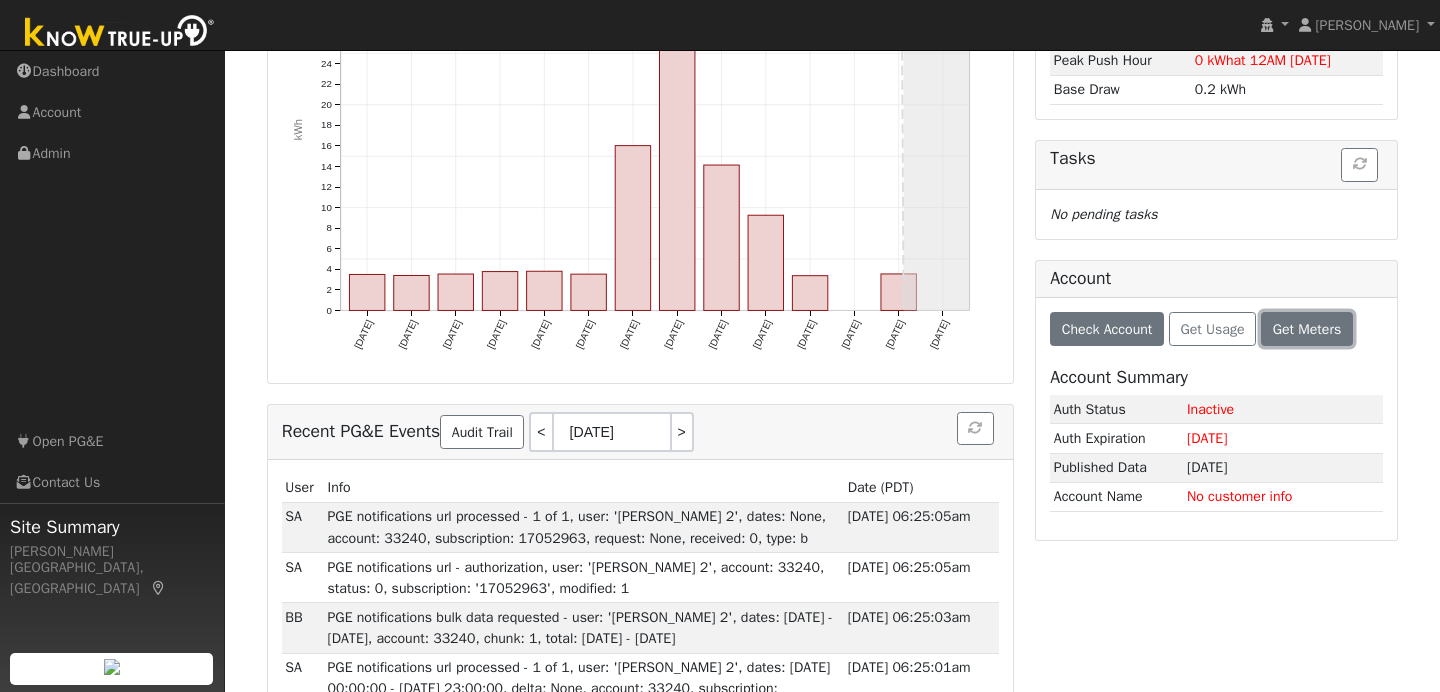 click on "Get Meters" at bounding box center (1307, 329) 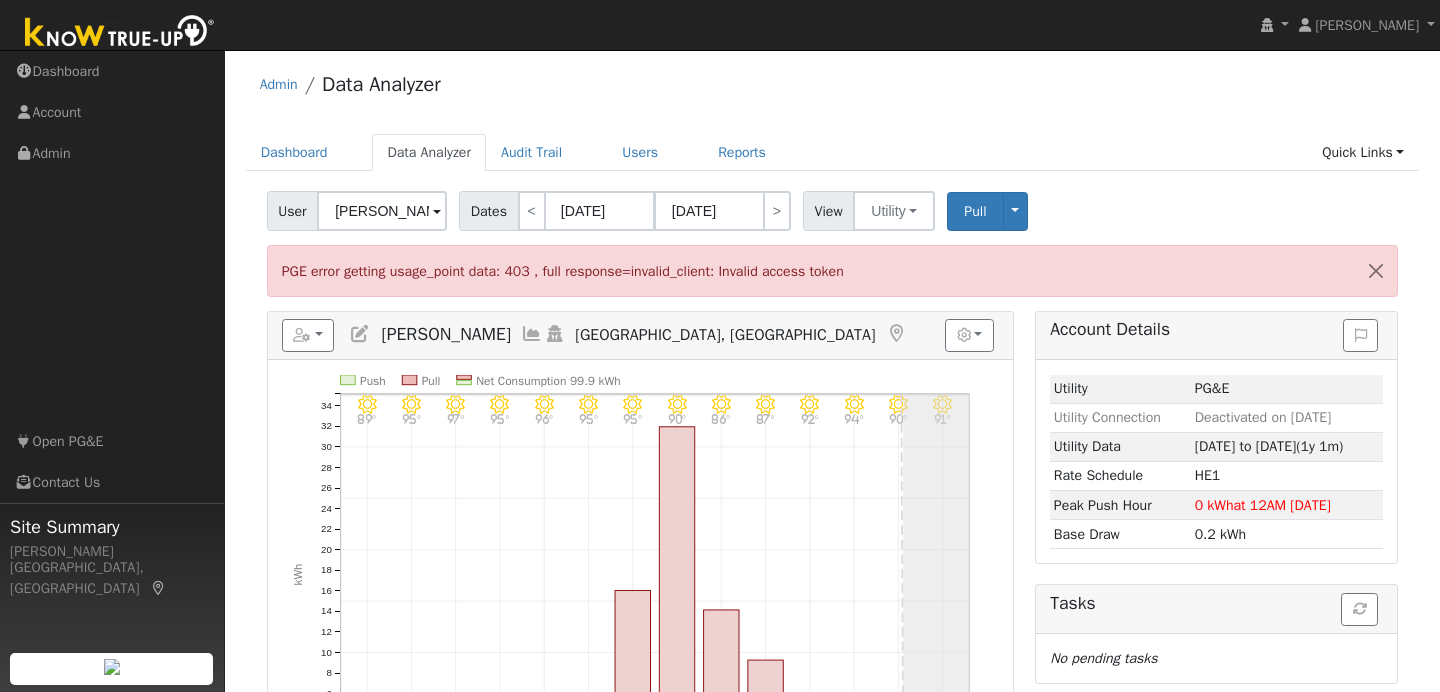 scroll, scrollTop: 0, scrollLeft: 0, axis: both 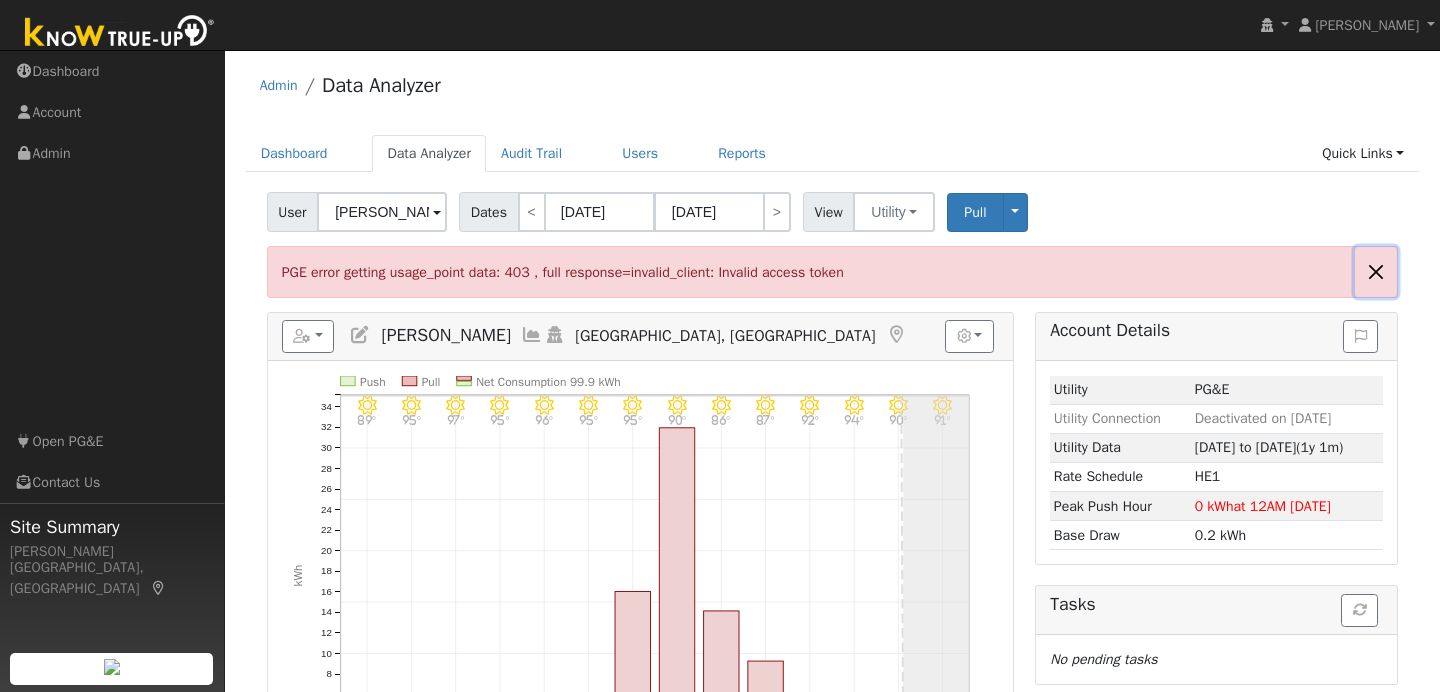 click at bounding box center [1376, 271] 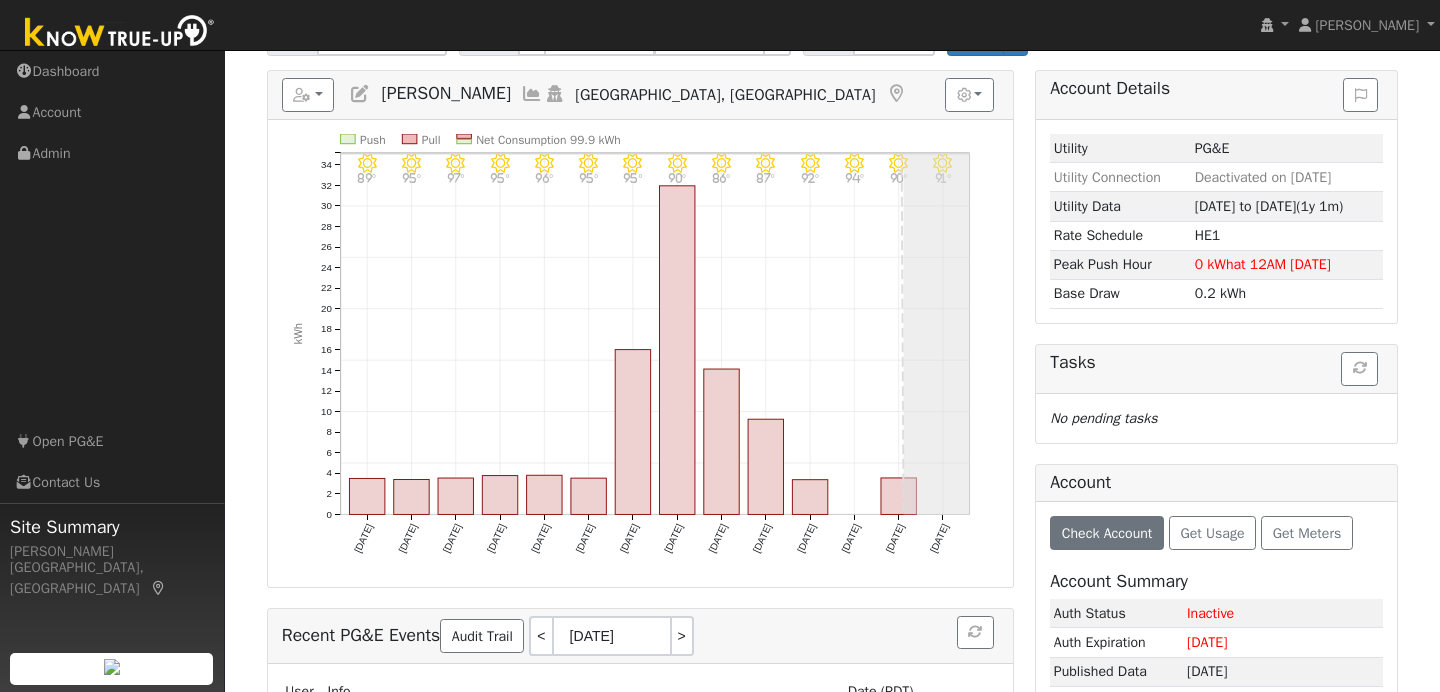 scroll, scrollTop: 0, scrollLeft: 0, axis: both 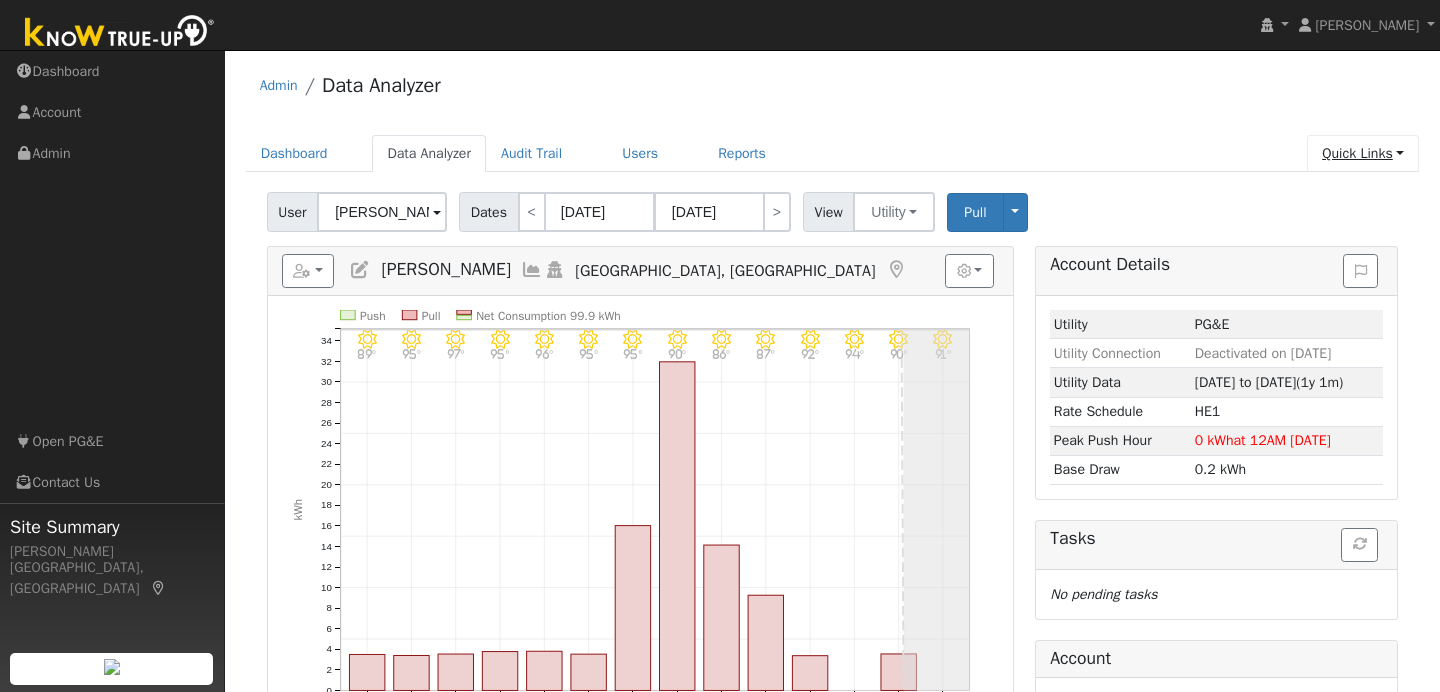 click on "Quick Links" at bounding box center (1363, 153) 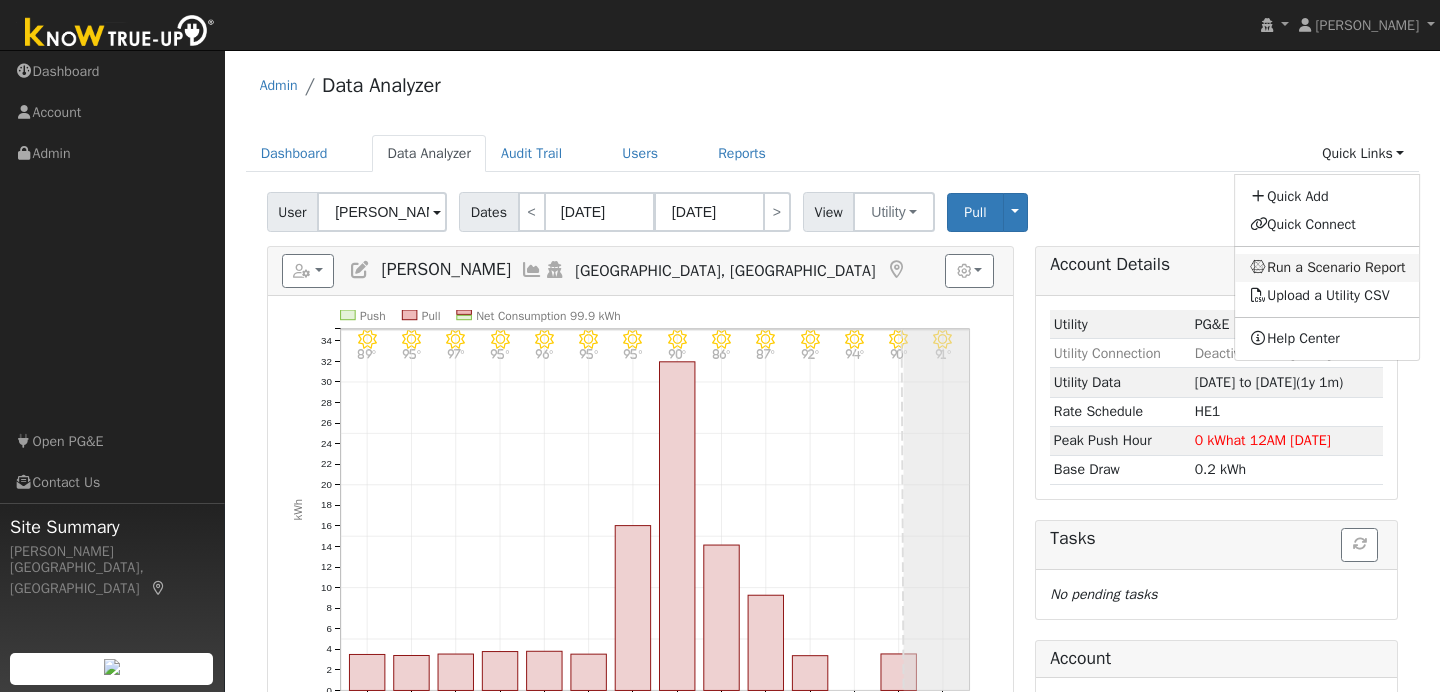 click on "Run a Scenario Report" at bounding box center [1328, 268] 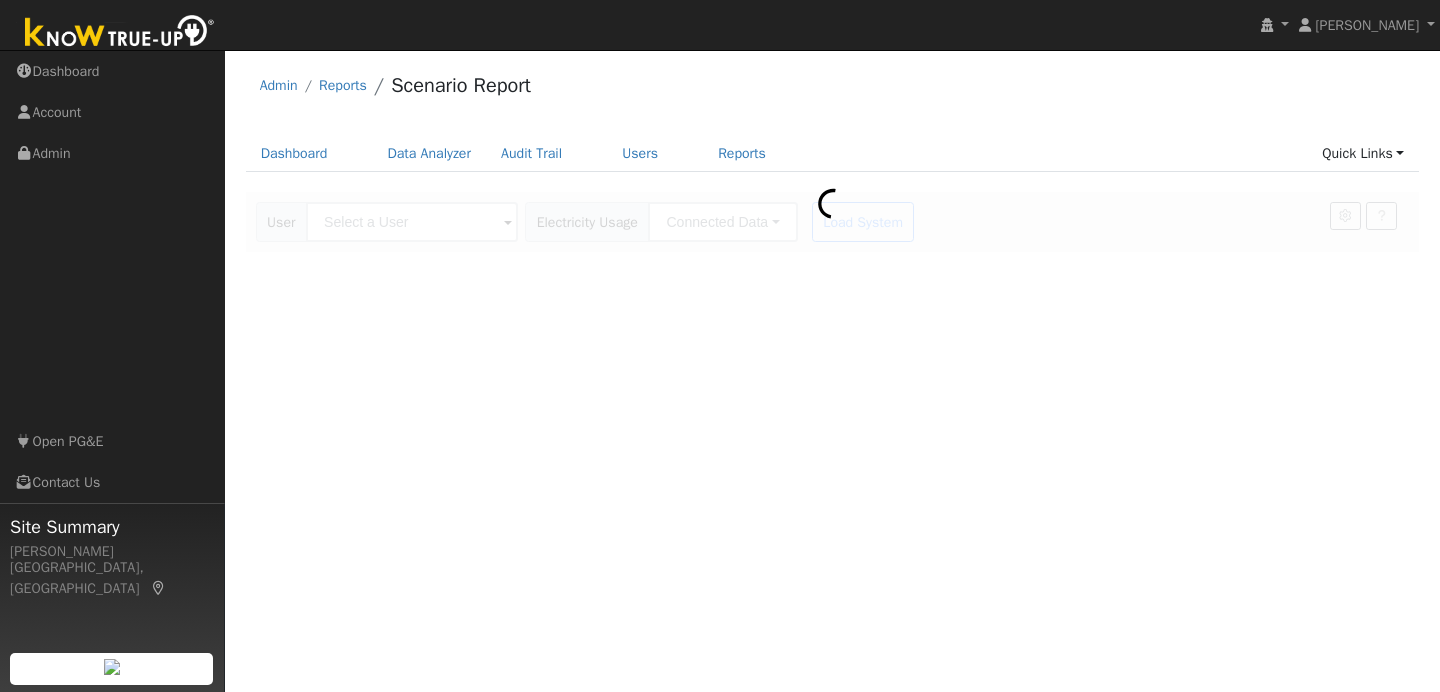 scroll, scrollTop: 0, scrollLeft: 0, axis: both 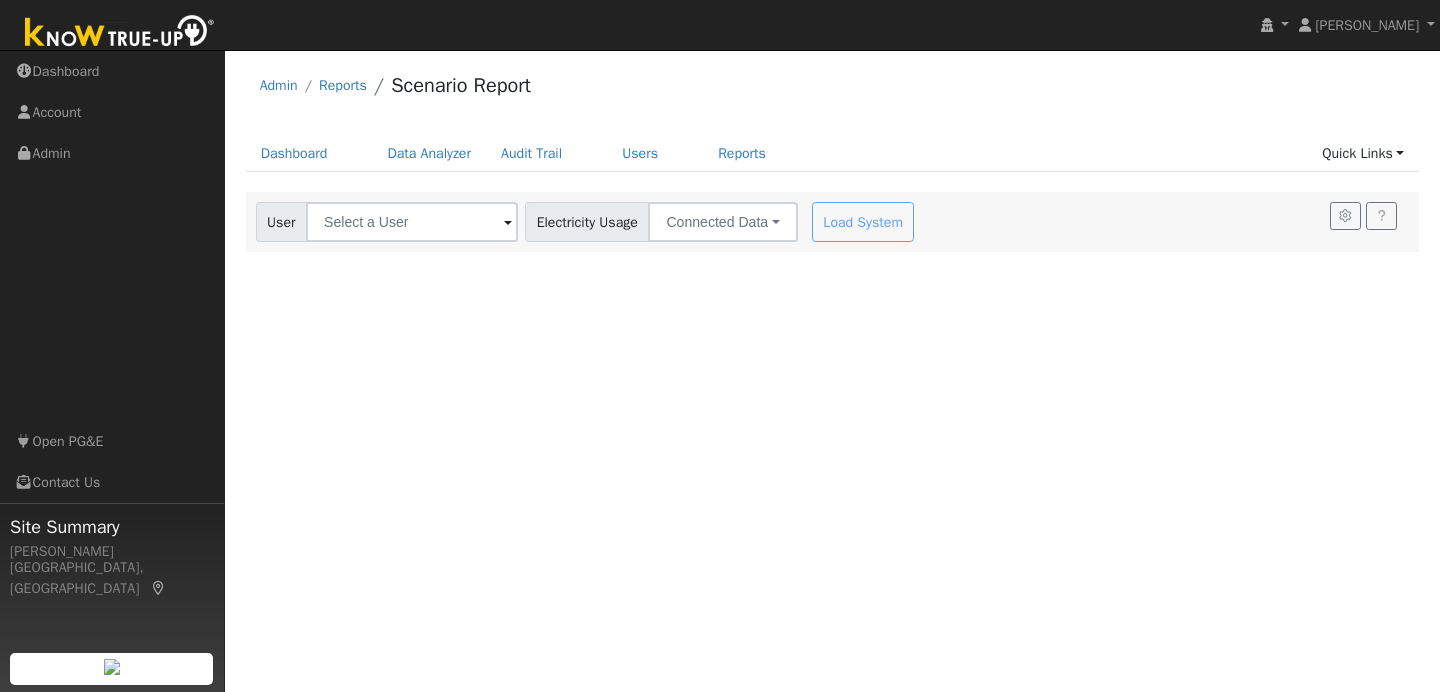 click at bounding box center (508, 223) 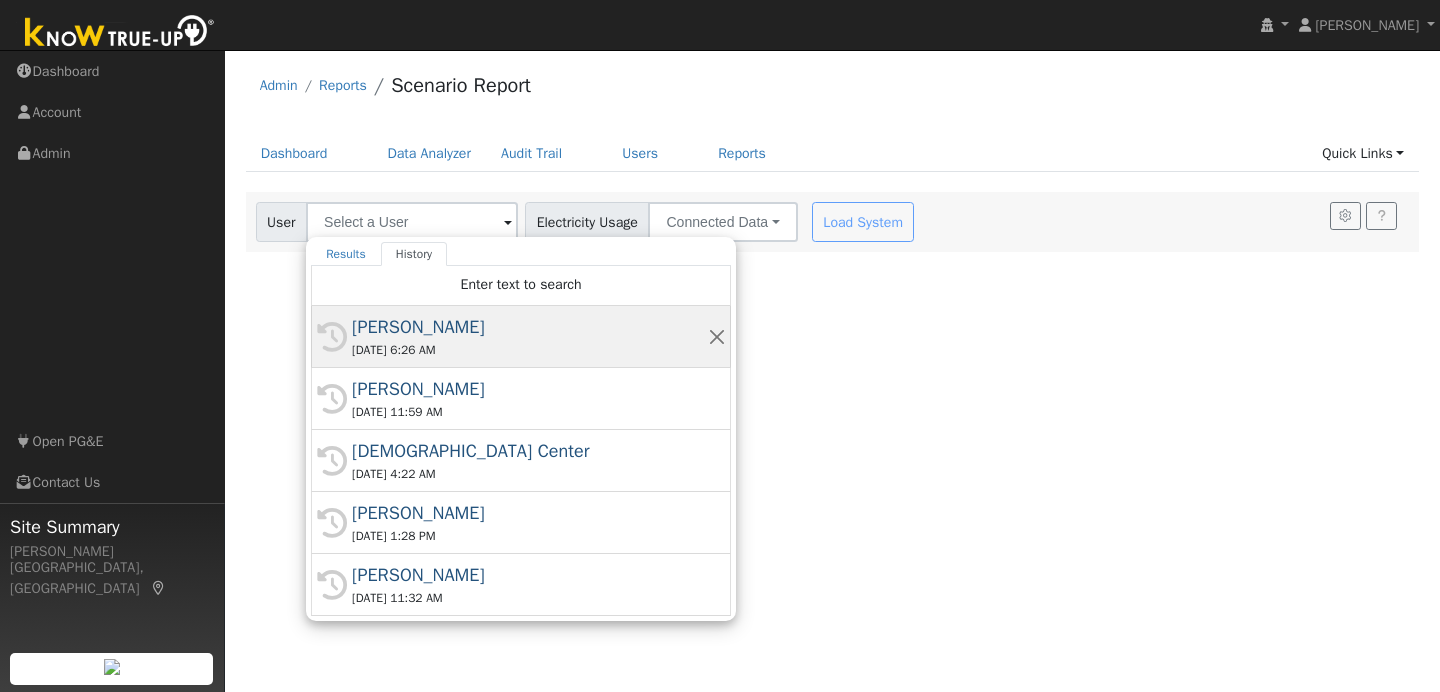 click on "[DATE] 6:26 AM" at bounding box center (530, 350) 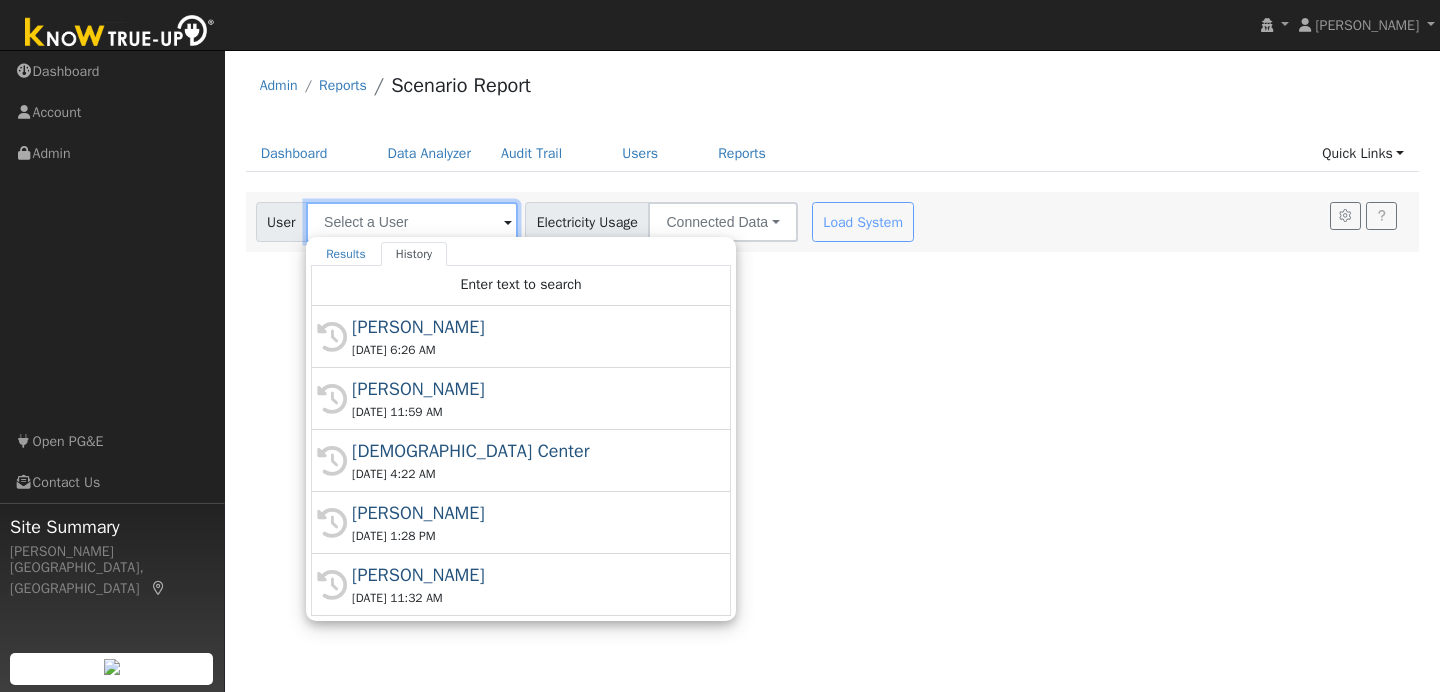 type on "[PERSON_NAME]" 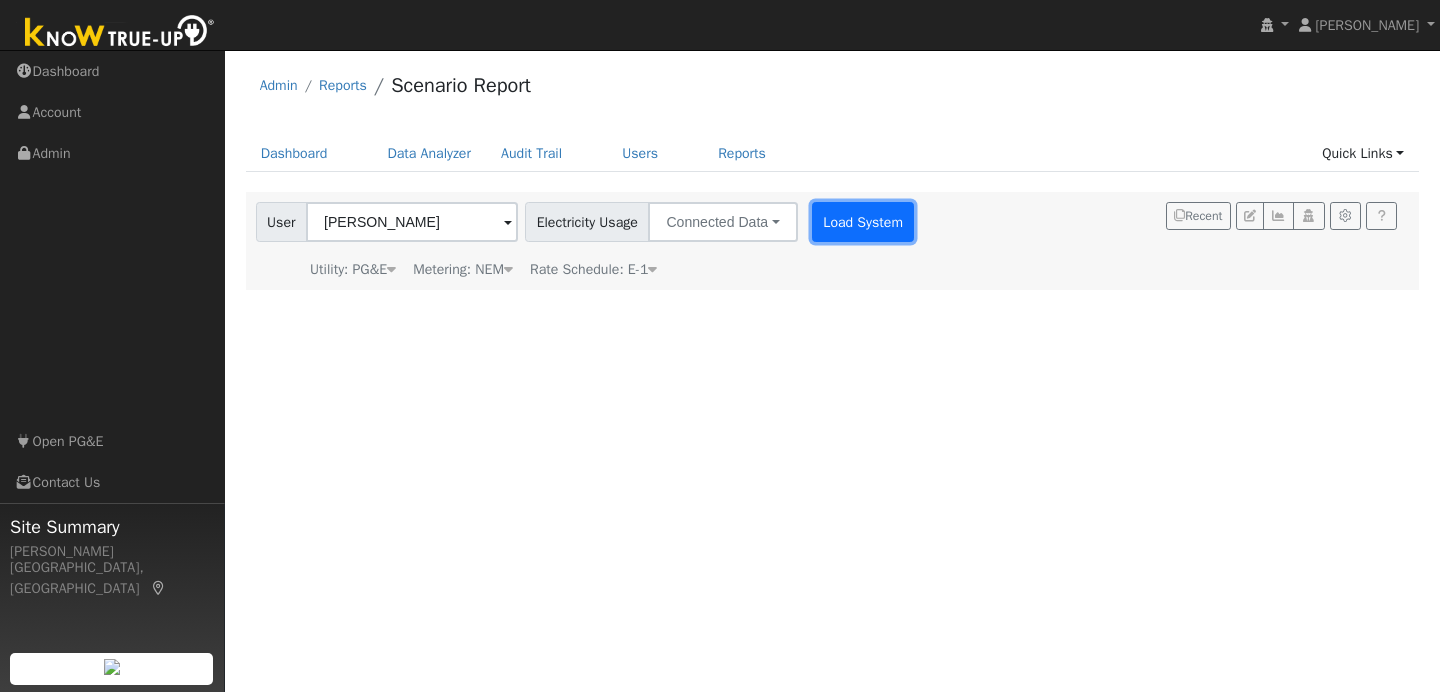 click on "Load System" at bounding box center [863, 222] 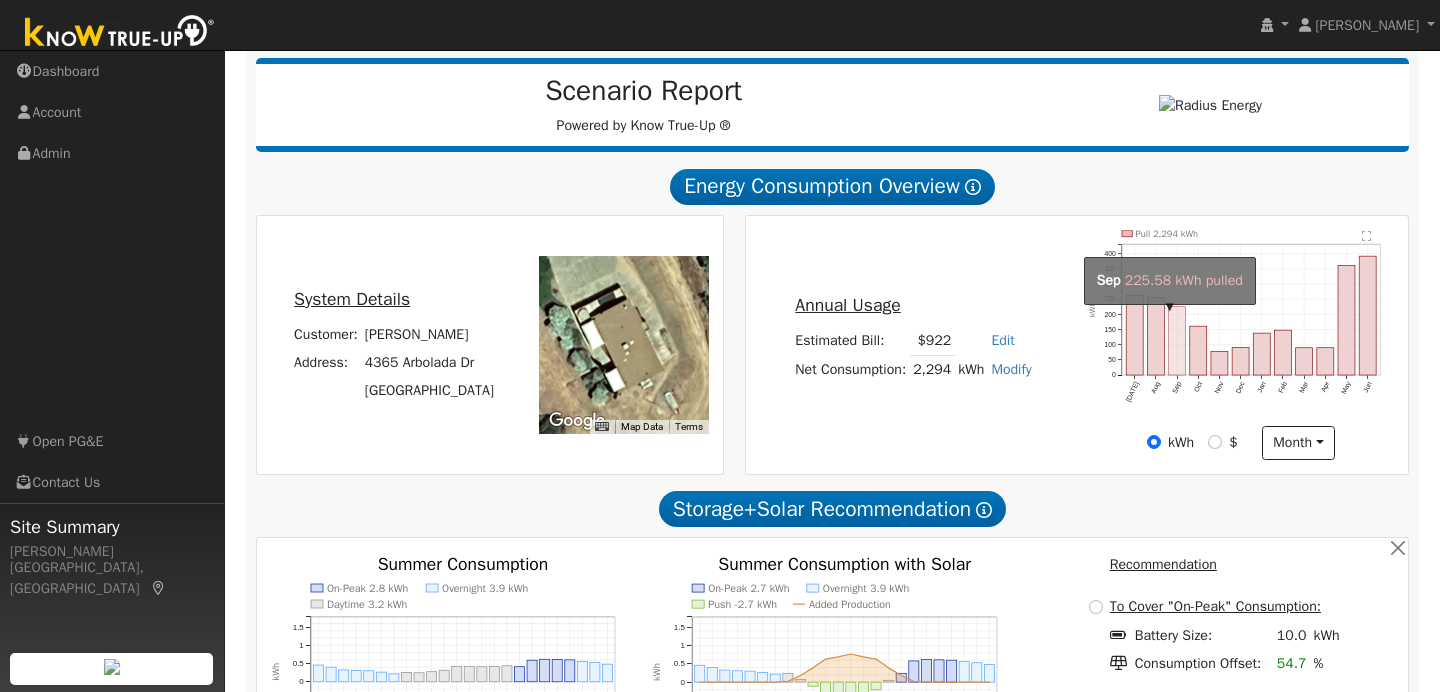 scroll, scrollTop: 260, scrollLeft: 0, axis: vertical 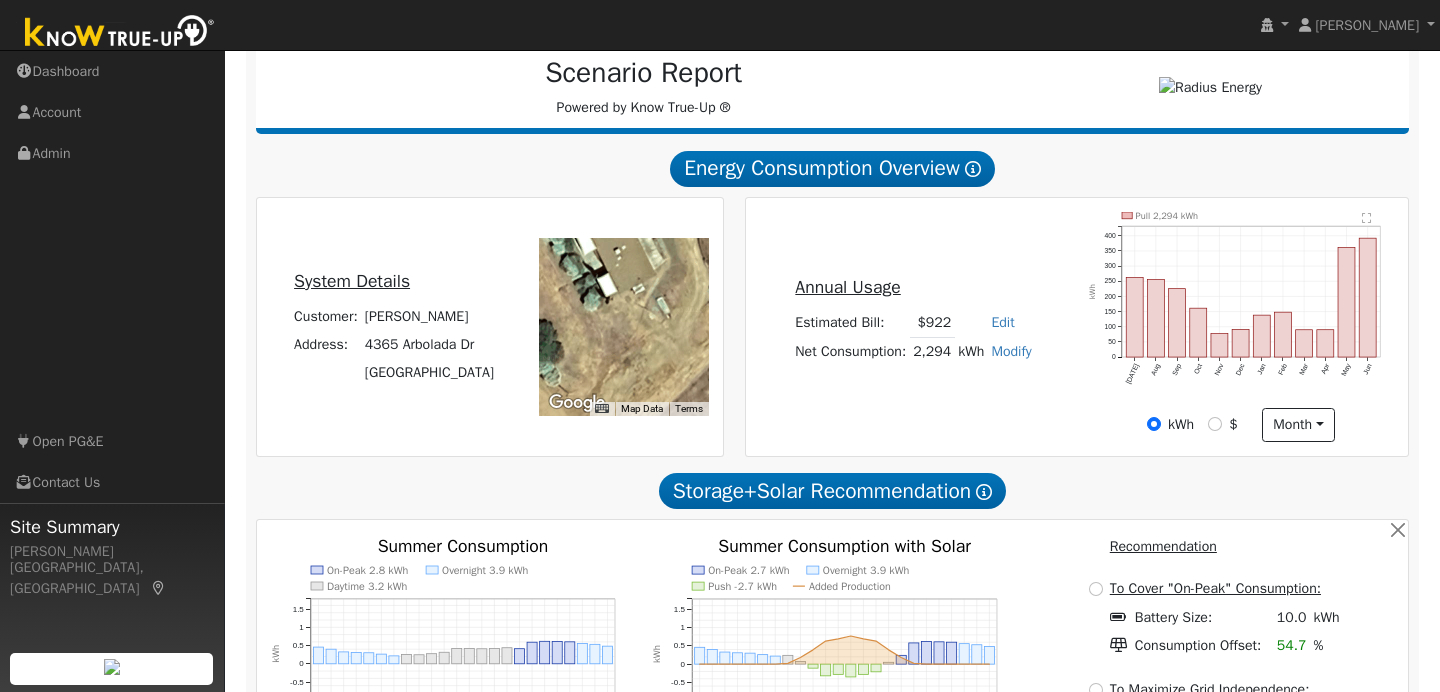 drag, startPoint x: 628, startPoint y: 307, endPoint x: 613, endPoint y: 201, distance: 107.05606 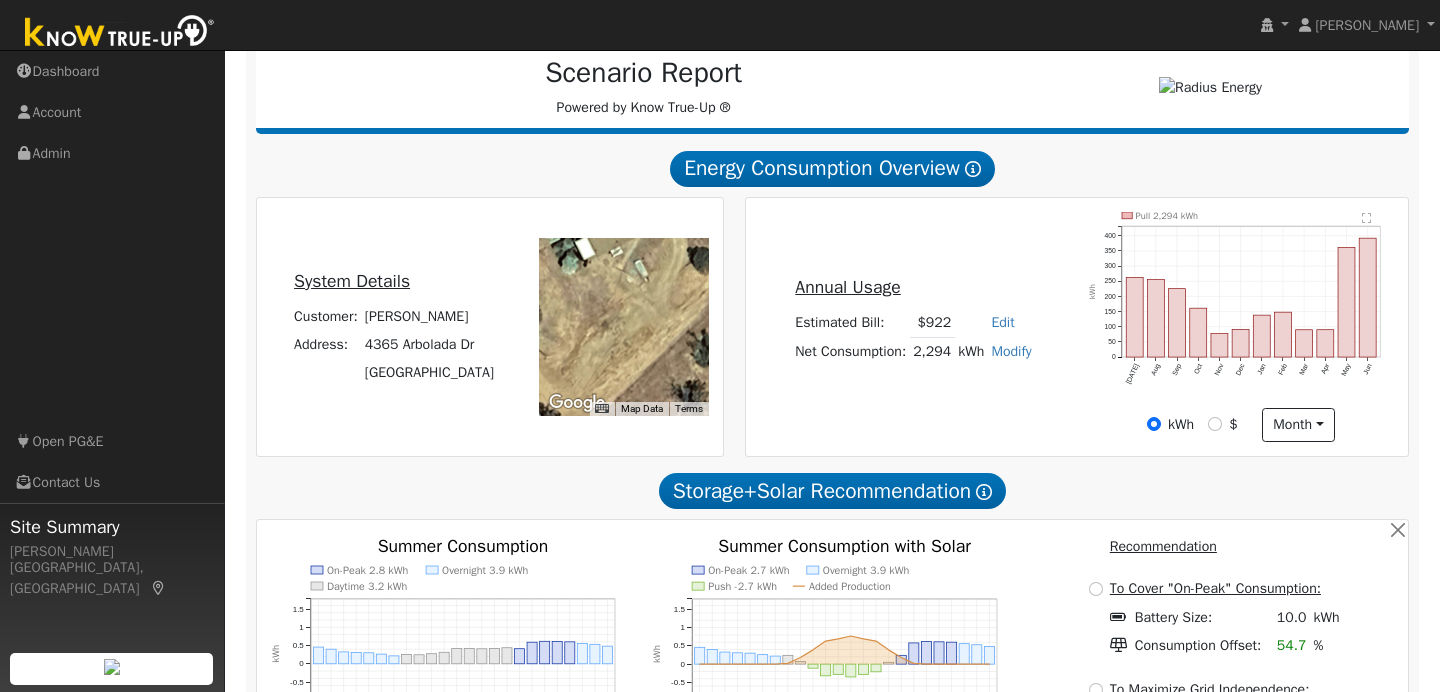 drag, startPoint x: 616, startPoint y: 284, endPoint x: 619, endPoint y: 403, distance: 119.03781 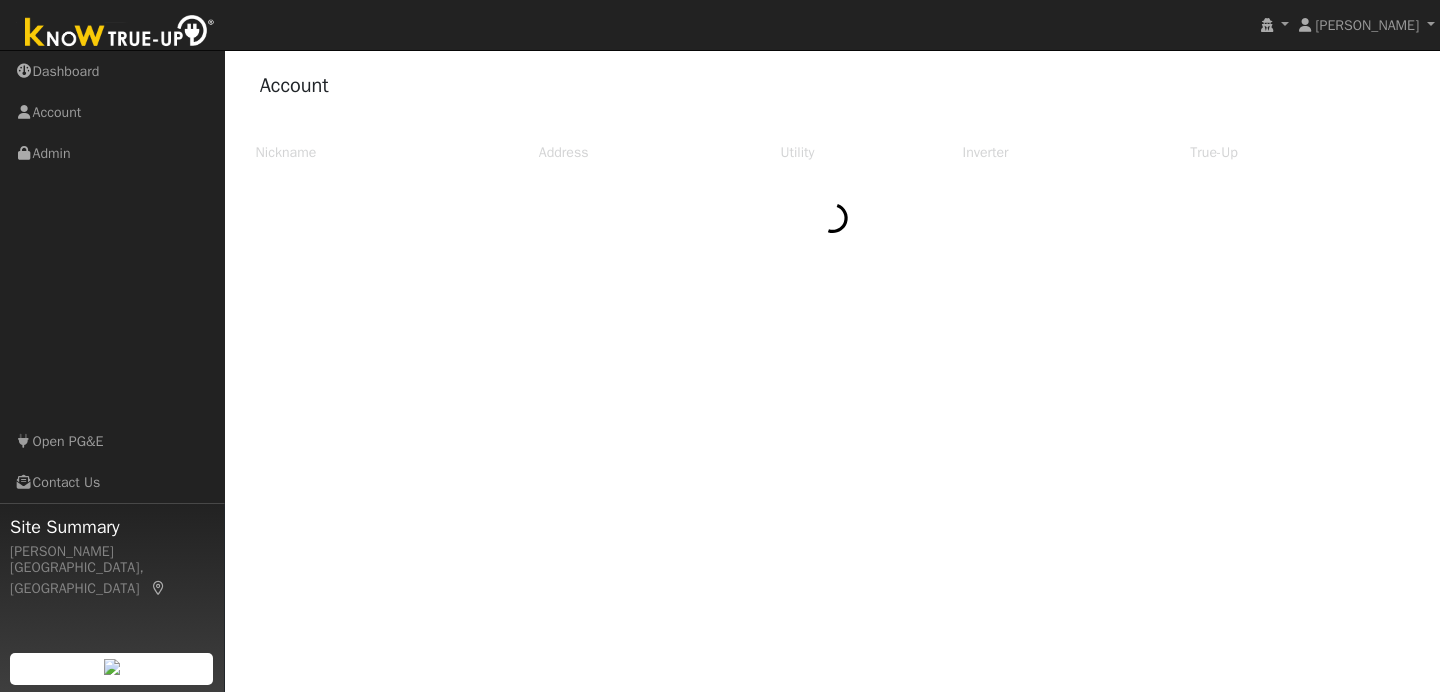 scroll, scrollTop: 0, scrollLeft: 0, axis: both 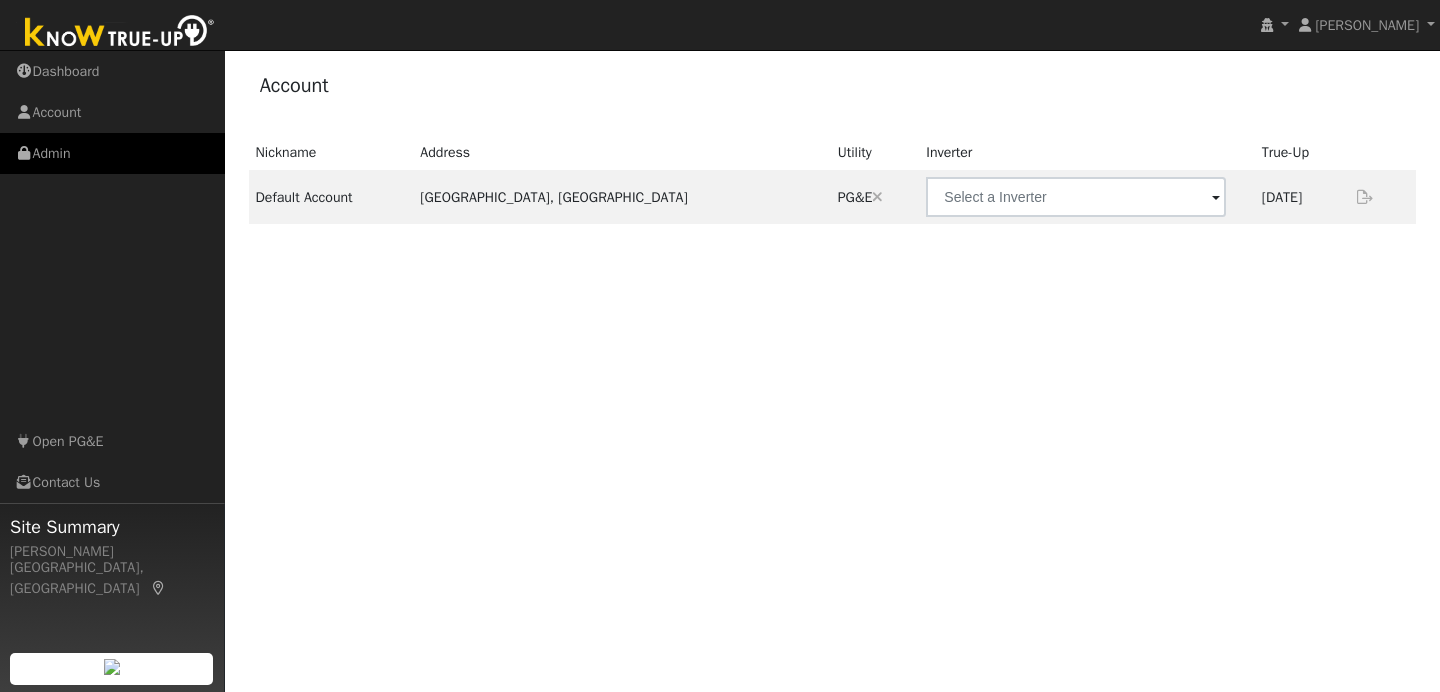 click on "Admin" at bounding box center [112, 153] 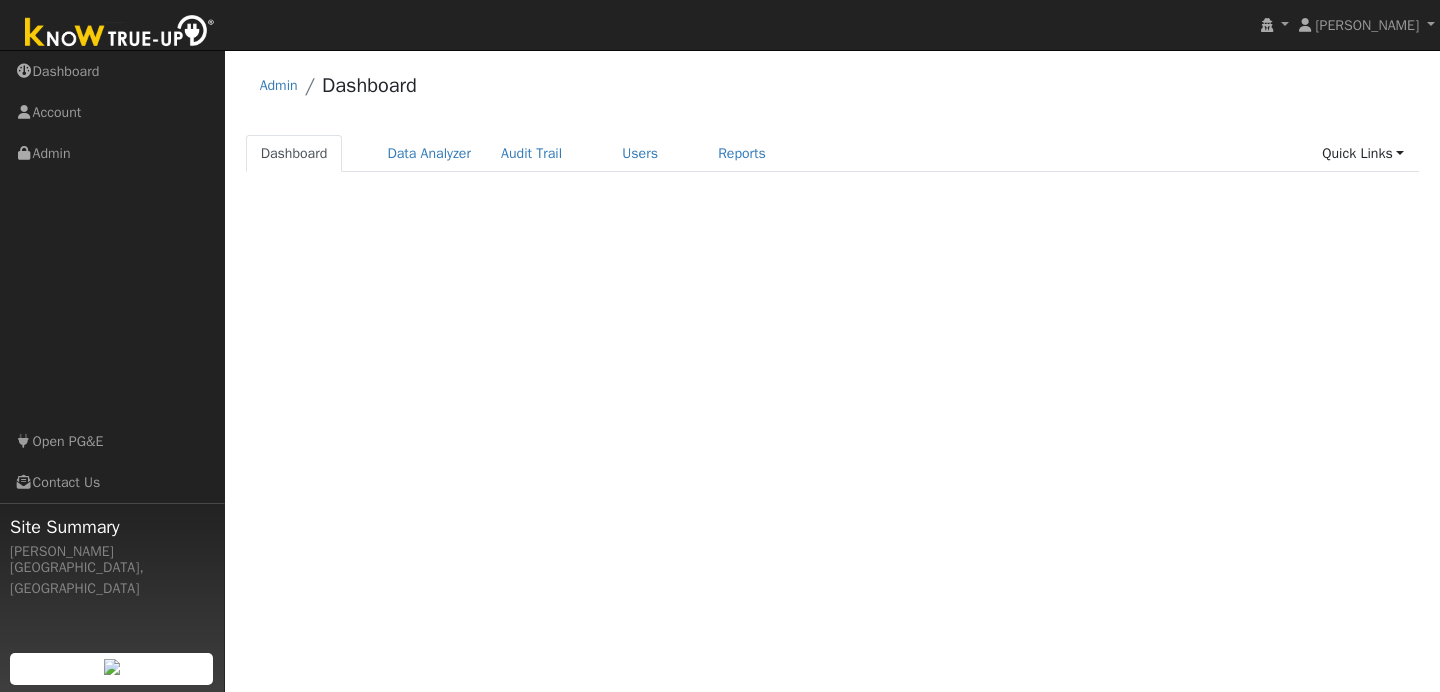 scroll, scrollTop: 0, scrollLeft: 0, axis: both 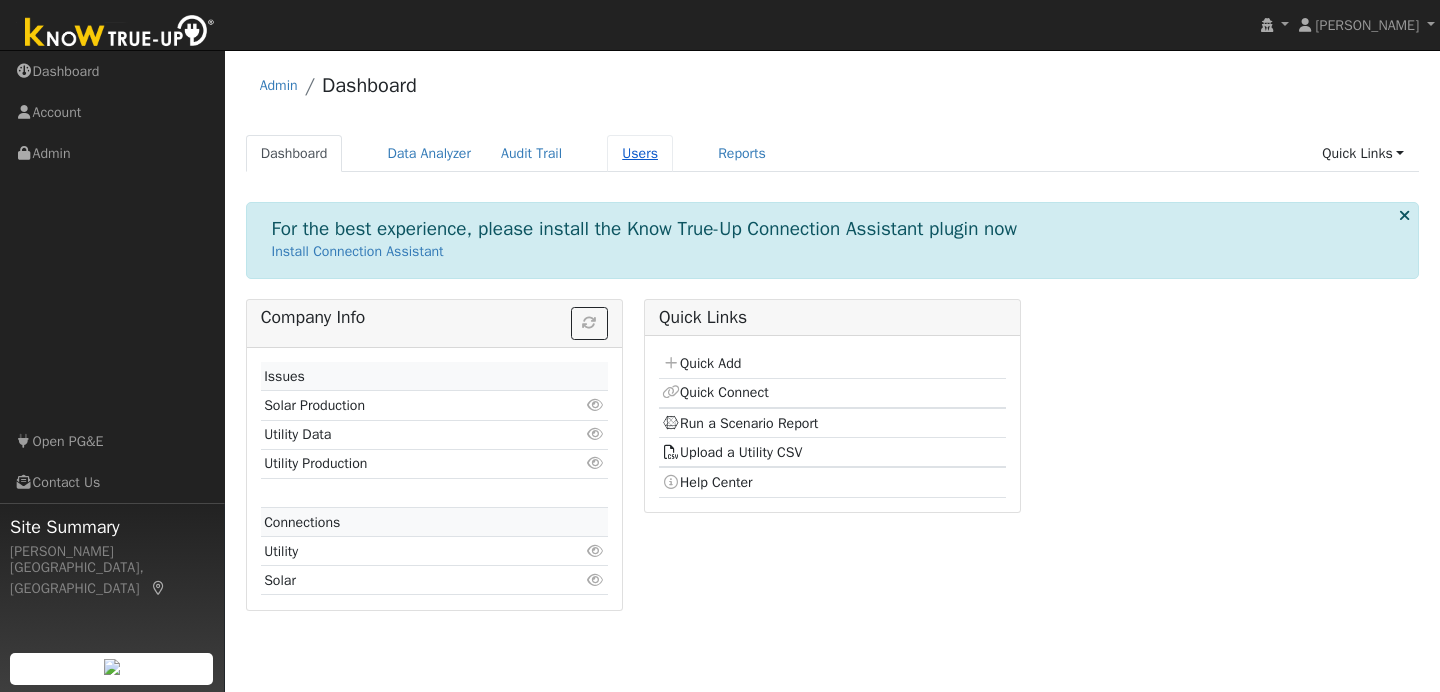 click on "Users" at bounding box center (640, 153) 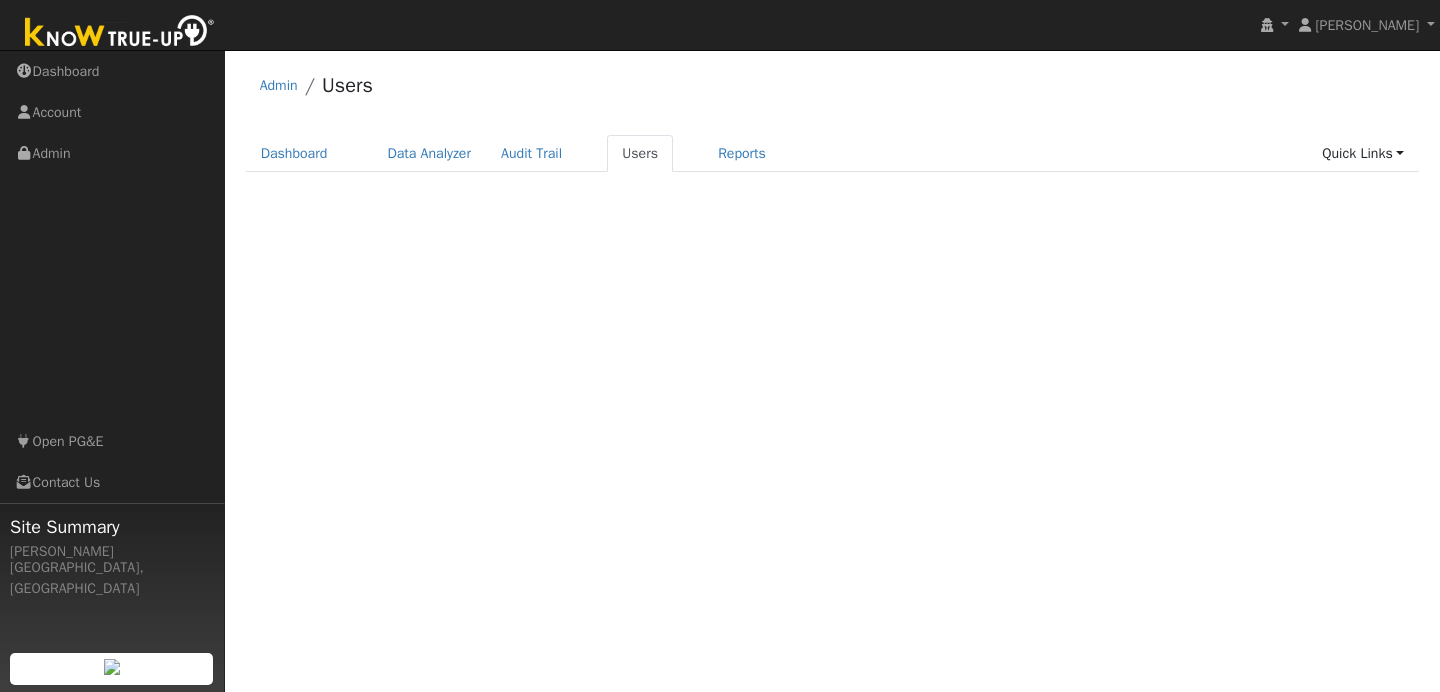 scroll, scrollTop: 0, scrollLeft: 0, axis: both 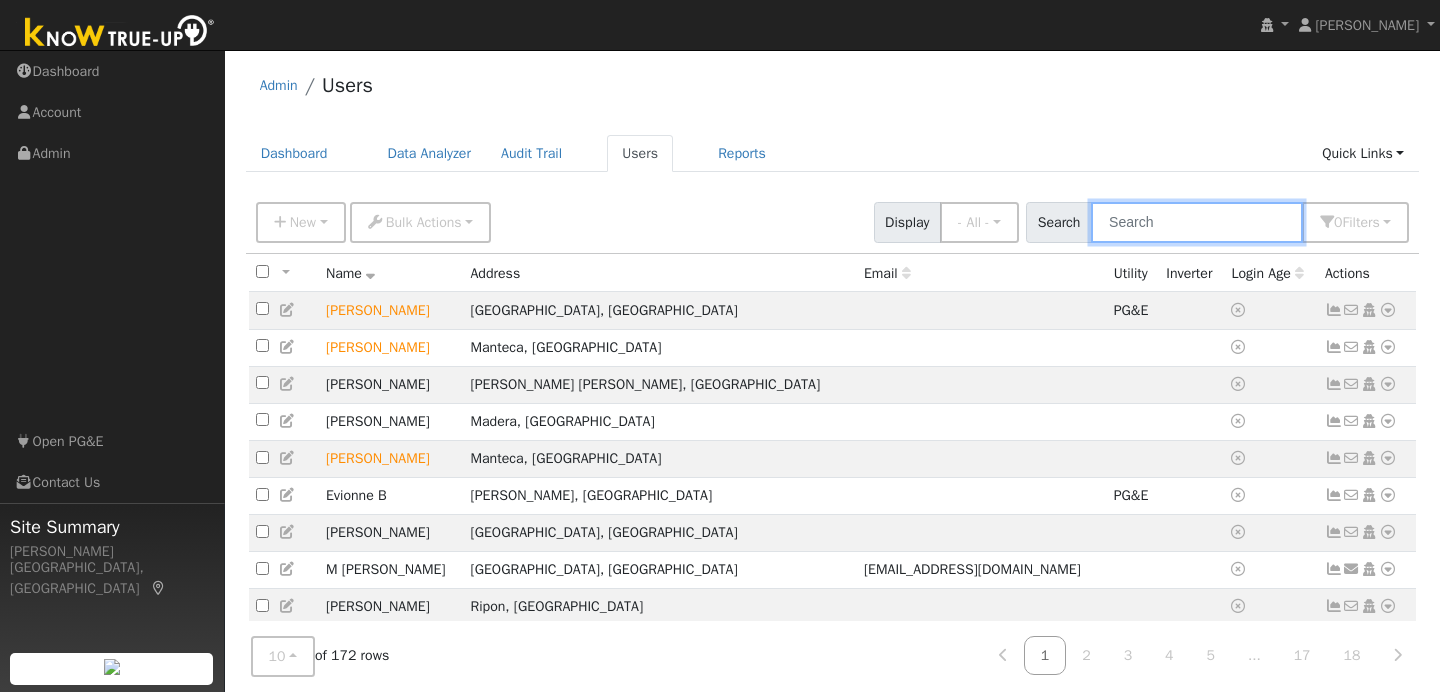 click at bounding box center [1197, 222] 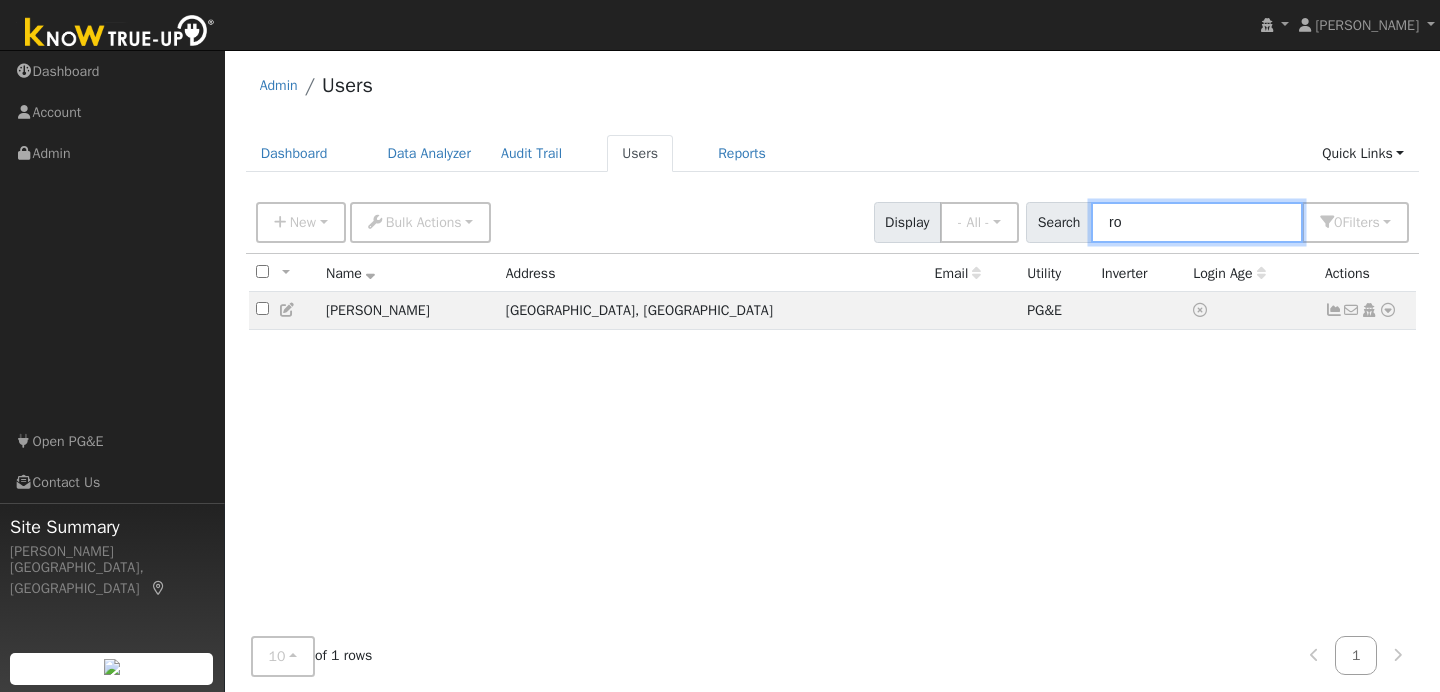 type on "r" 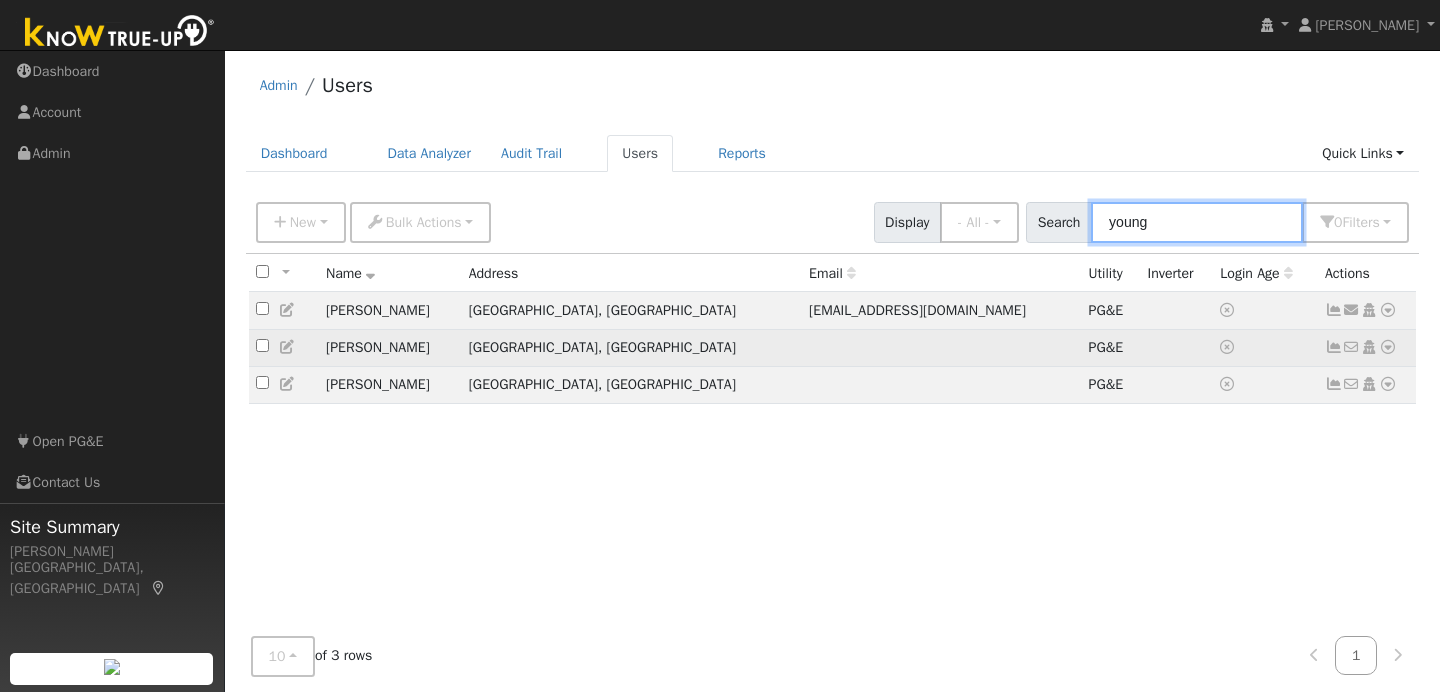 type on "young" 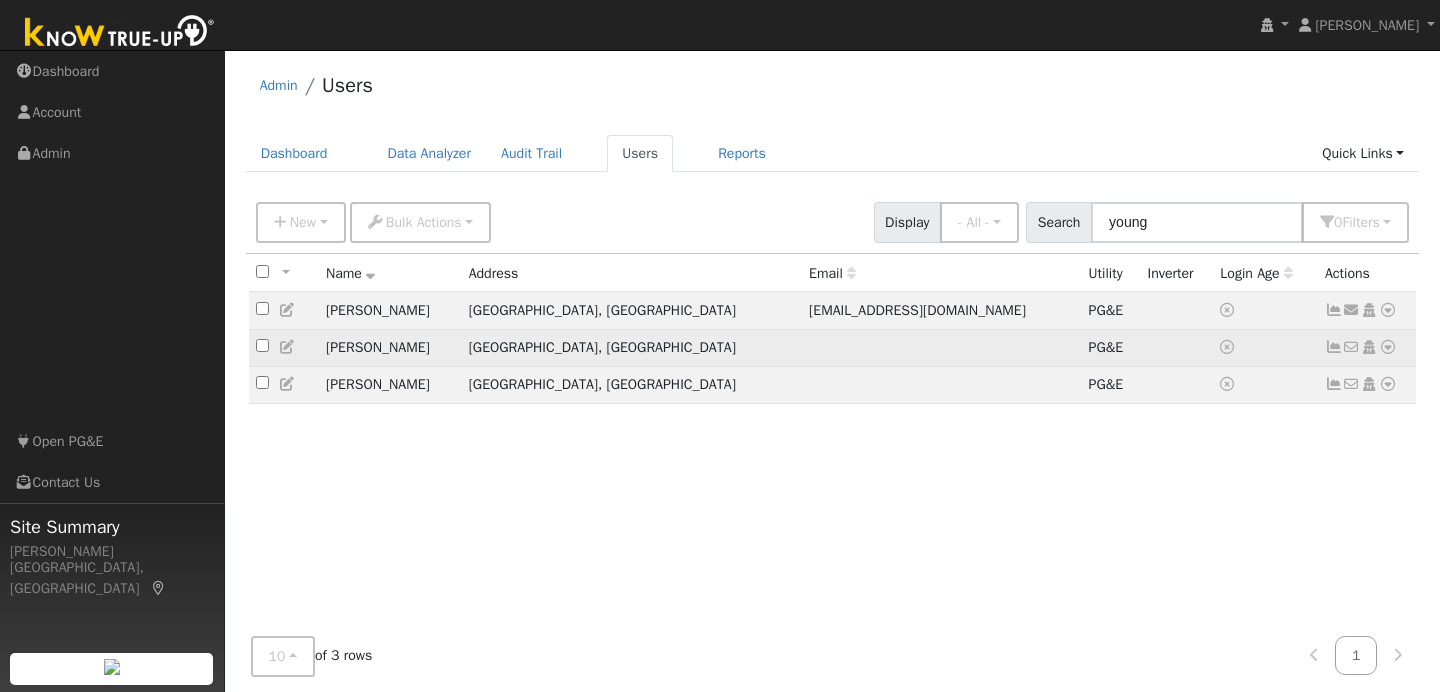 click on "La Grange, CA" at bounding box center [632, 347] 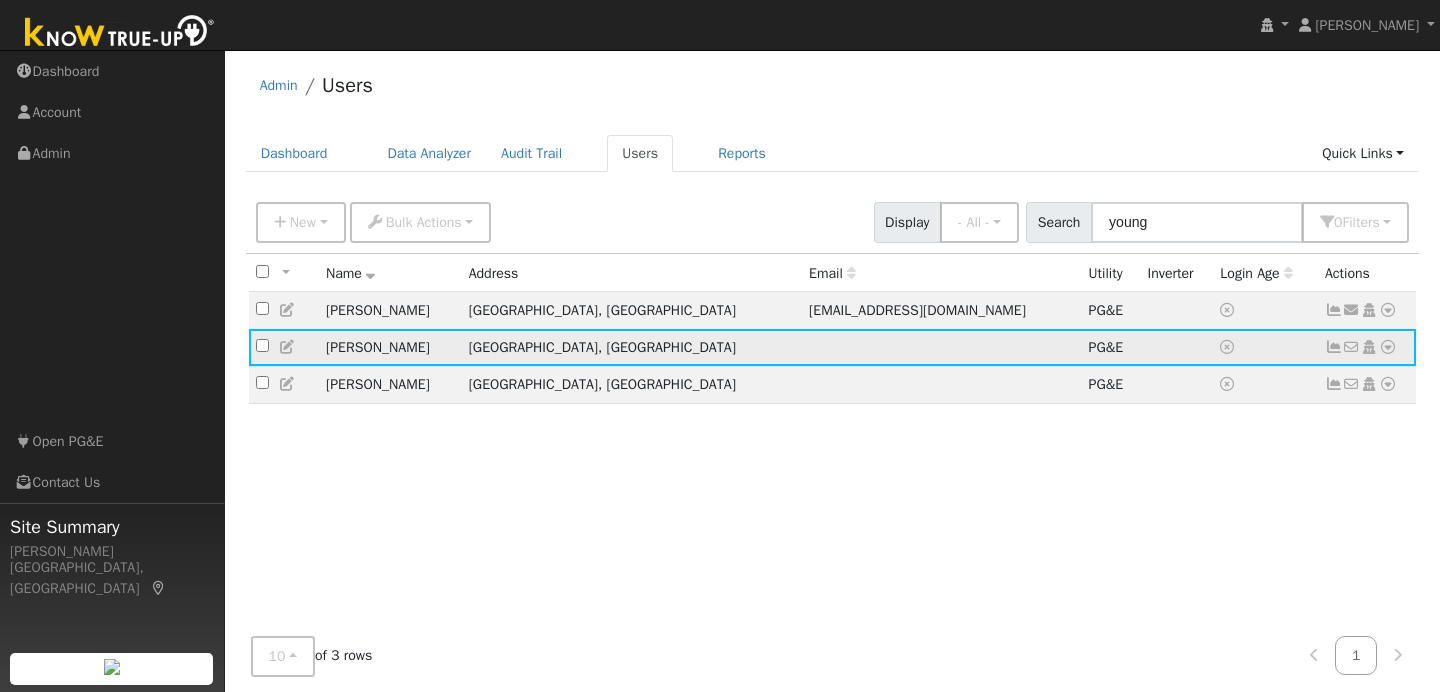click at bounding box center (1388, 347) 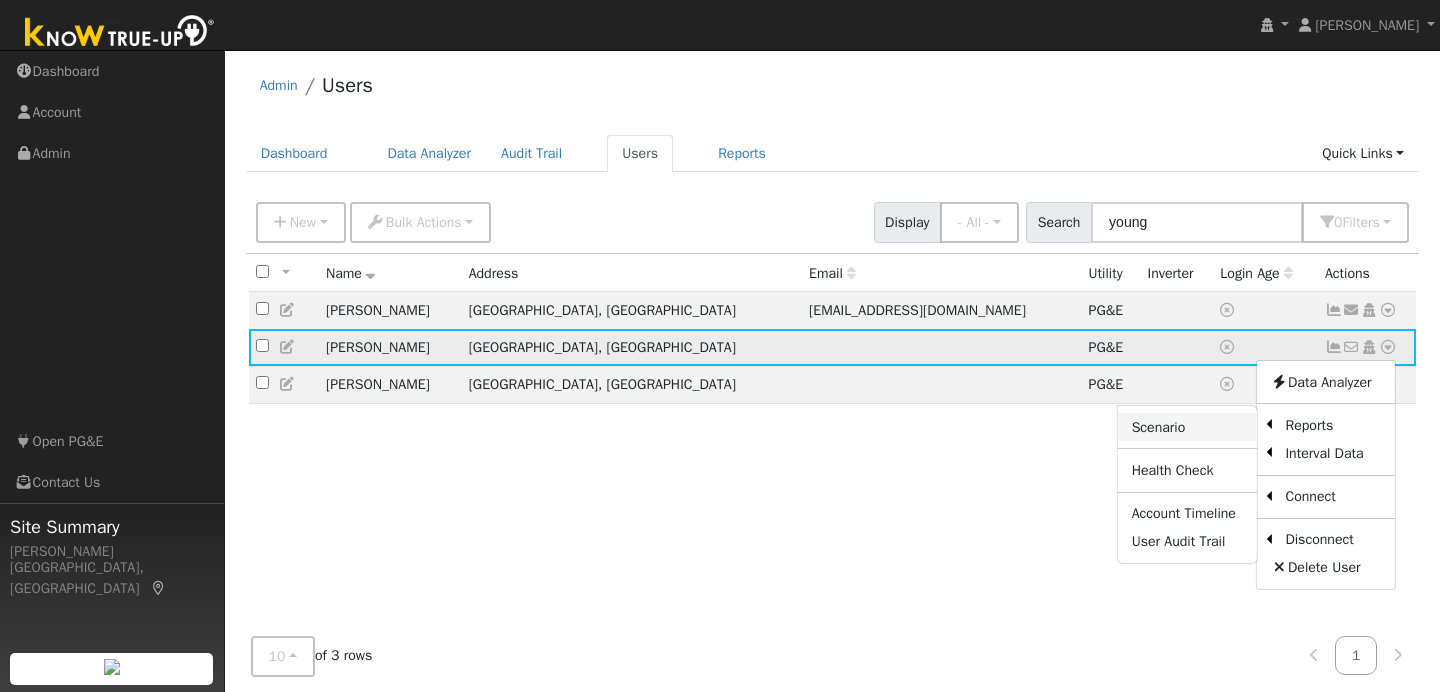 click on "Scenario" at bounding box center (1187, 427) 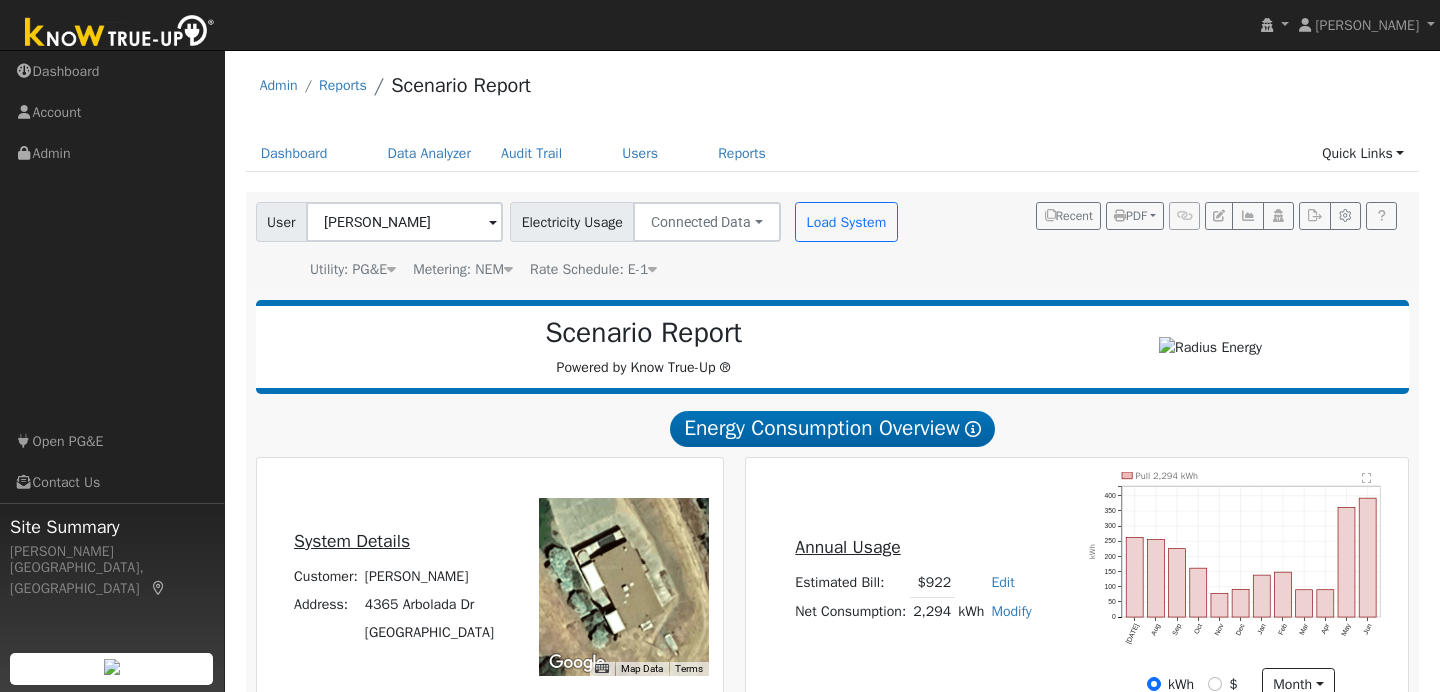 scroll, scrollTop: 51, scrollLeft: 0, axis: vertical 